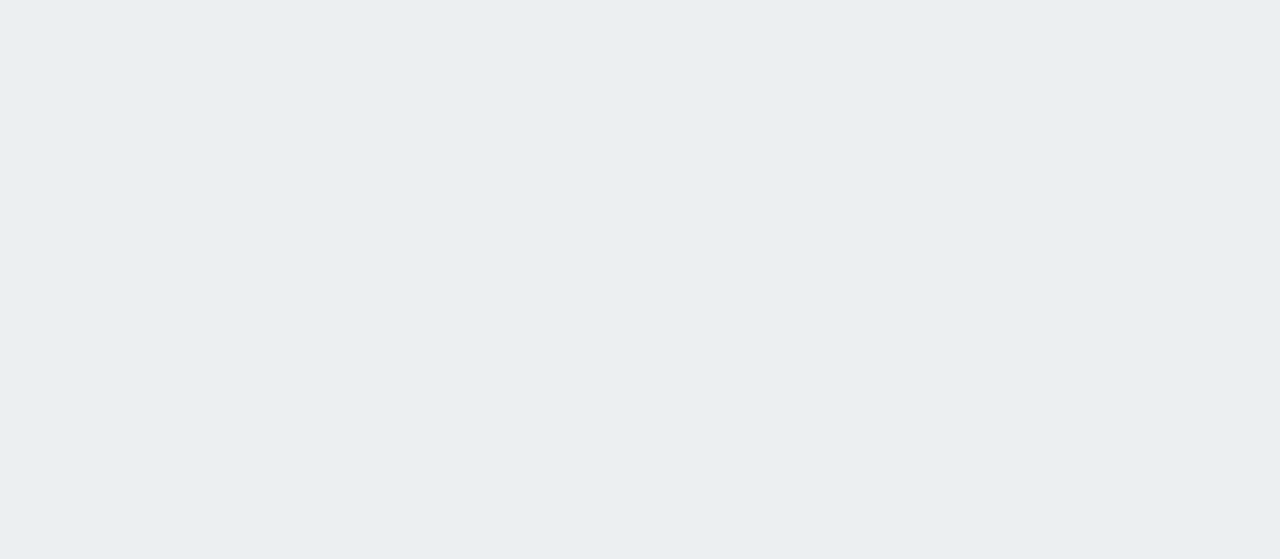 scroll, scrollTop: 0, scrollLeft: 0, axis: both 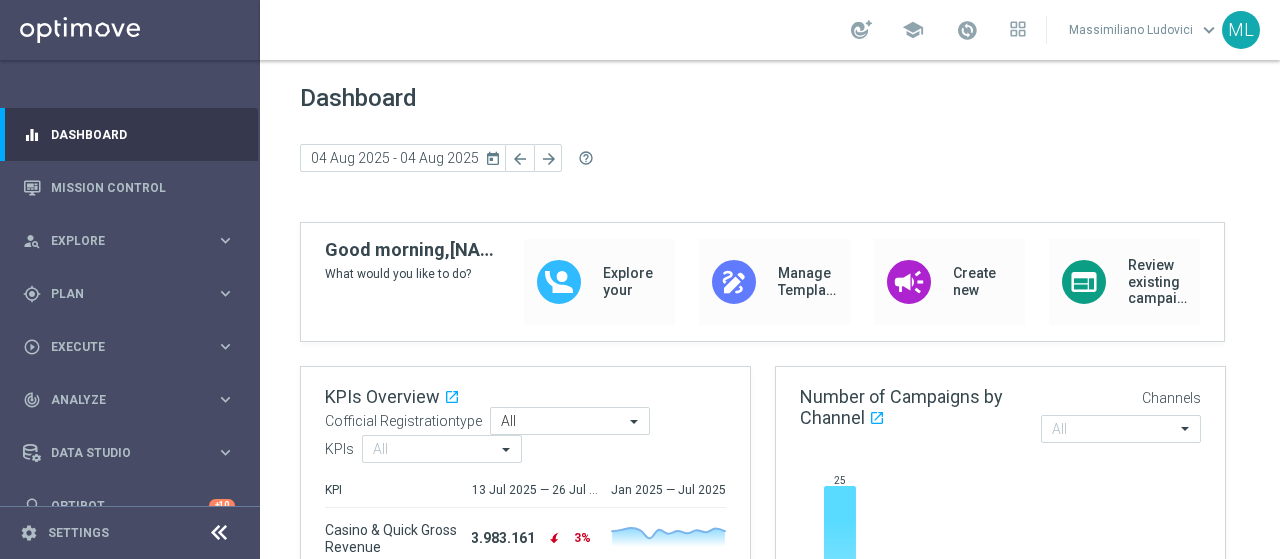 click on "today" 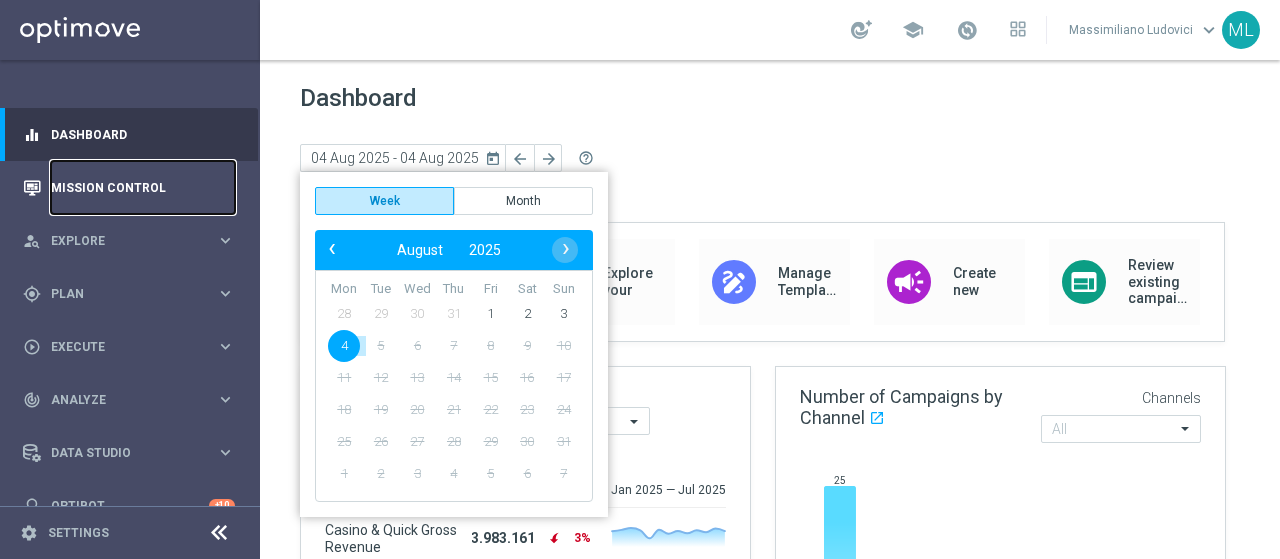 click on "Mission Control" at bounding box center (143, 187) 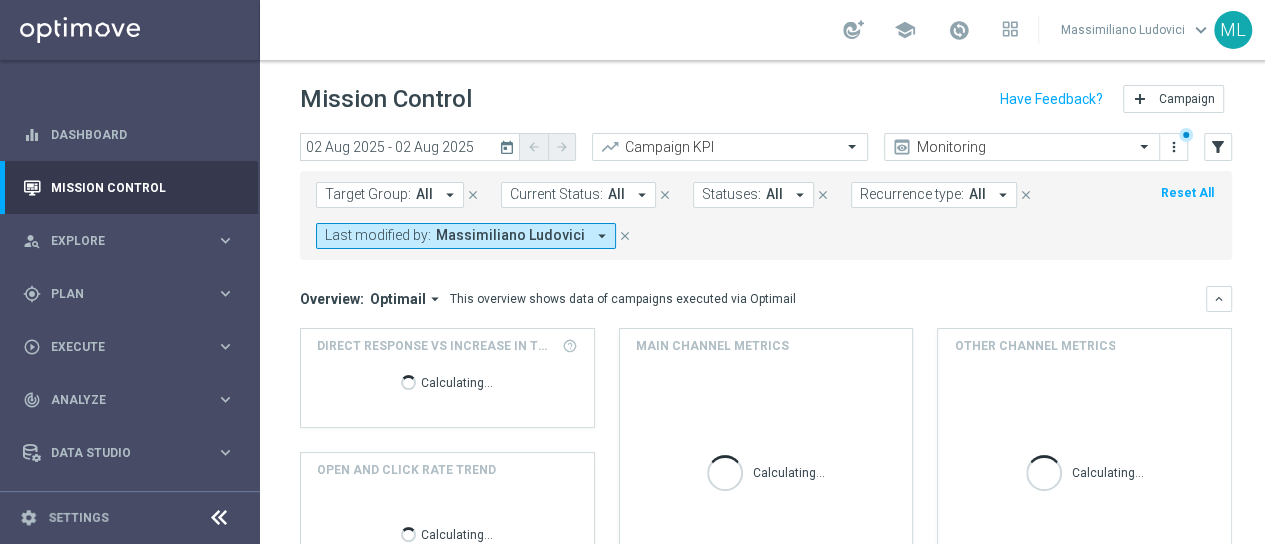 click on "today" 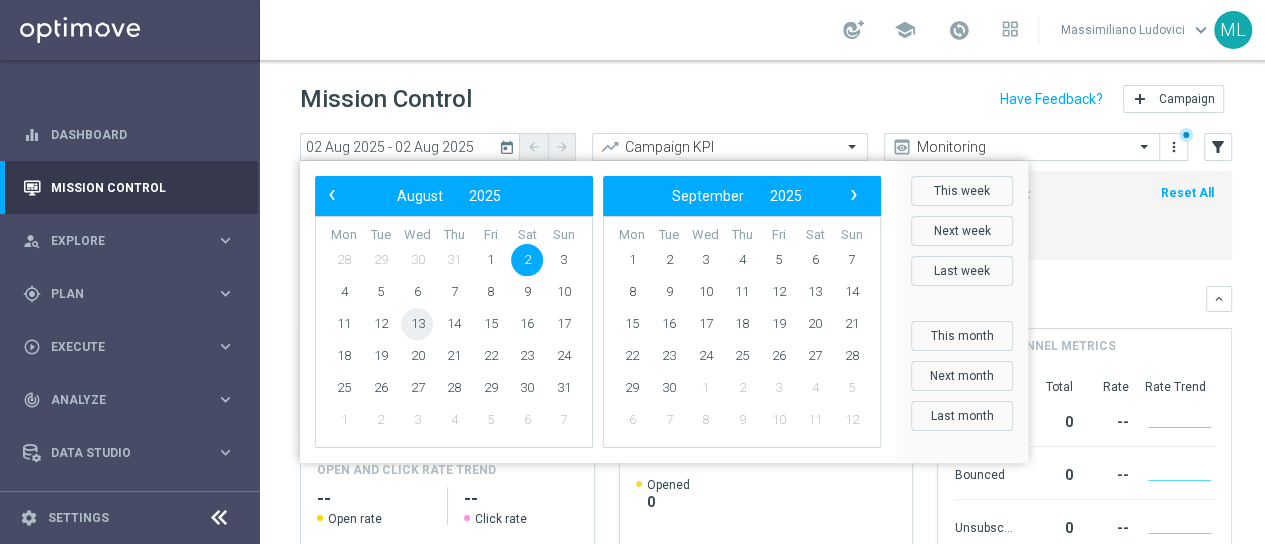 click on "13" 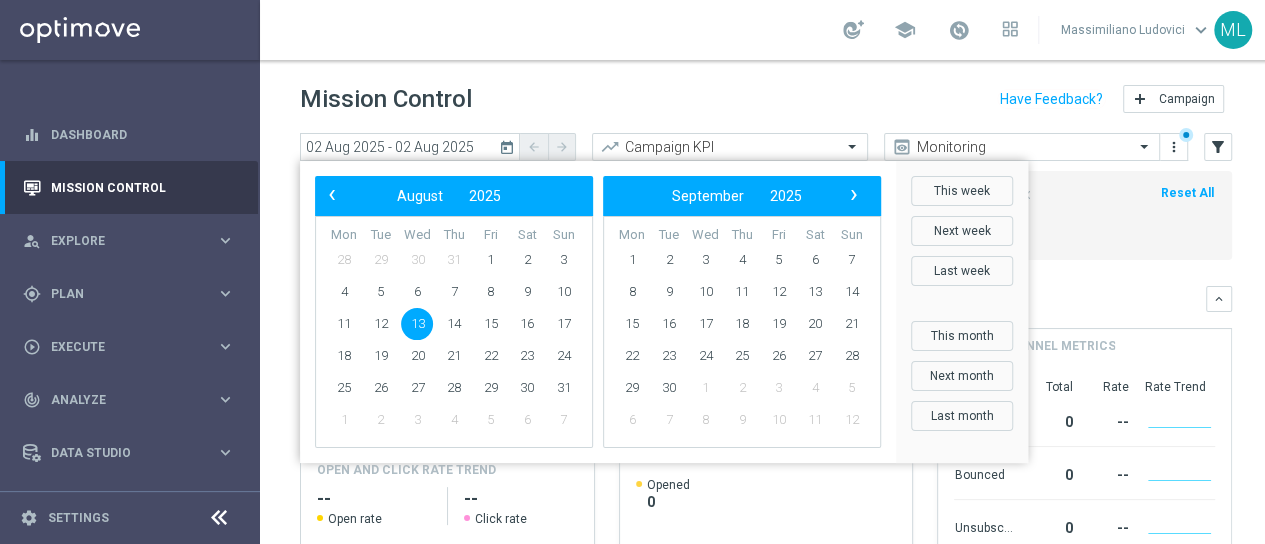 click on "13" 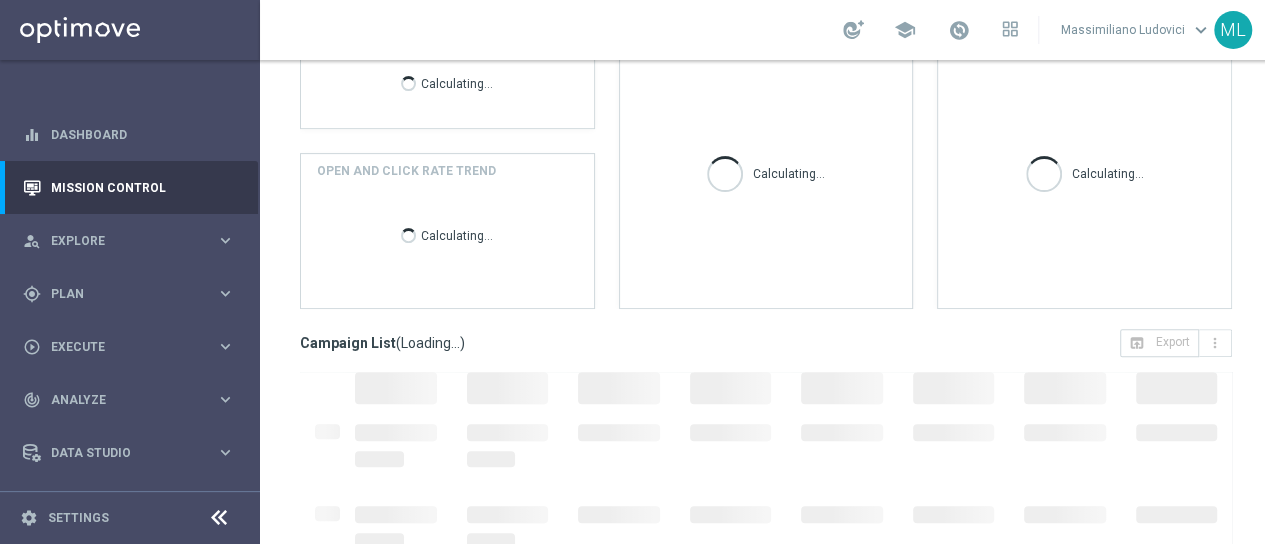 scroll, scrollTop: 479, scrollLeft: 0, axis: vertical 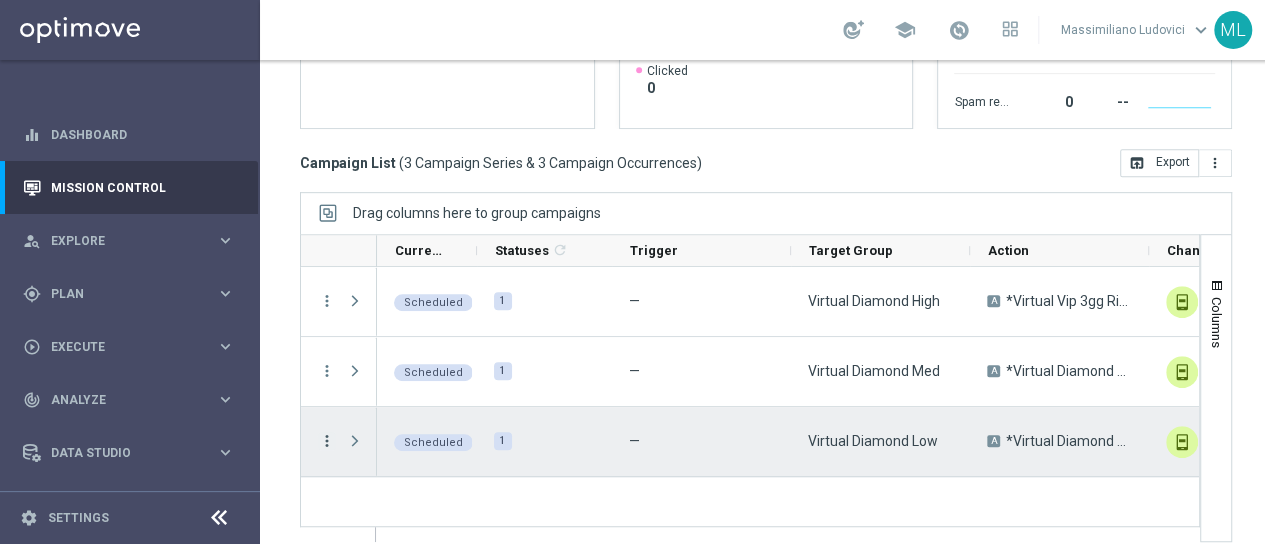 click on "more_vert" at bounding box center [327, 441] 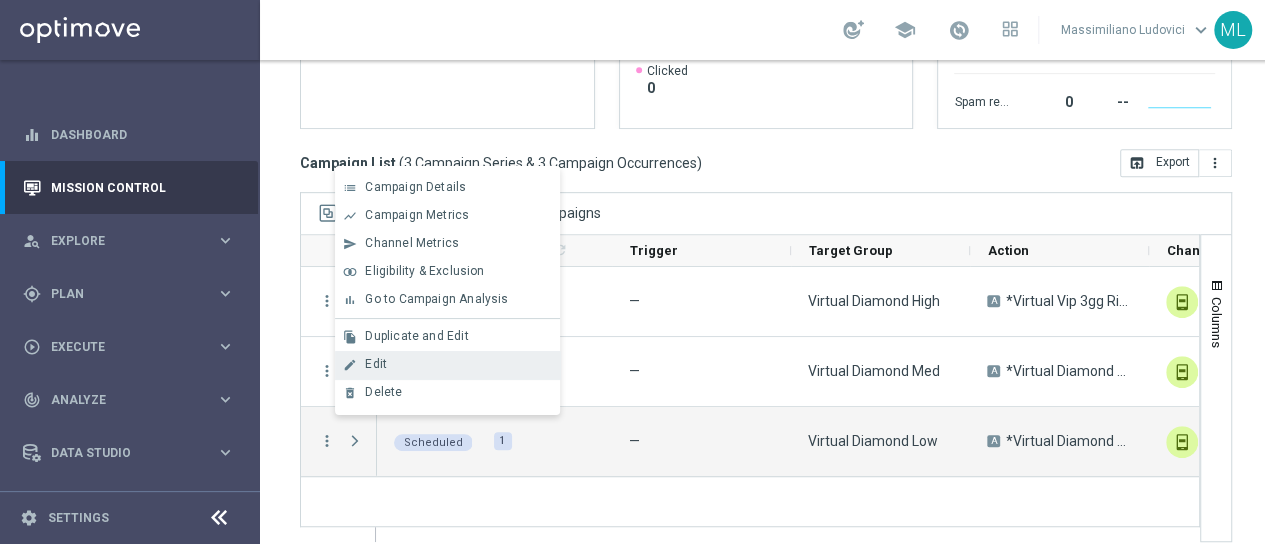 click on "Edit" at bounding box center (376, 364) 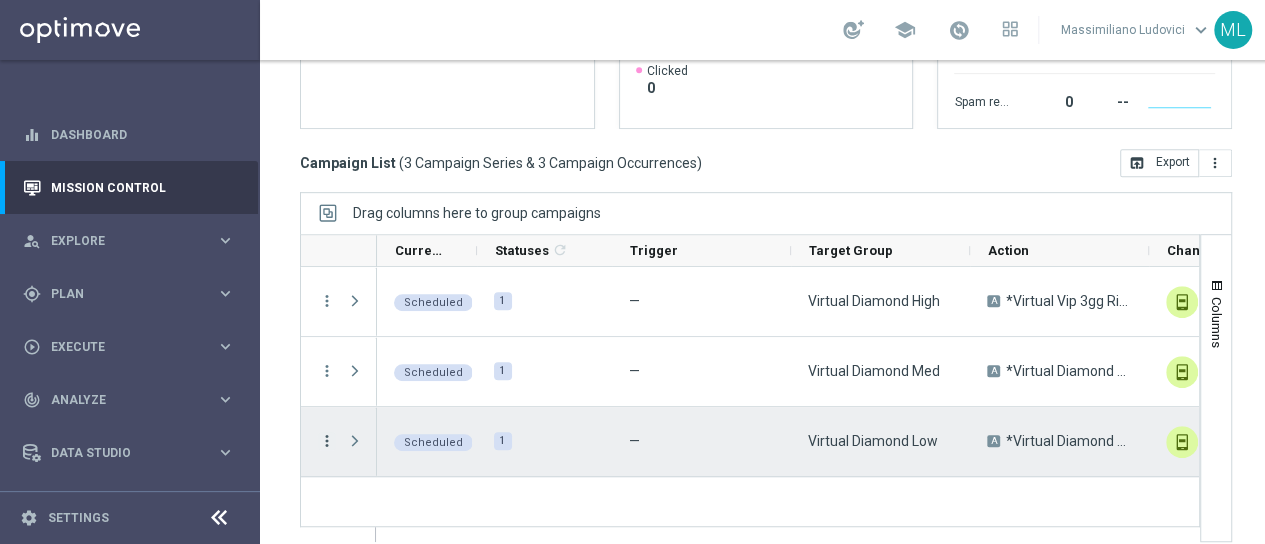 click on "more_vert" at bounding box center [327, 441] 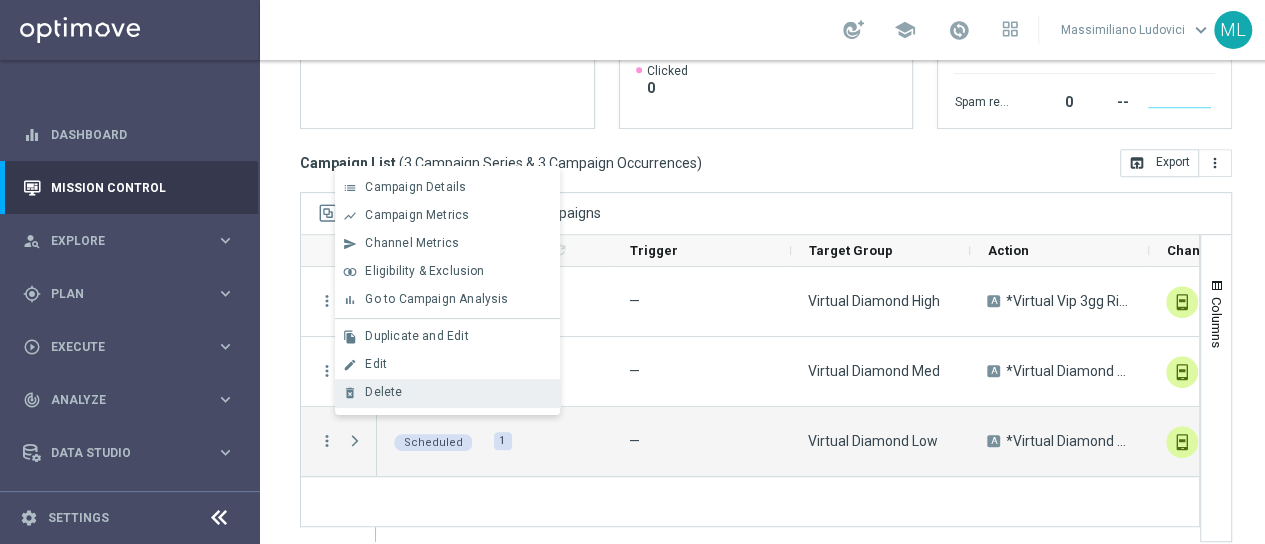 click on "Delete" at bounding box center [383, 392] 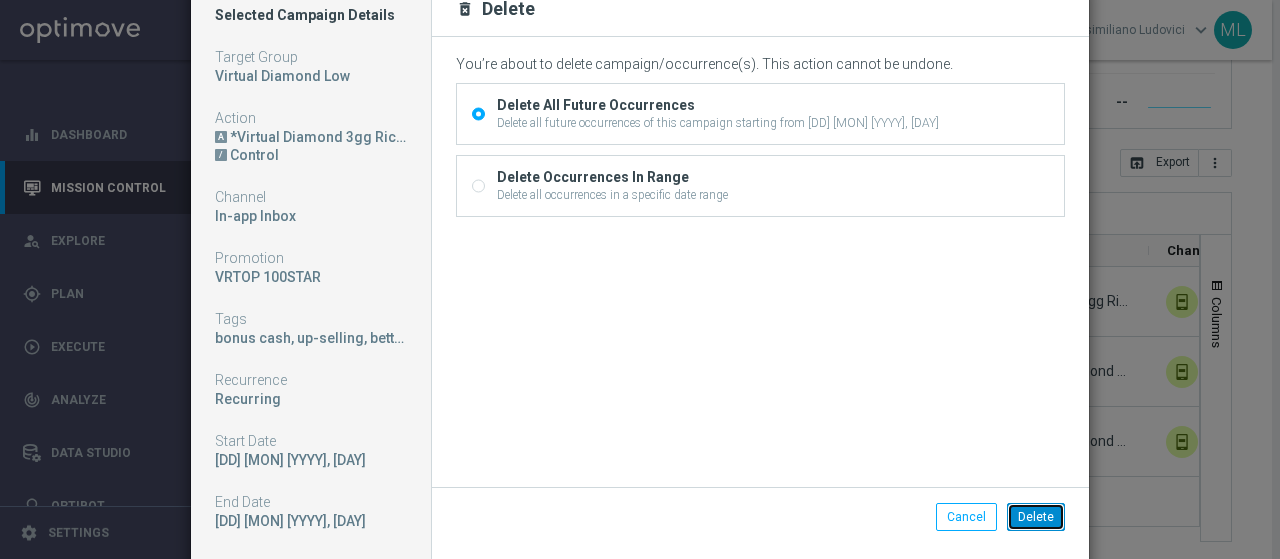 click on "Delete" 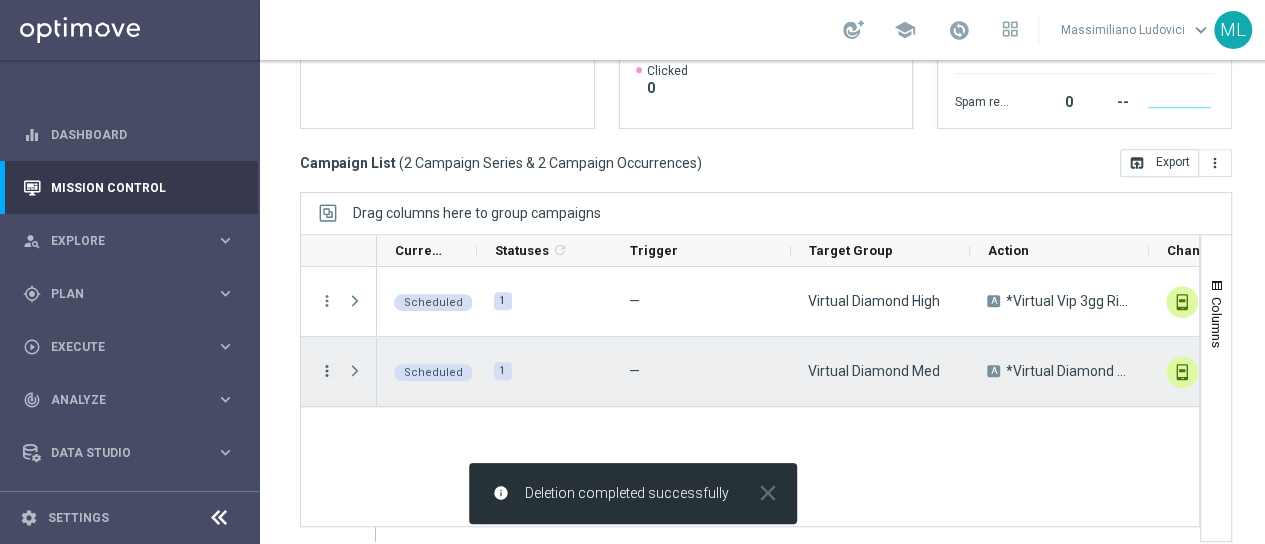 click on "more_vert" at bounding box center [327, 371] 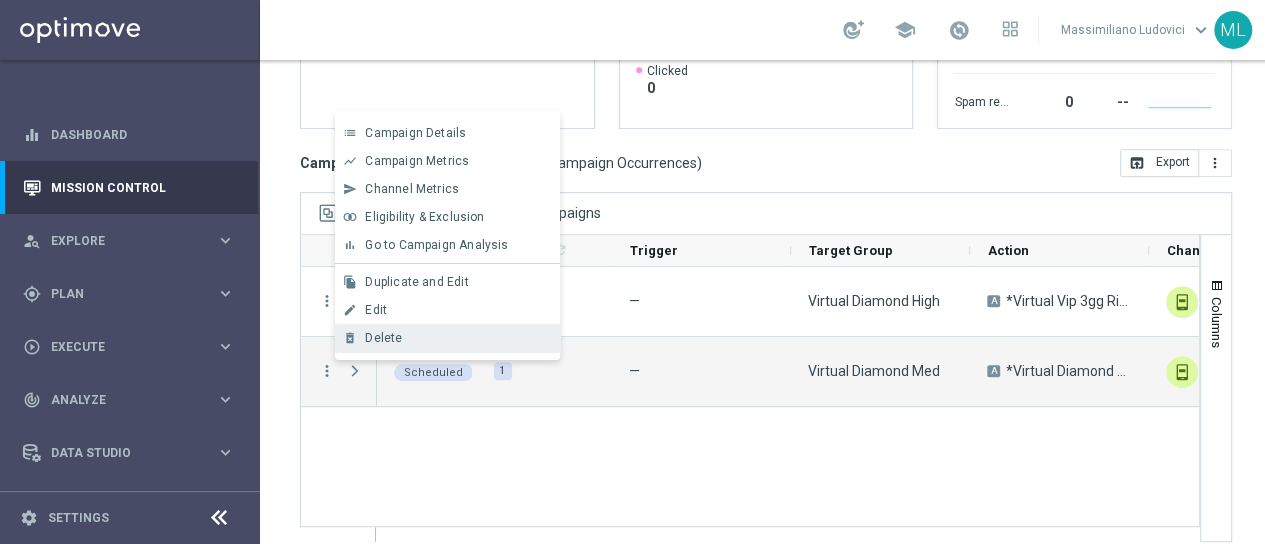 click on "Delete" at bounding box center (383, 338) 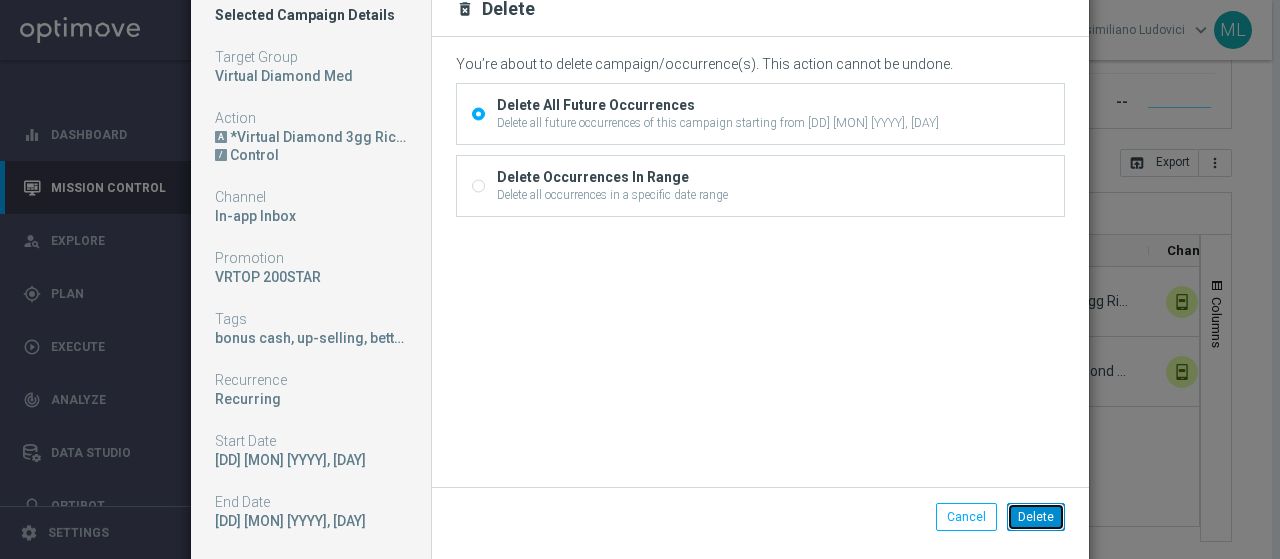 click on "Delete" 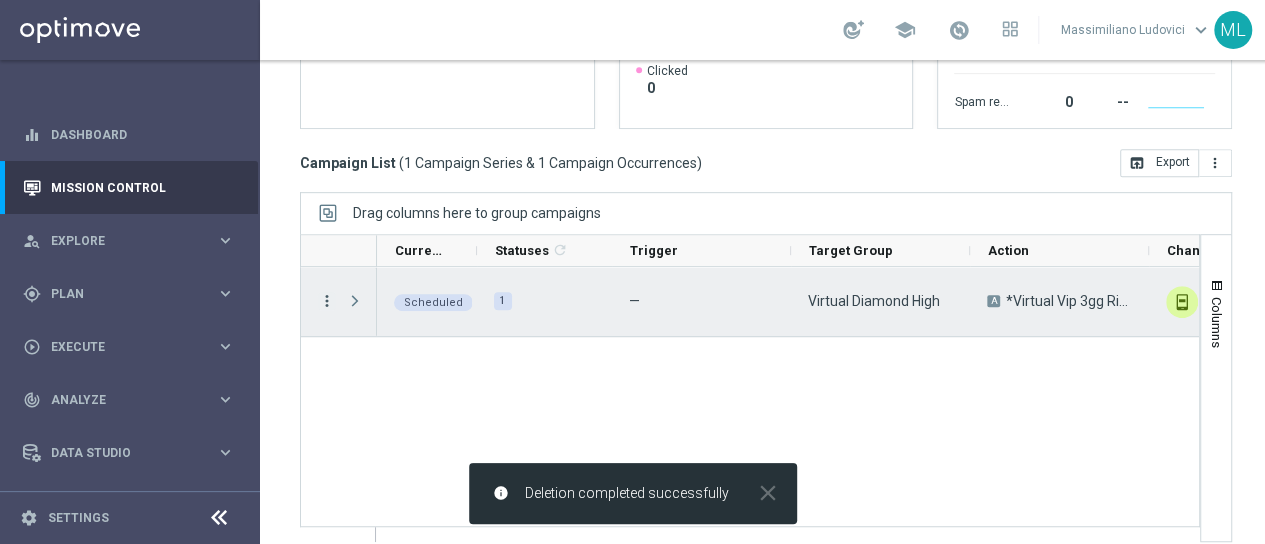 click on "more_vert" at bounding box center (327, 301) 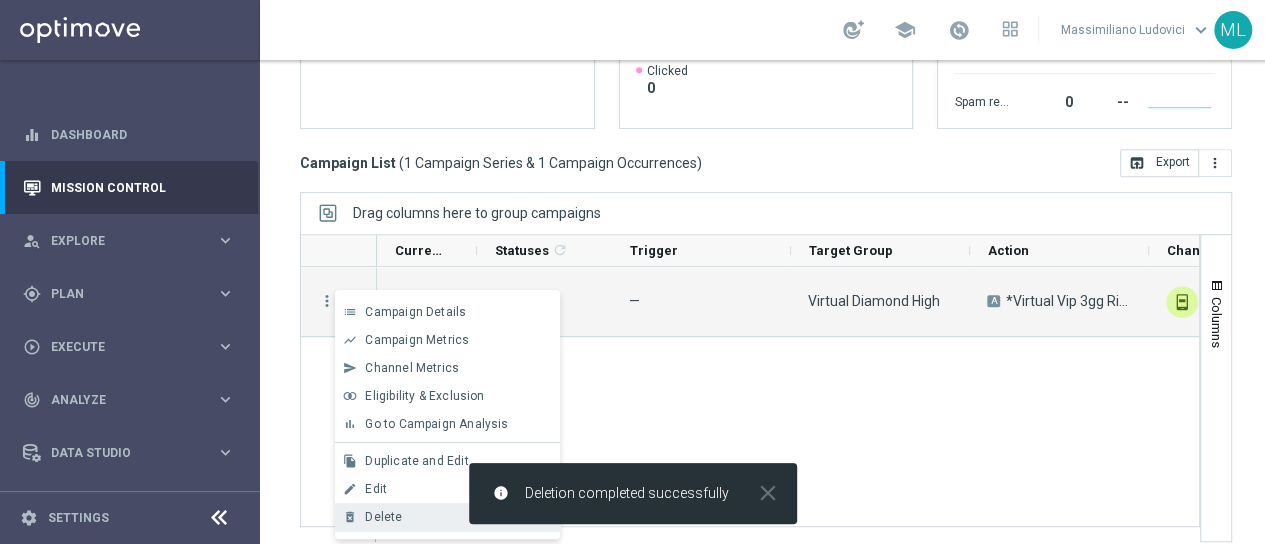 click on "Delete" at bounding box center (458, 517) 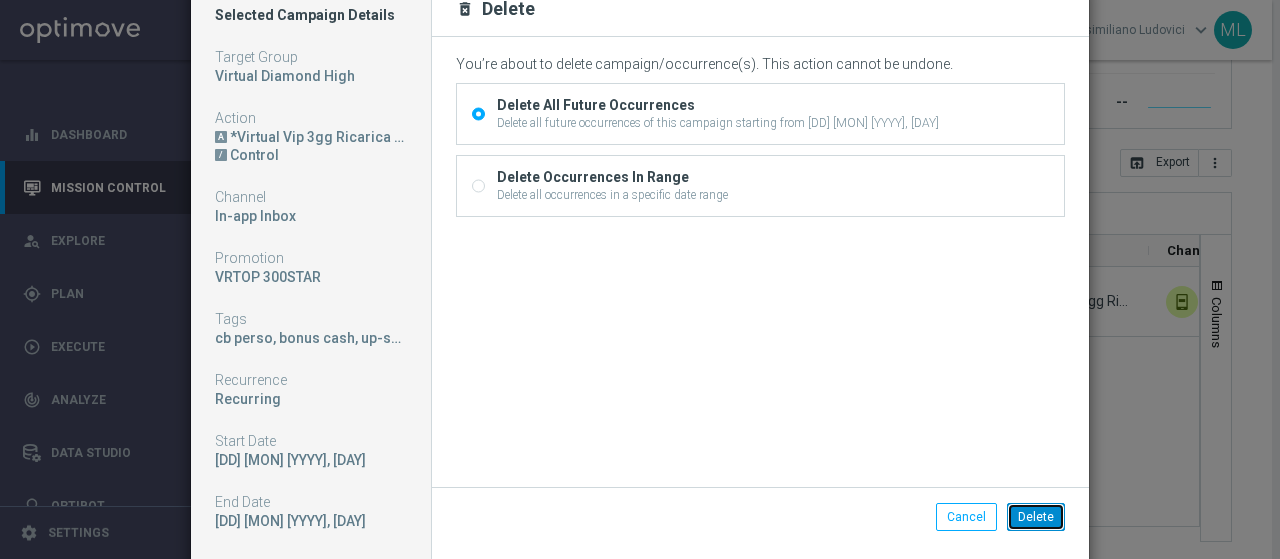 click on "Delete" 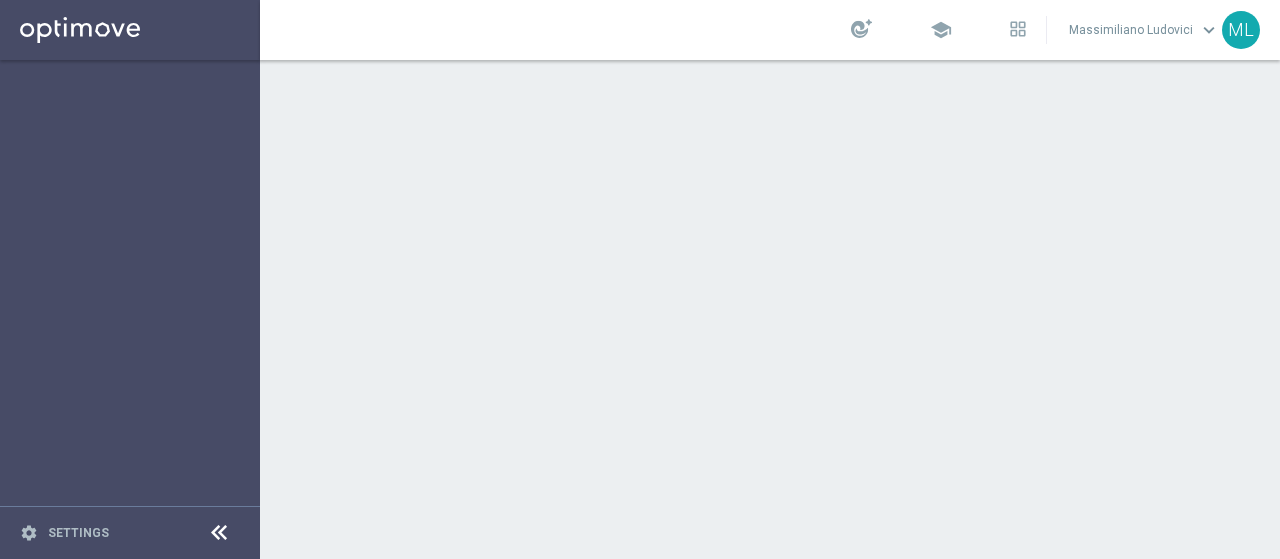 scroll, scrollTop: 0, scrollLeft: 0, axis: both 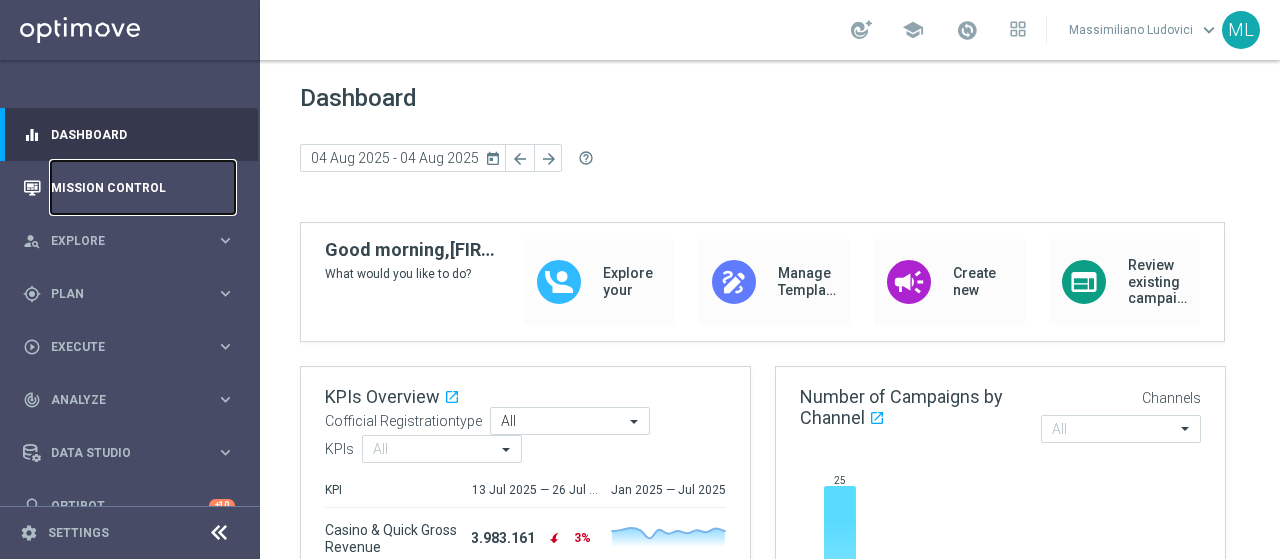 click on "Mission Control" at bounding box center (143, 187) 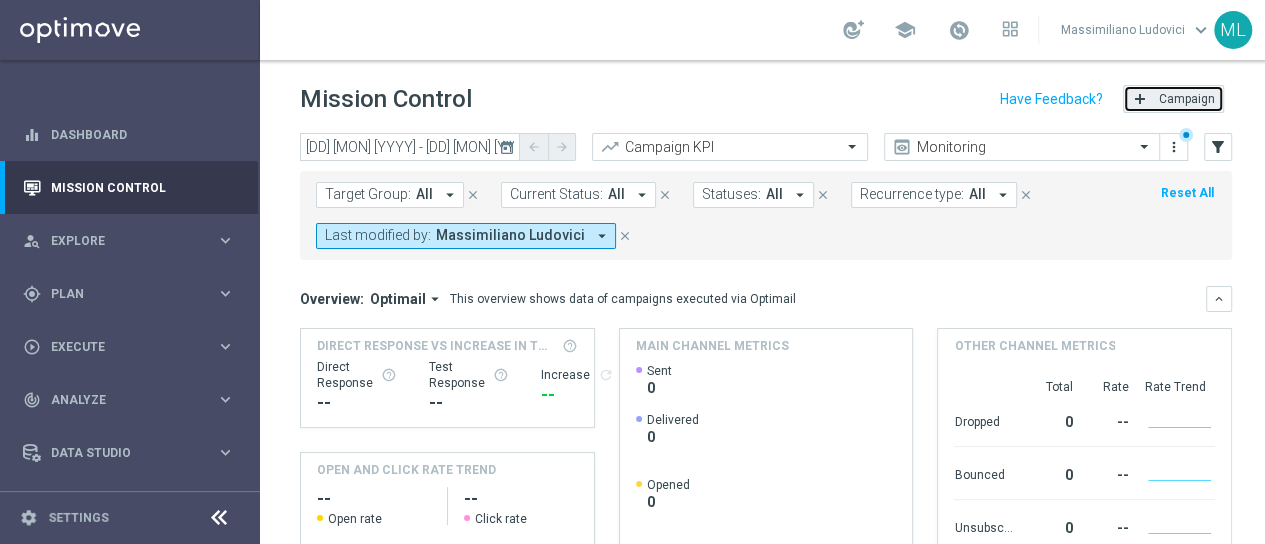 click on "add
Campaign" 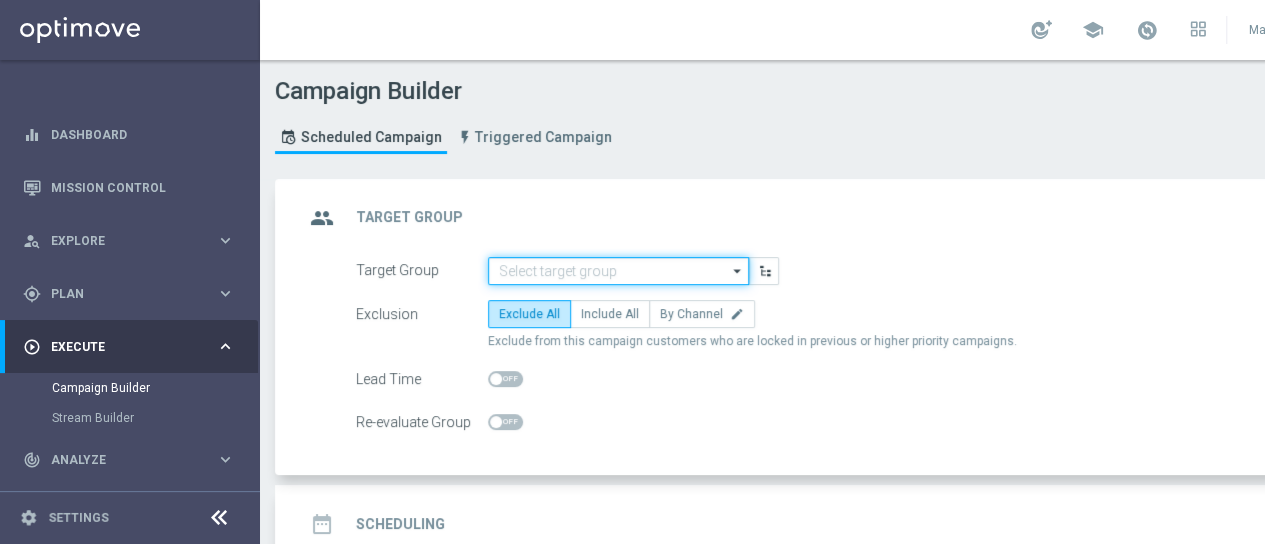 click 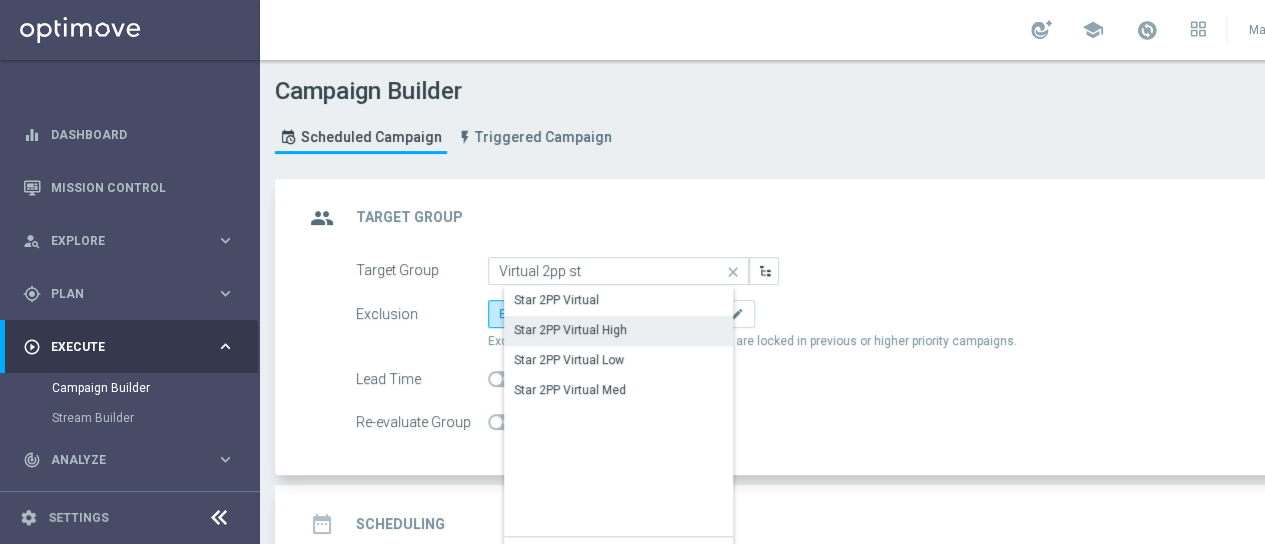 click on "Star 2PP Virtual High" 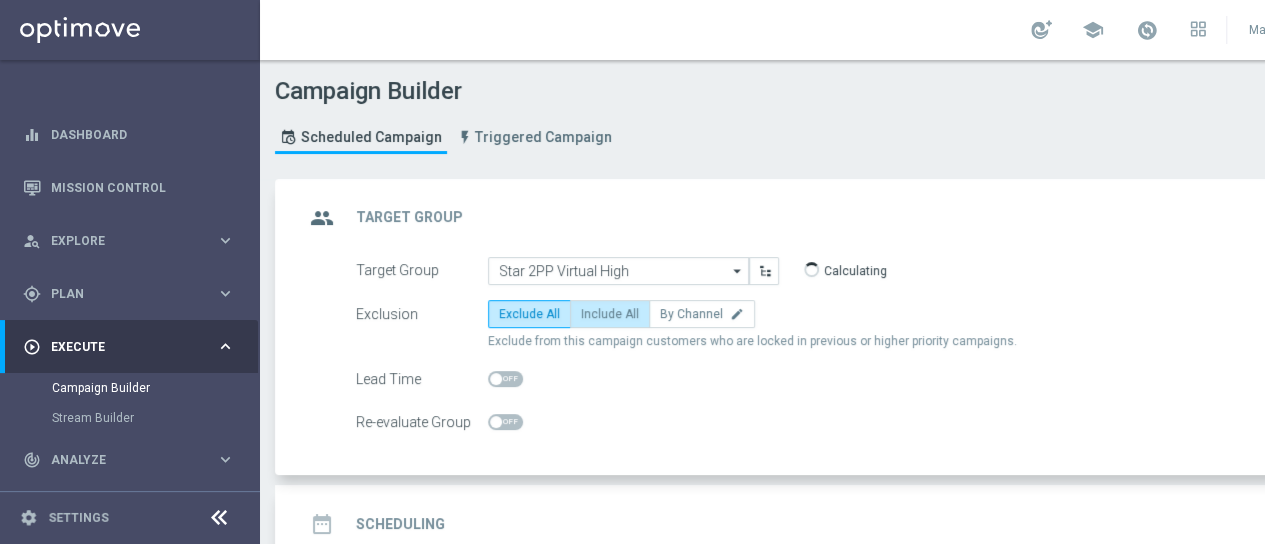click on "Include All" 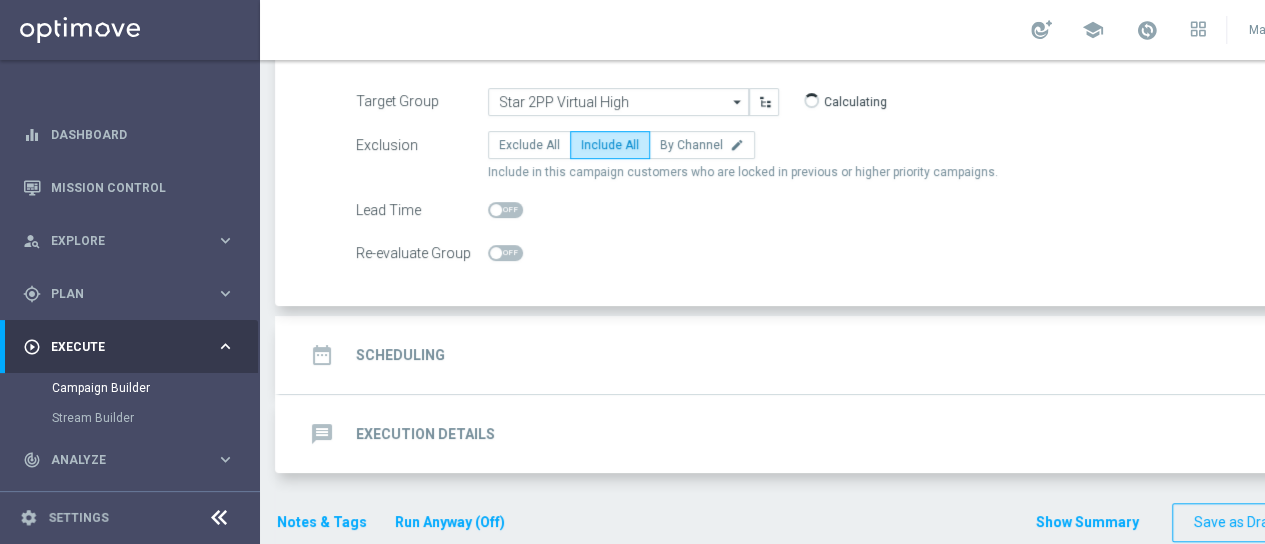scroll, scrollTop: 187, scrollLeft: 0, axis: vertical 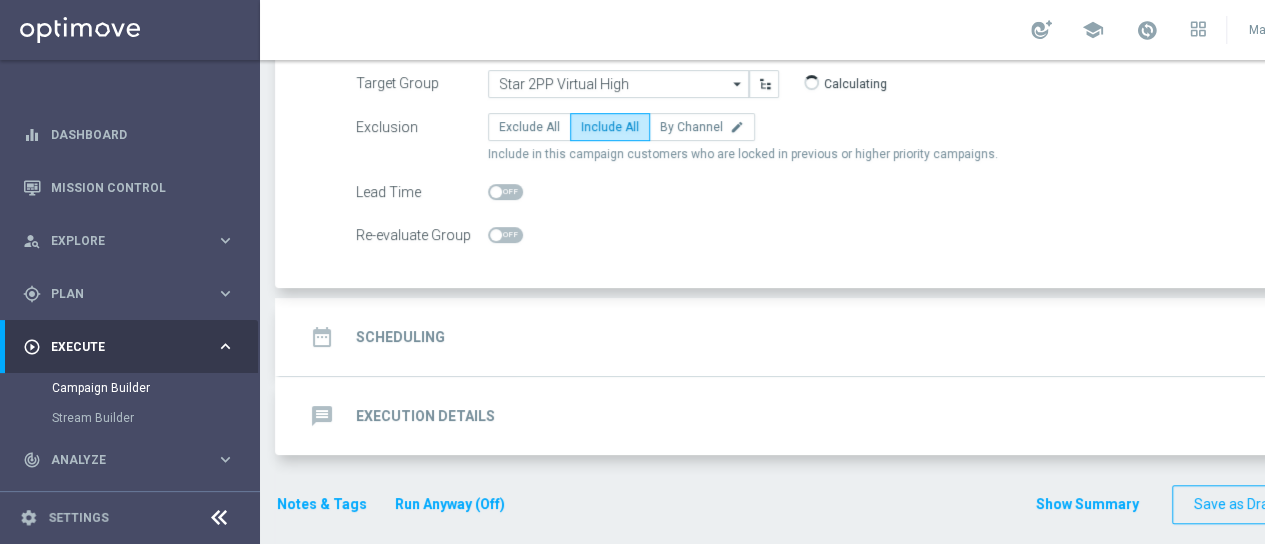 click on "Scheduling" 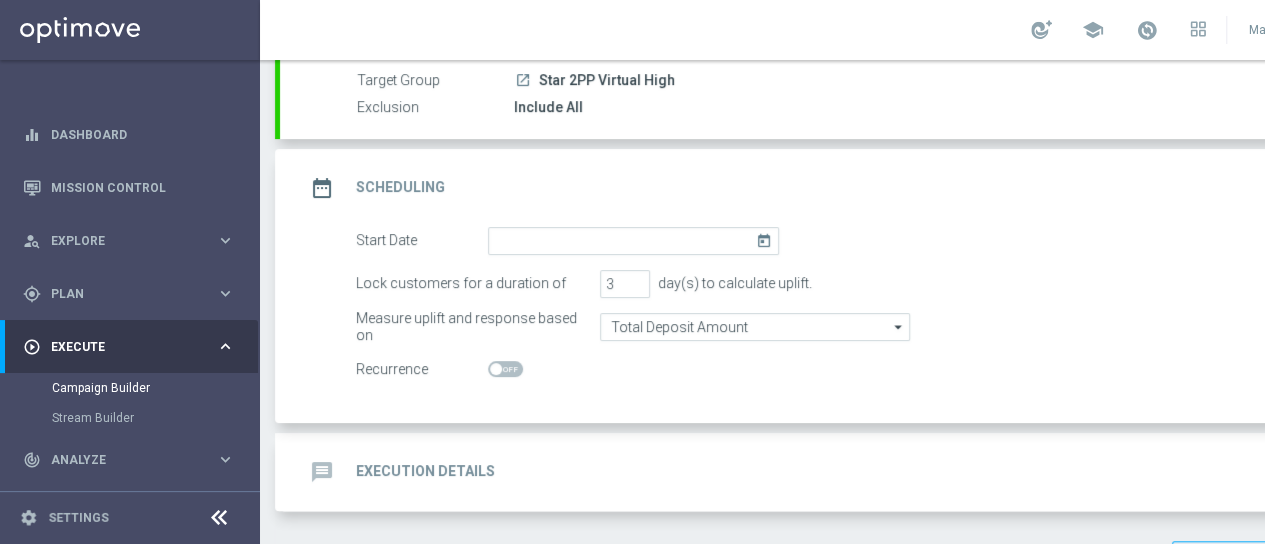 click on "today" 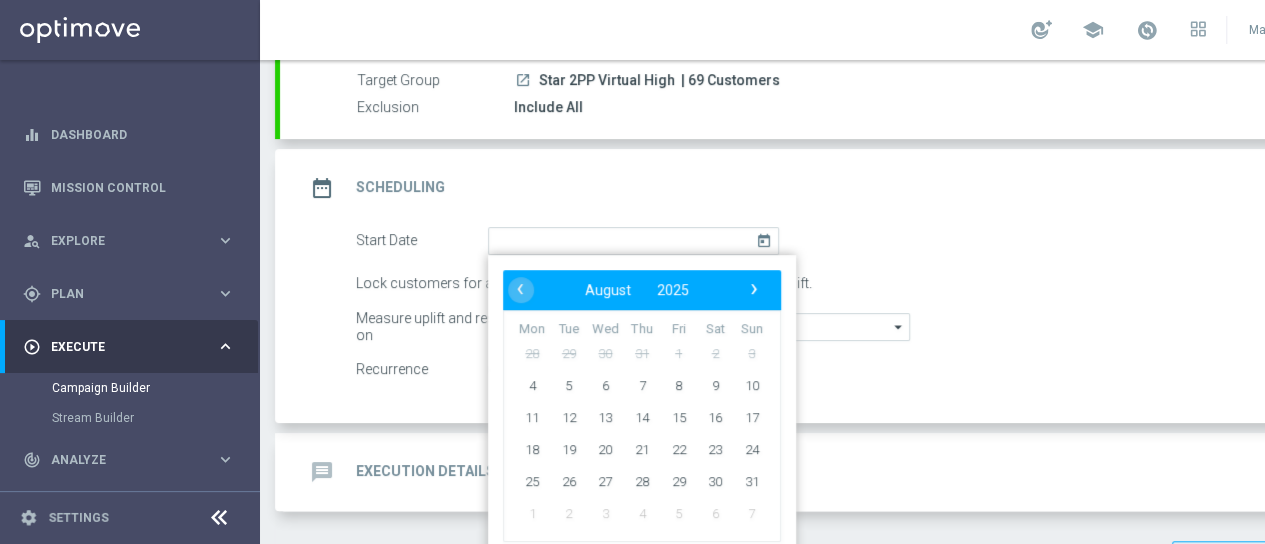 click on "date_range
Scheduling
keyboard_arrow_up" 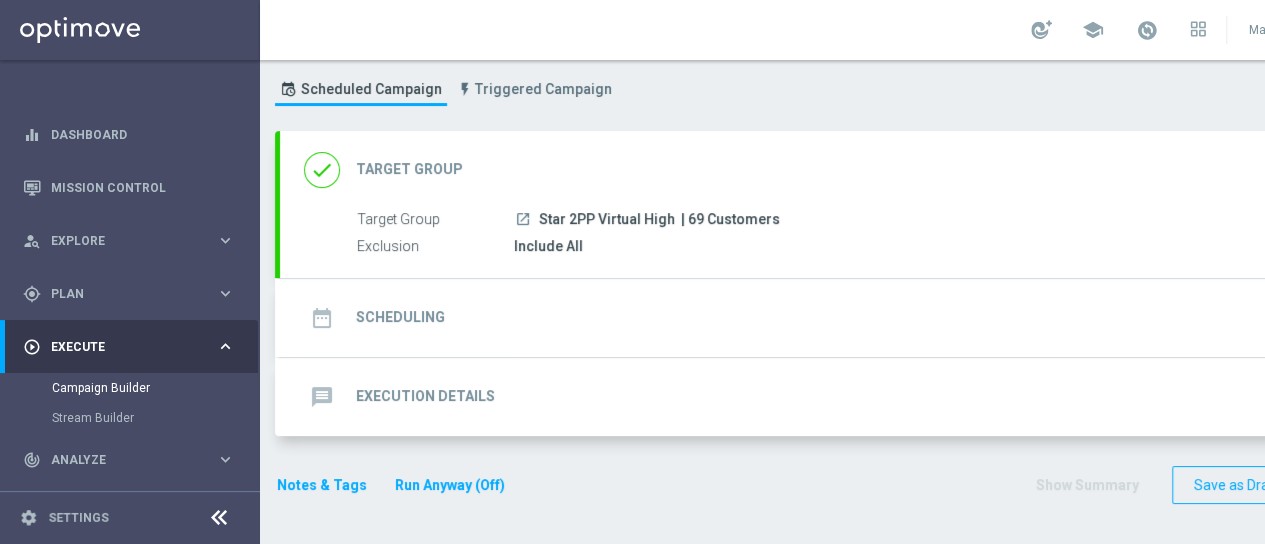 scroll, scrollTop: 0, scrollLeft: 0, axis: both 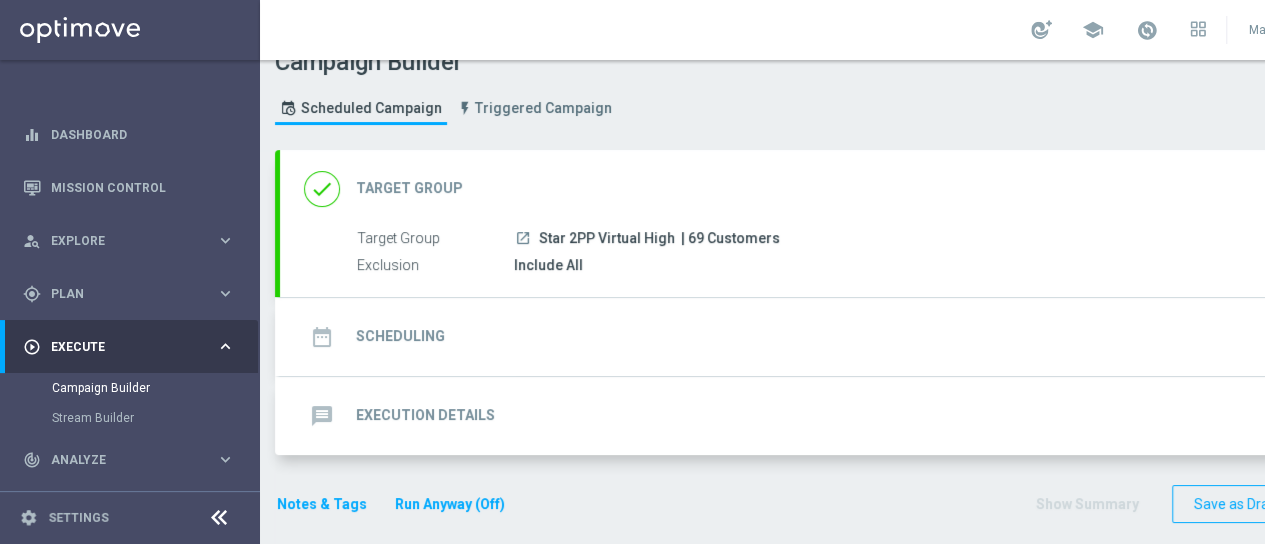 click on "Scheduling" 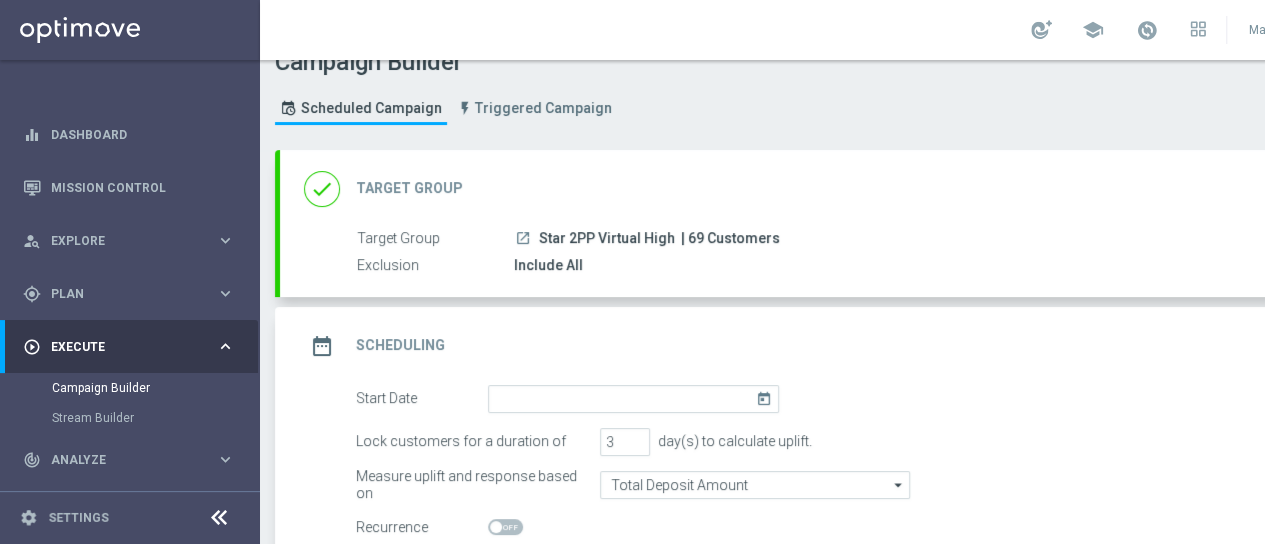 scroll, scrollTop: 29, scrollLeft: 0, axis: vertical 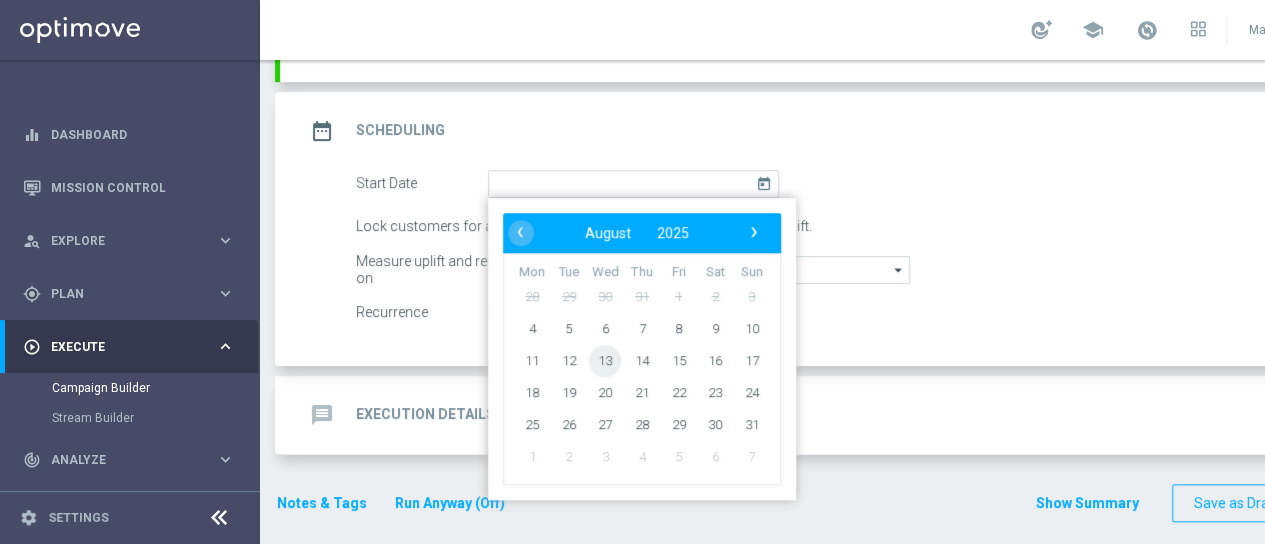 click on "13" 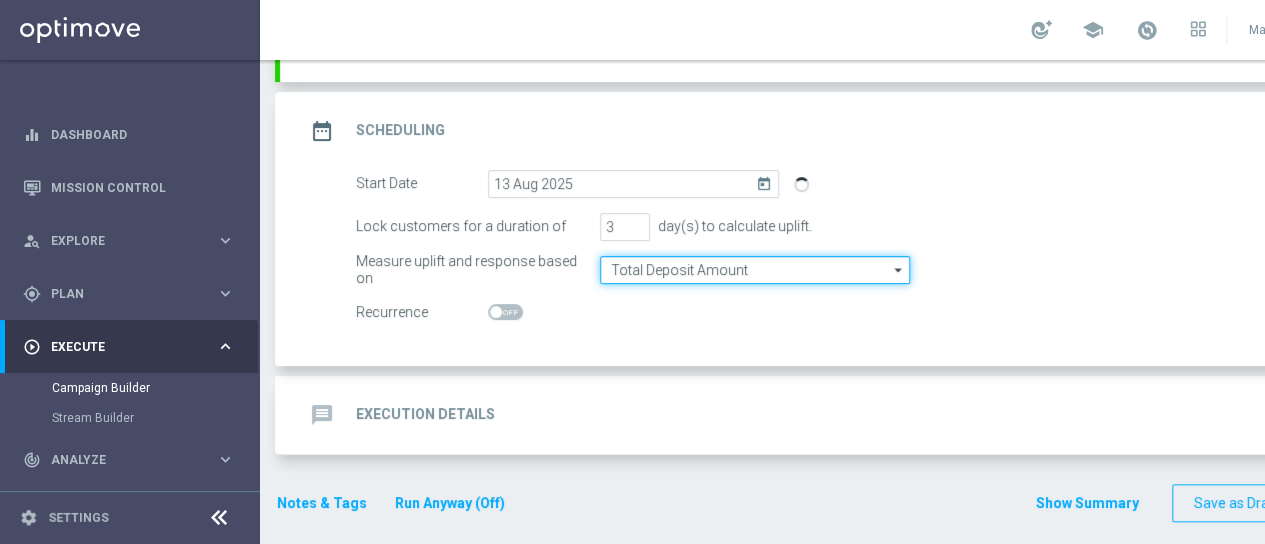 click on "Total Deposit Amount" 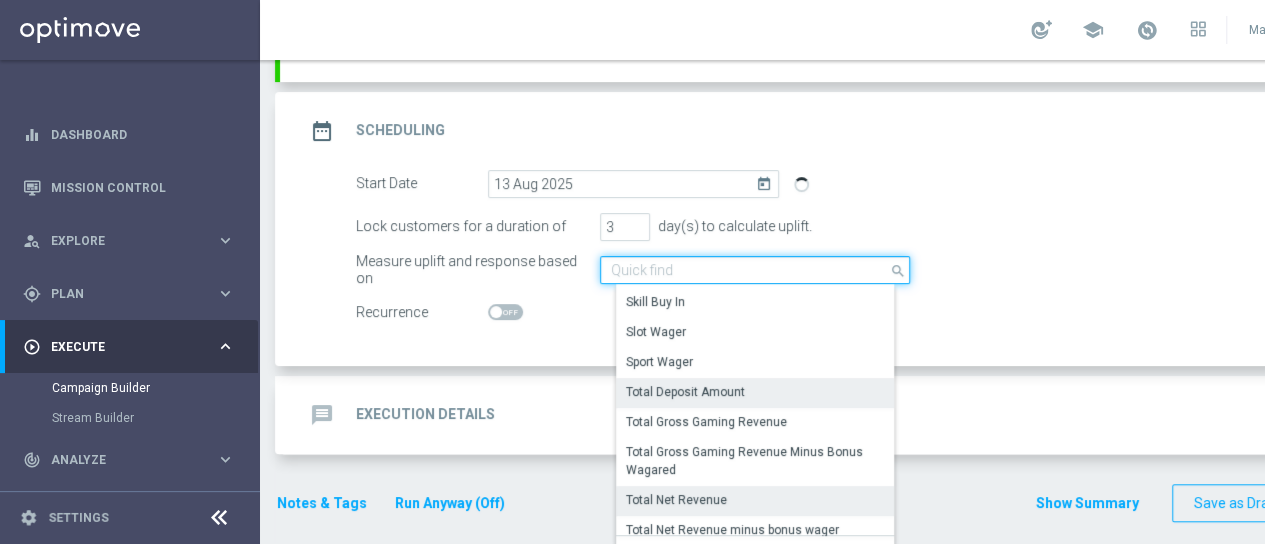 scroll, scrollTop: 458, scrollLeft: 0, axis: vertical 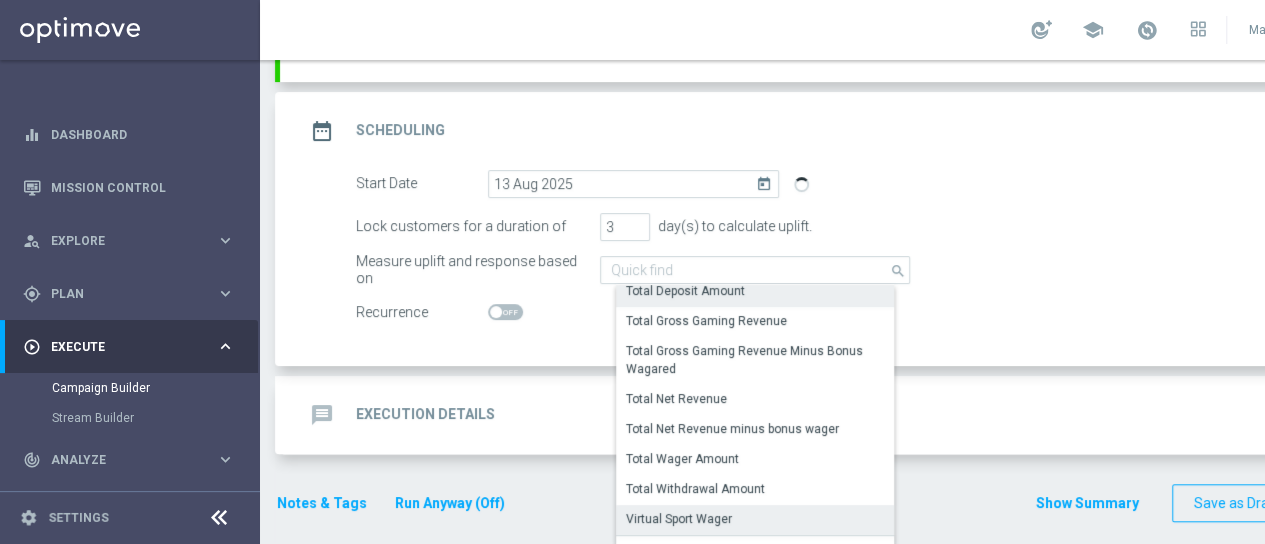 click on "Virtual Sport Wager" 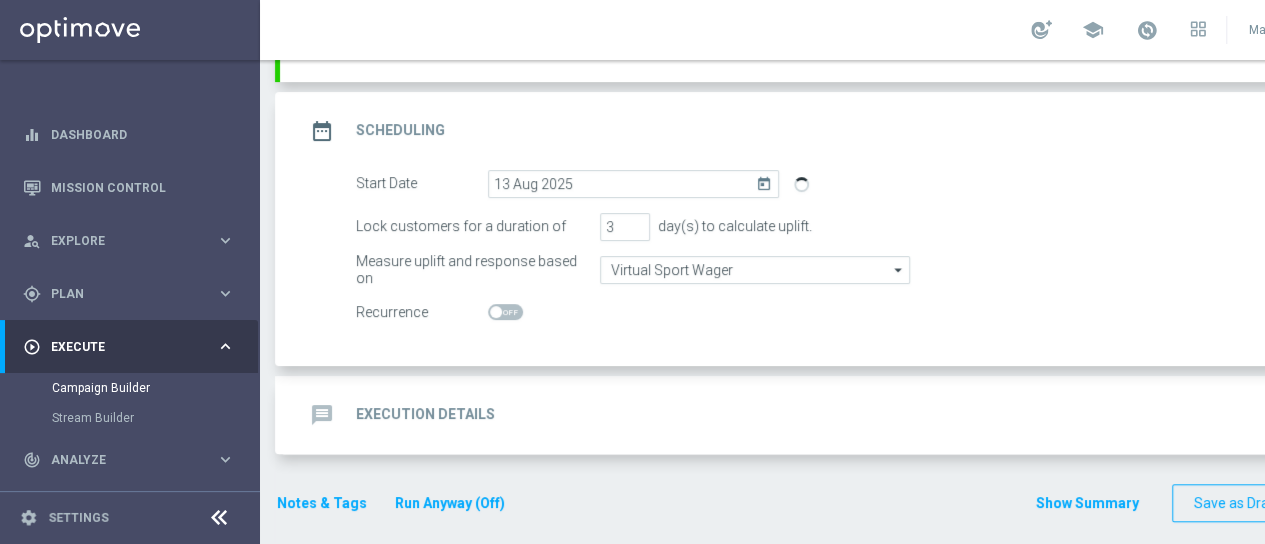 click 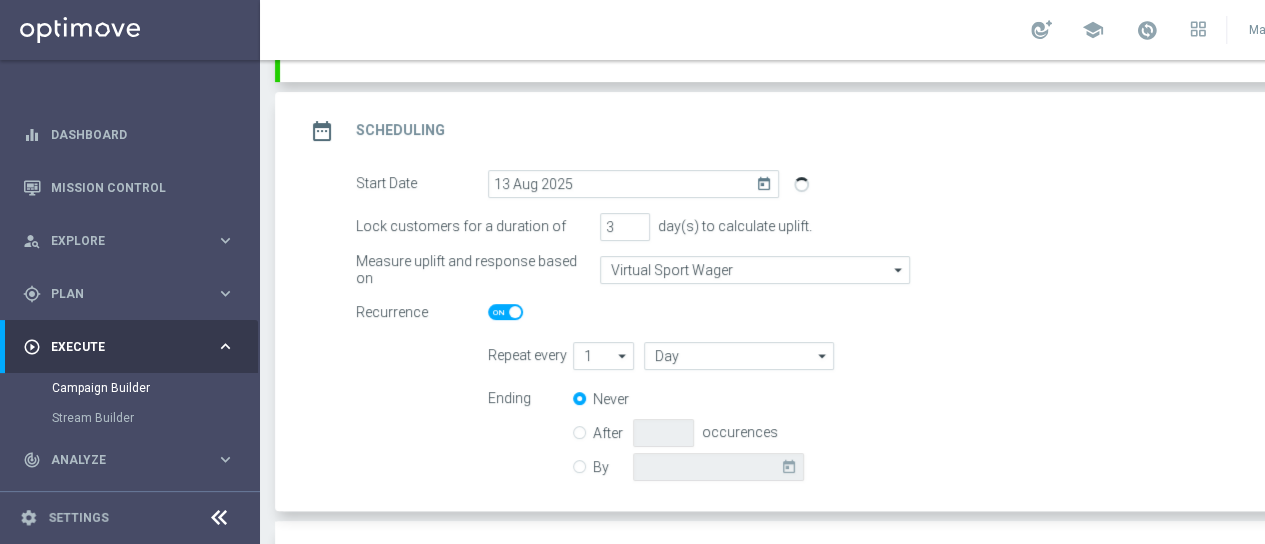click on "arrow_drop_down" 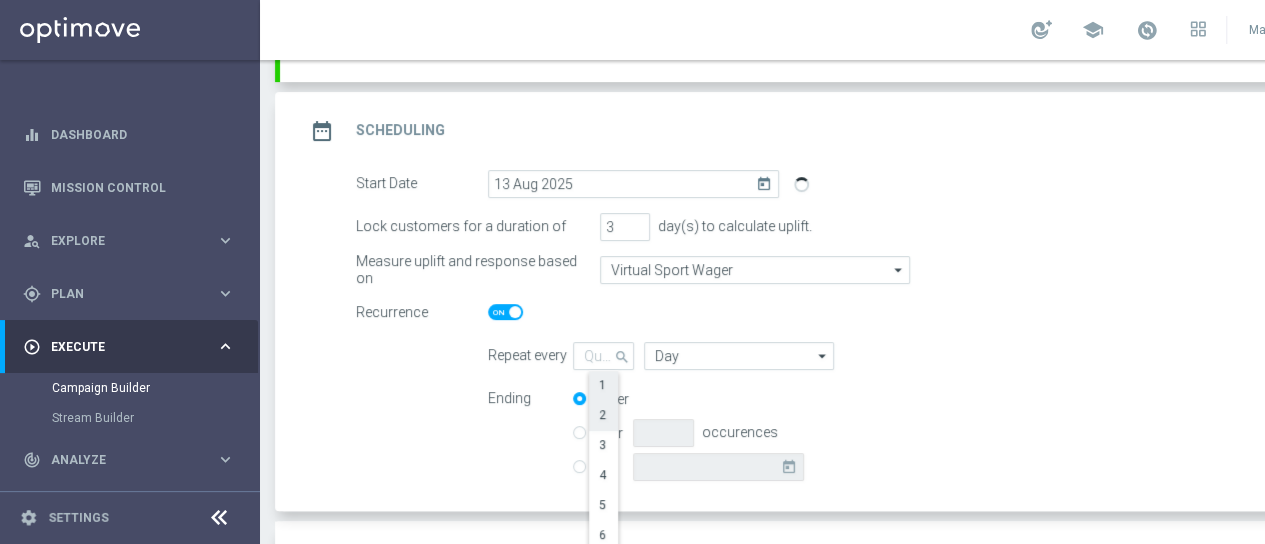 click on "2" 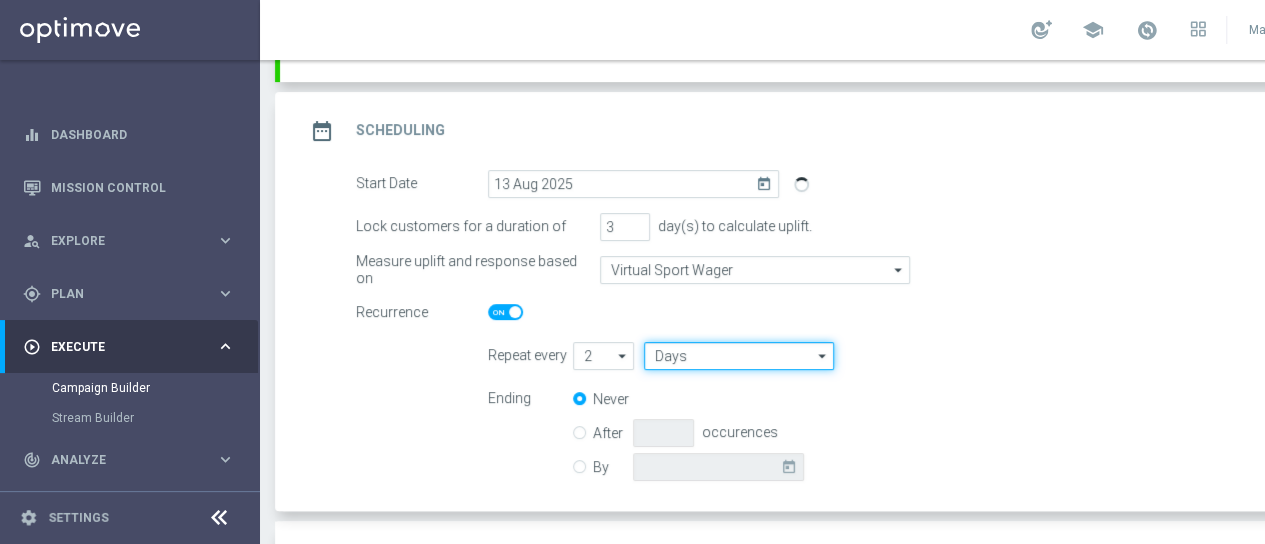 click on "Days" 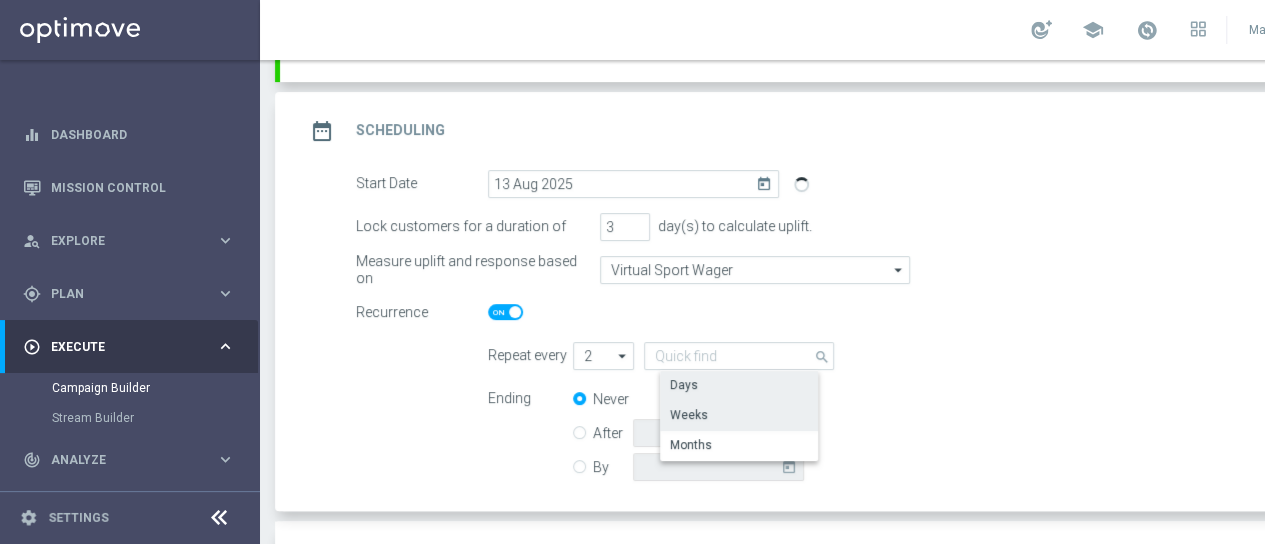 click on "Weeks" 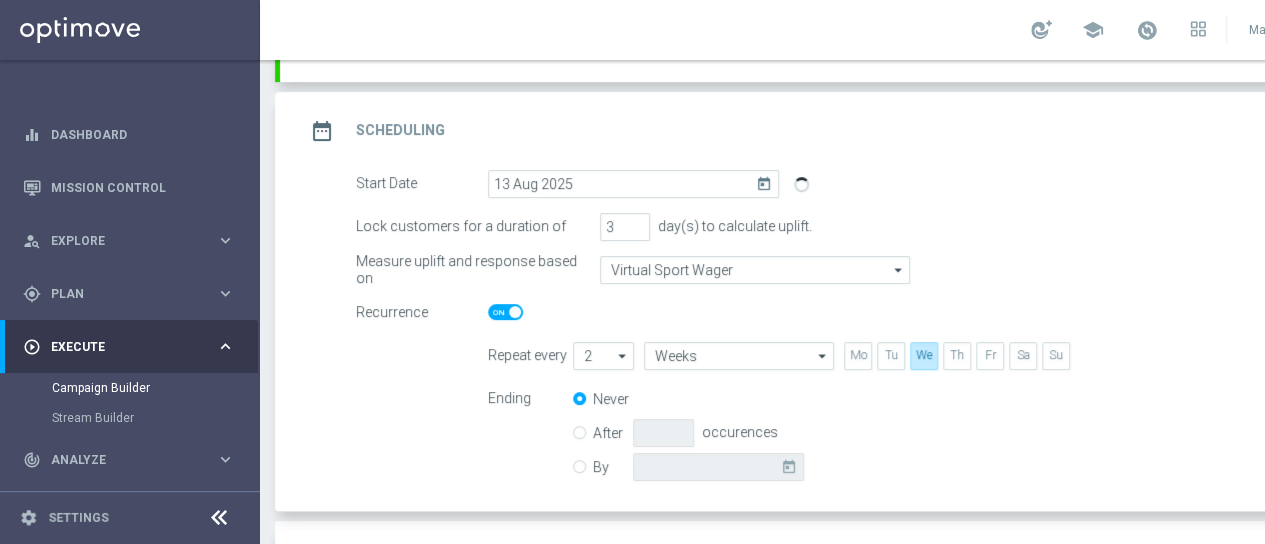 scroll, scrollTop: 344, scrollLeft: 0, axis: vertical 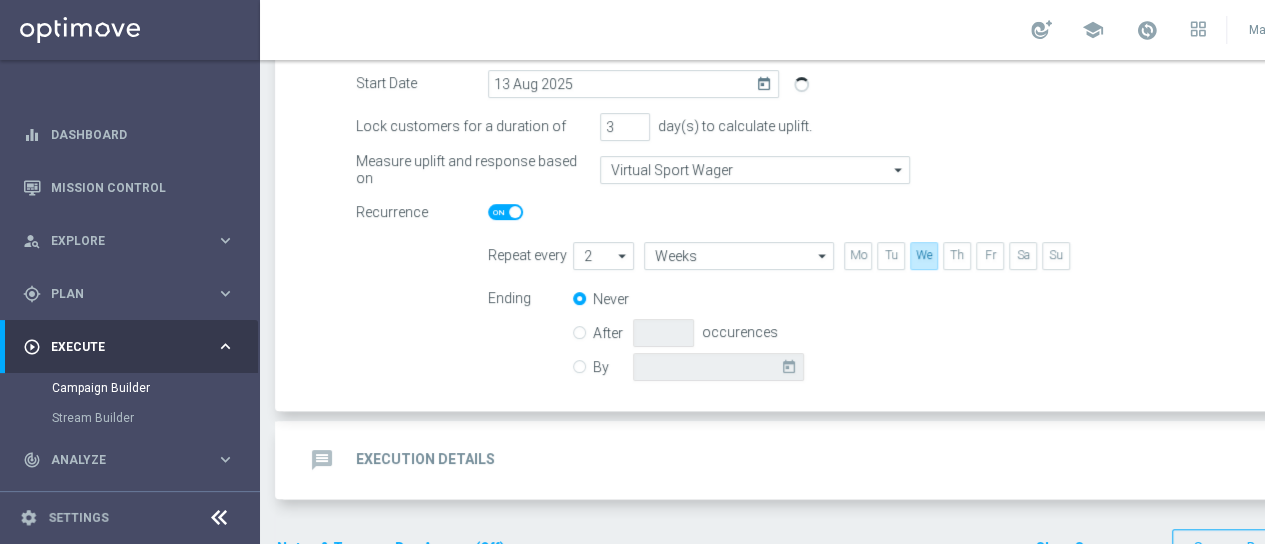 click on "By" at bounding box center [579, 363] 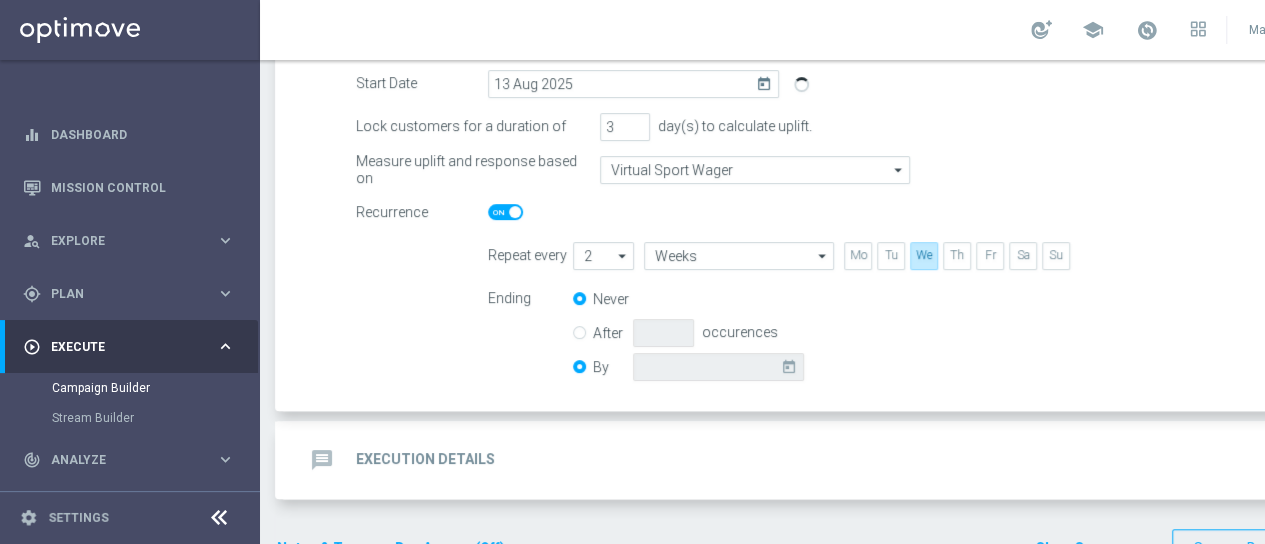 radio on "false" 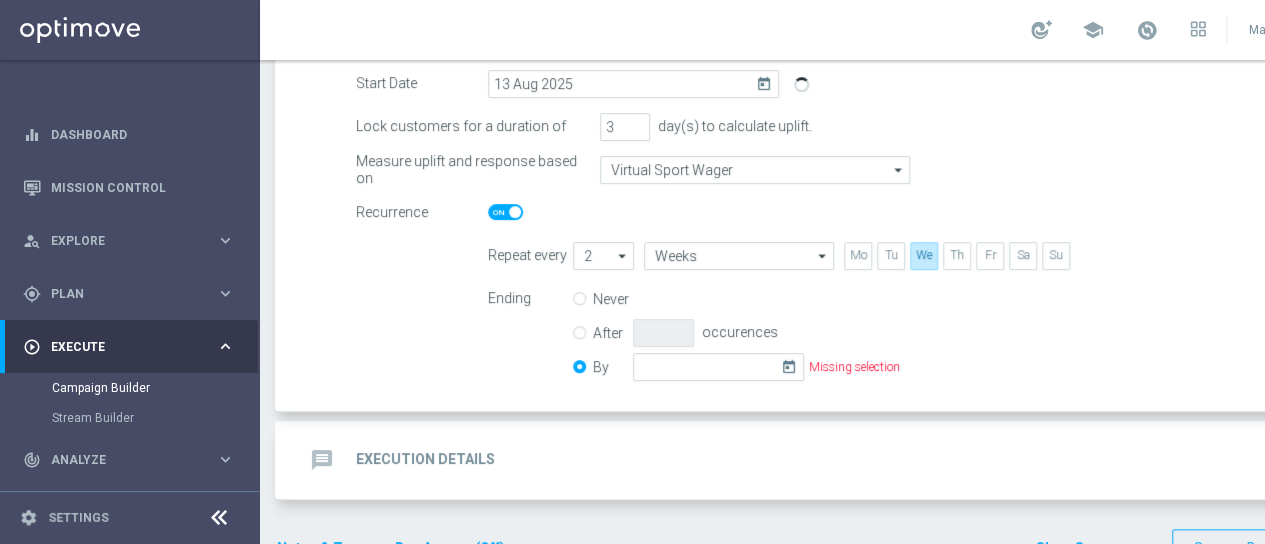 click on "today" 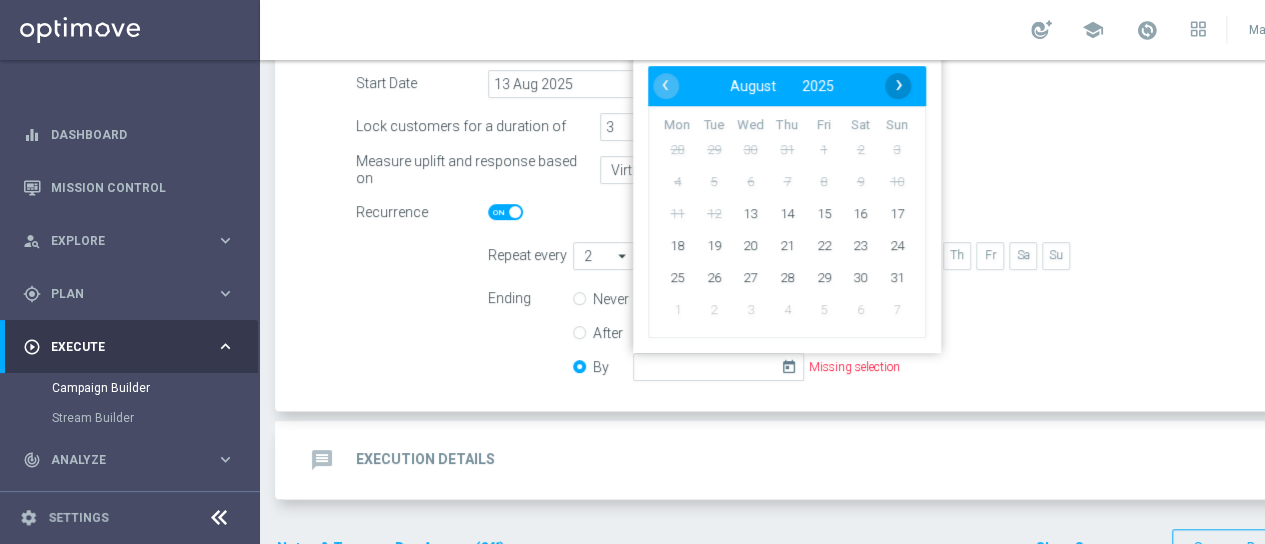 click on "›" 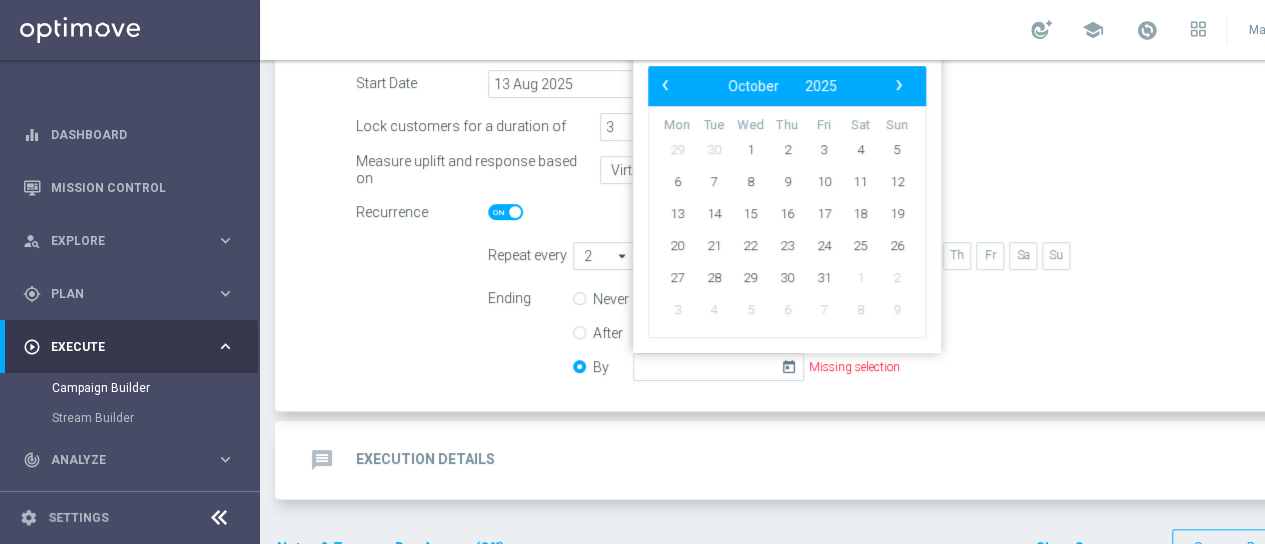 click on "›" 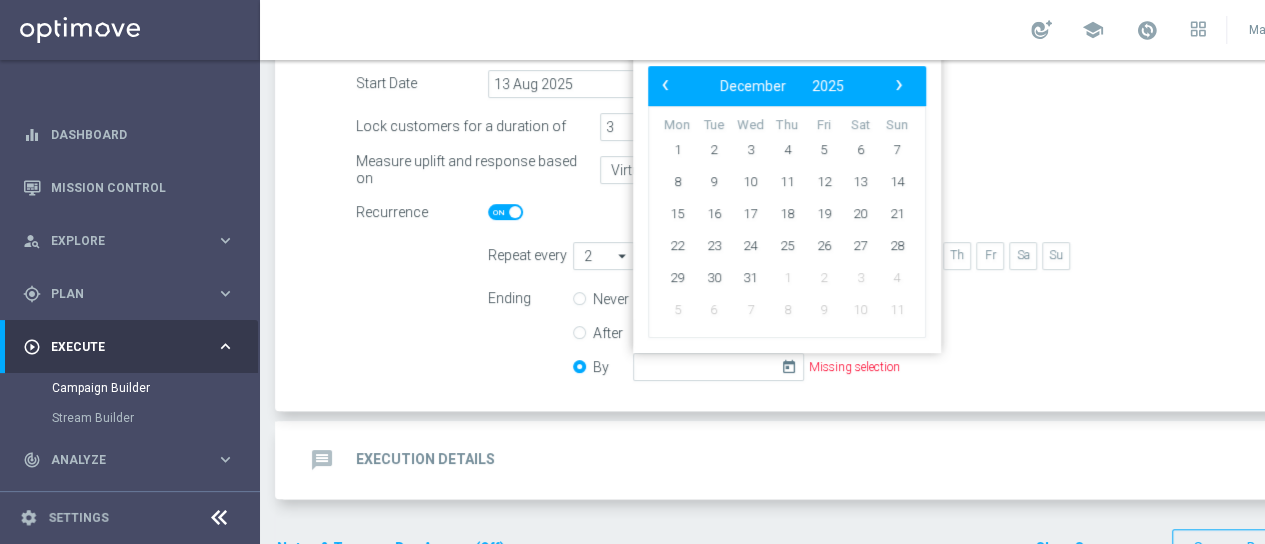 click on "›" 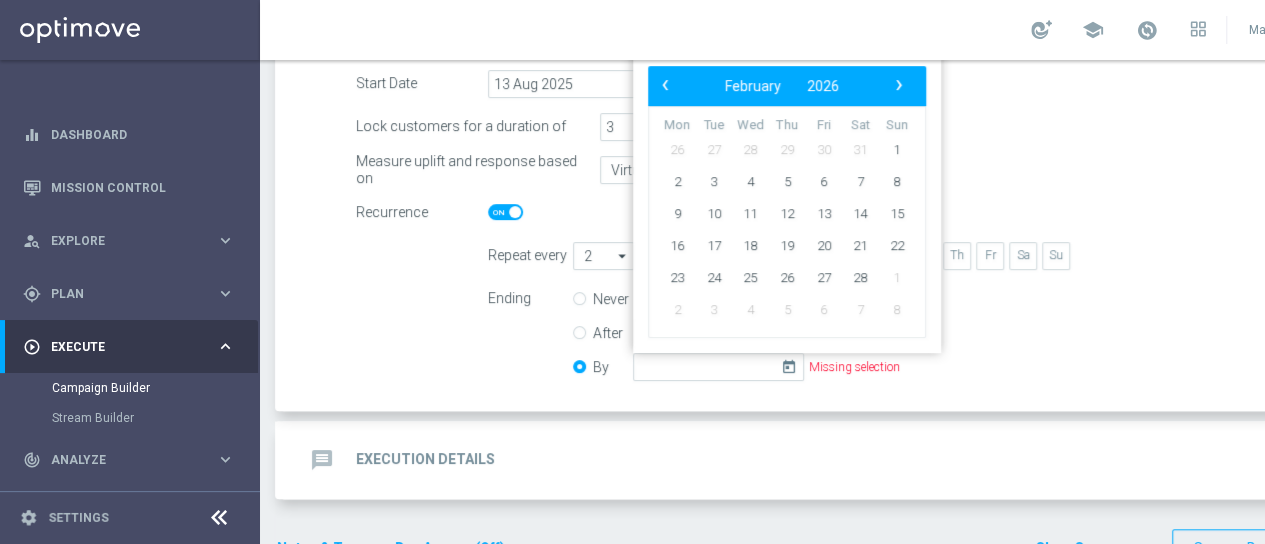 click on "›" 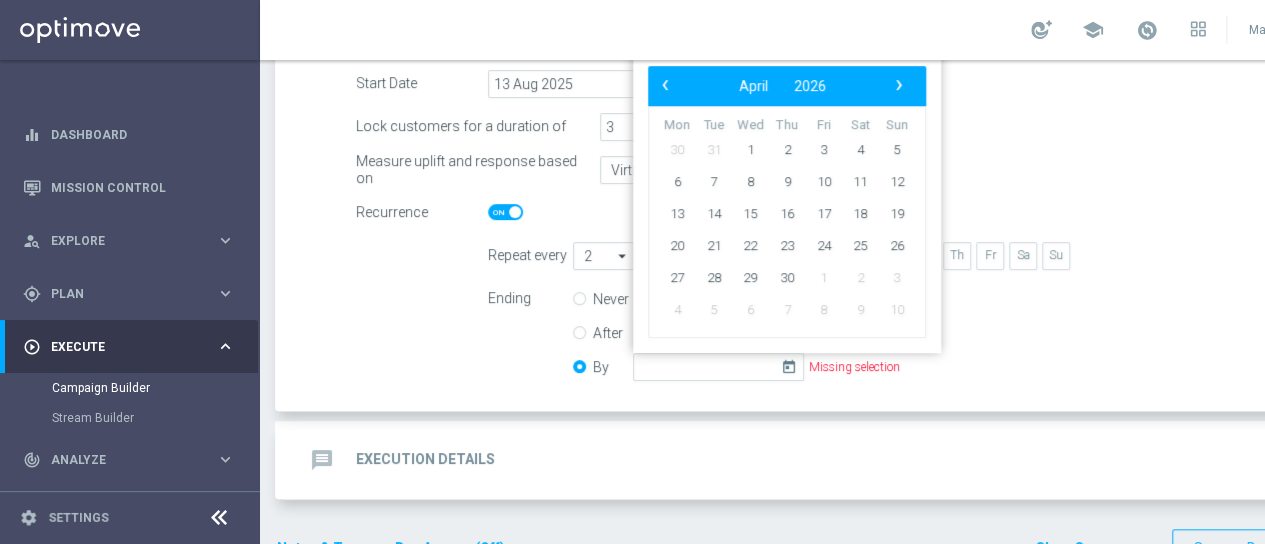 click on "›" 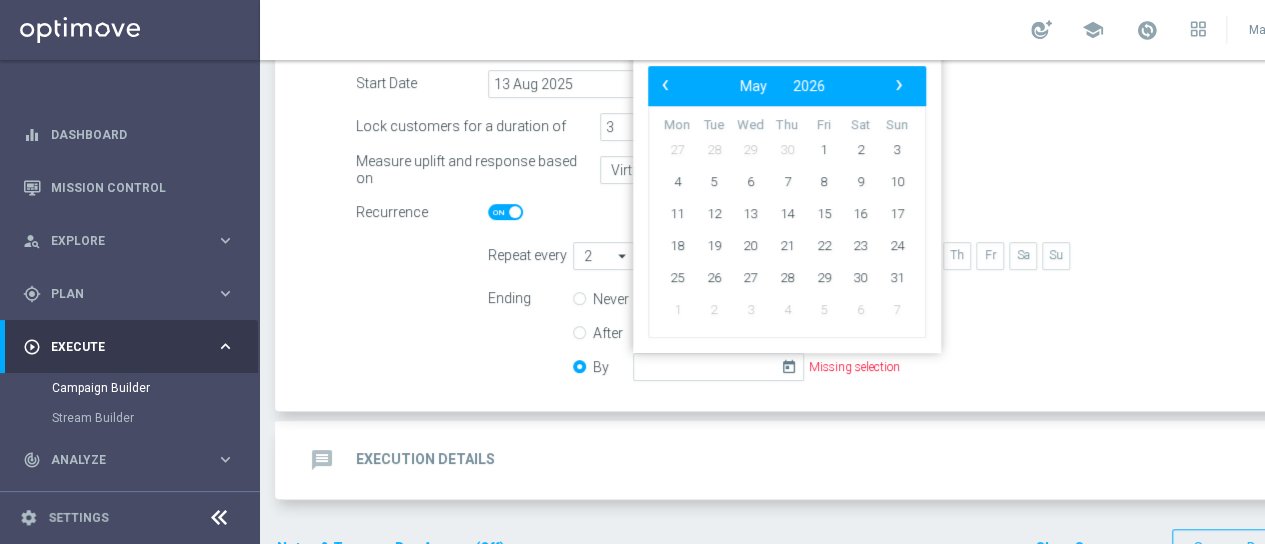 click on "›" 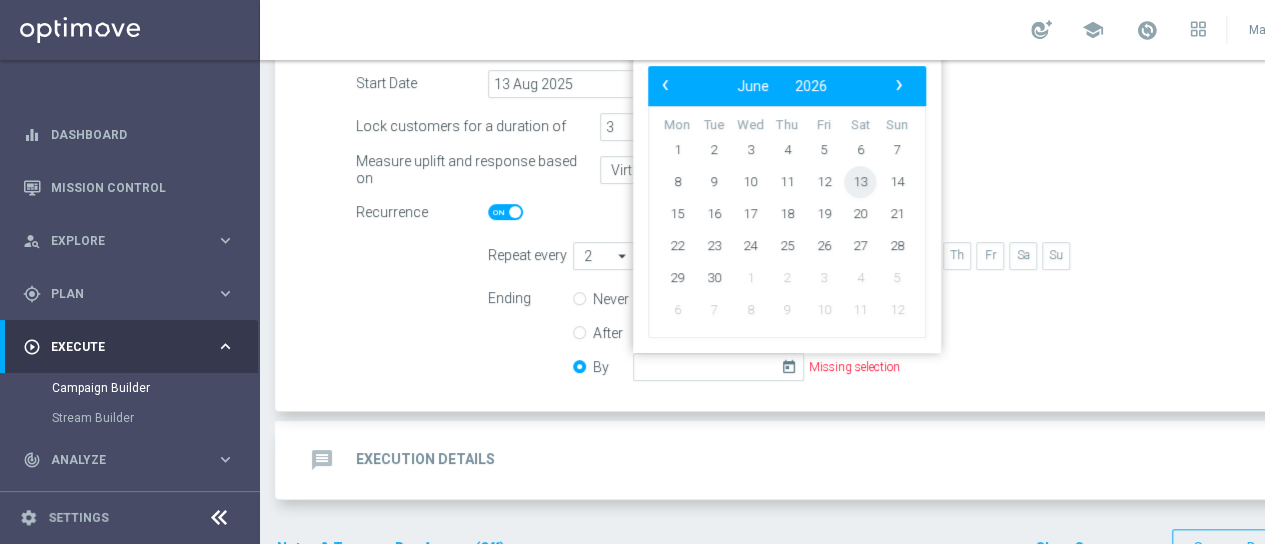 click on "13" 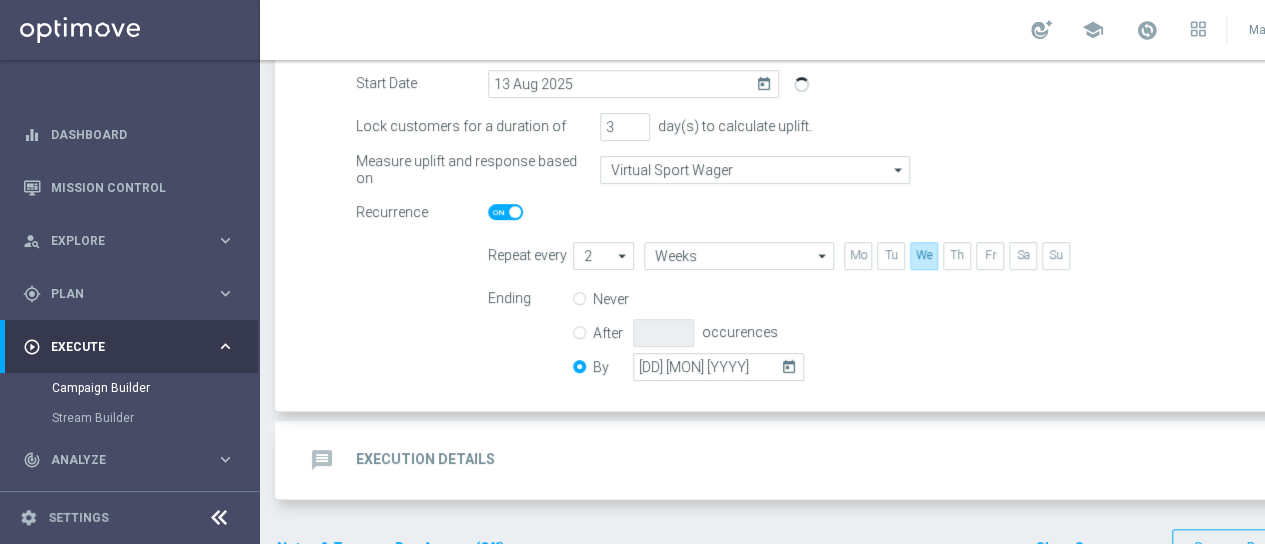 scroll, scrollTop: 388, scrollLeft: 0, axis: vertical 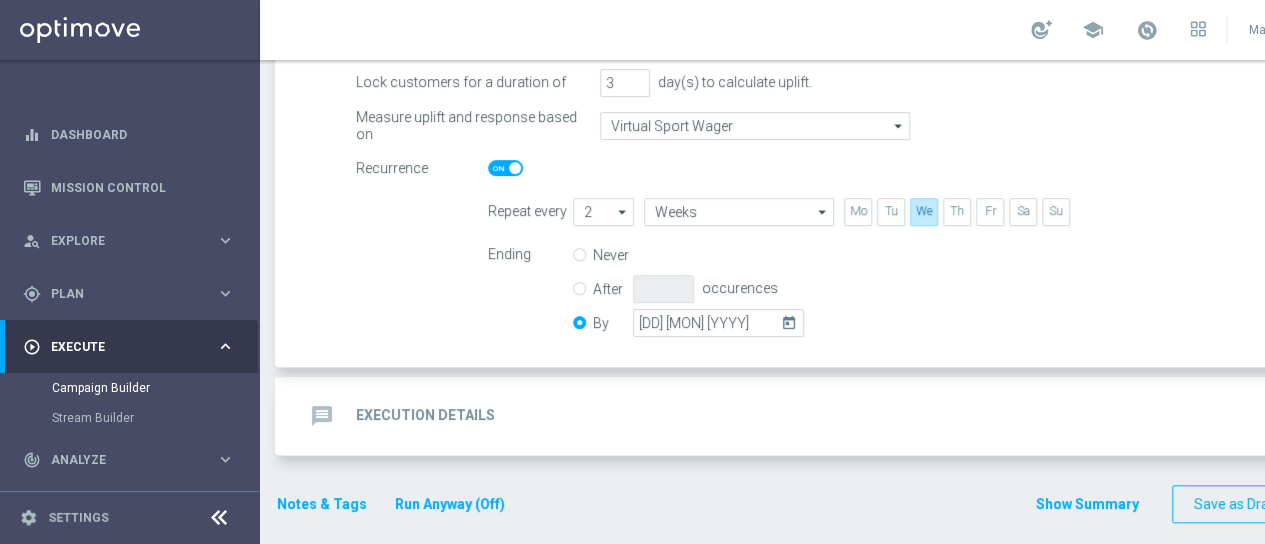 click on "Execution Details" 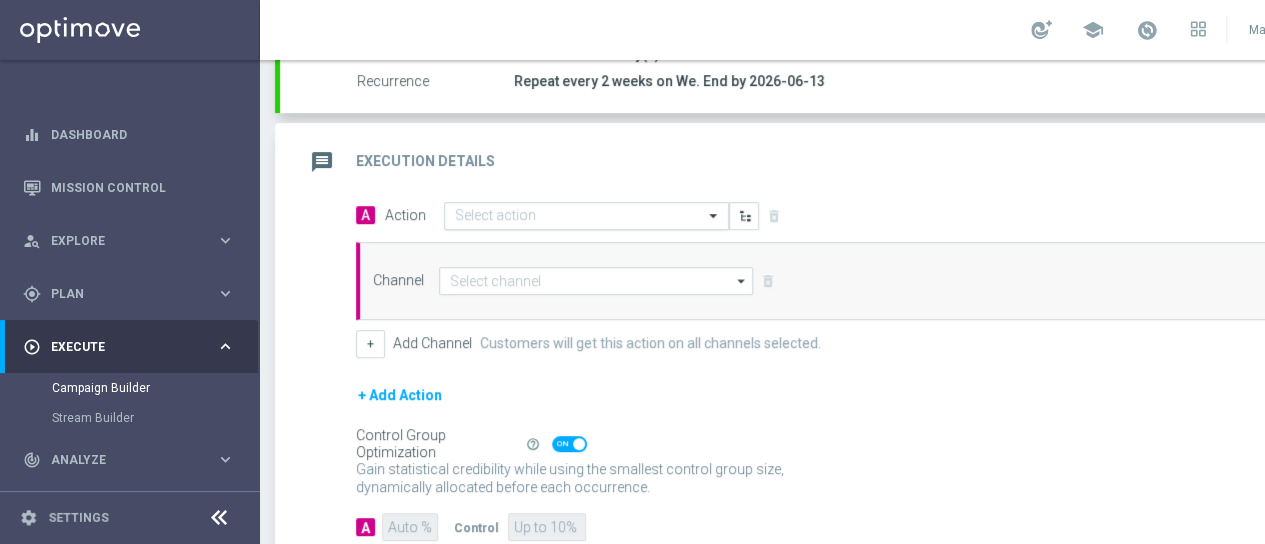 click 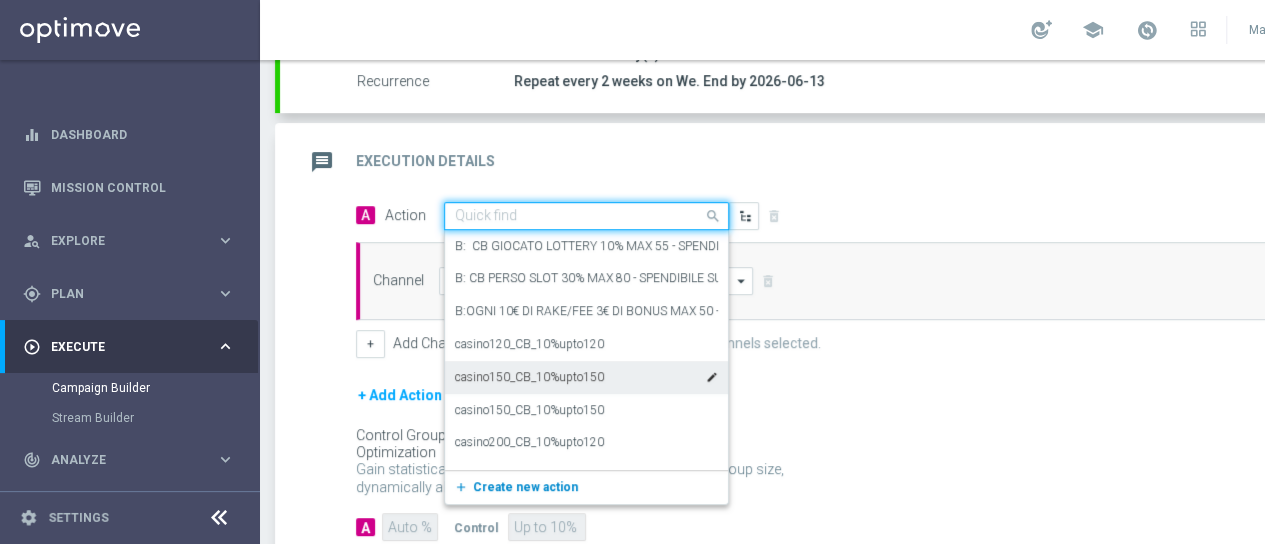 click on "Create new action" at bounding box center (525, 487) 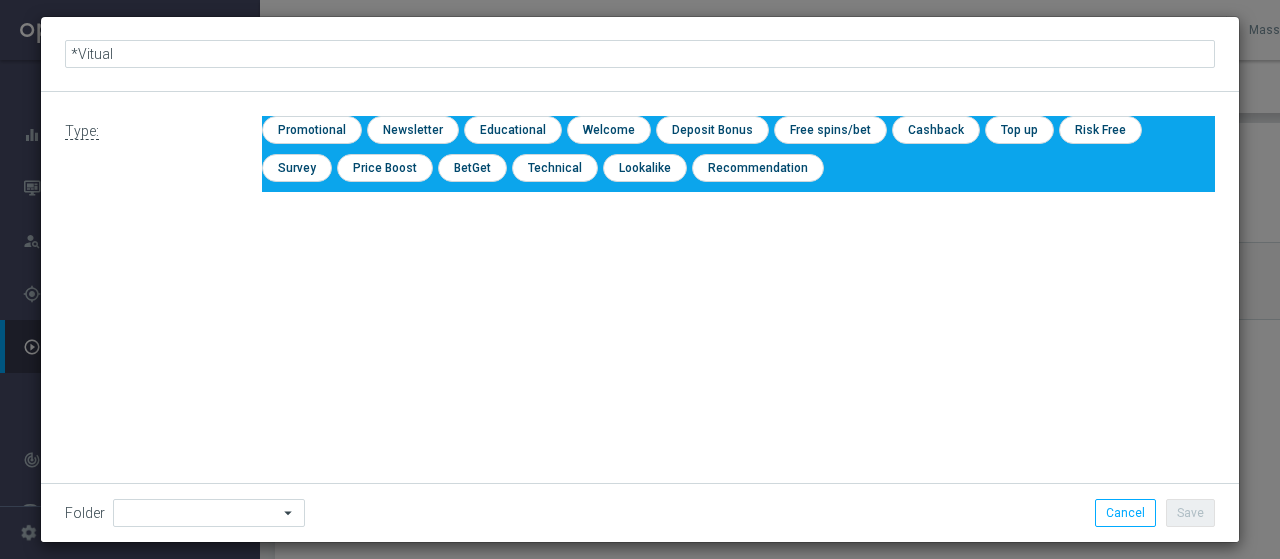 click on "*Vitual" 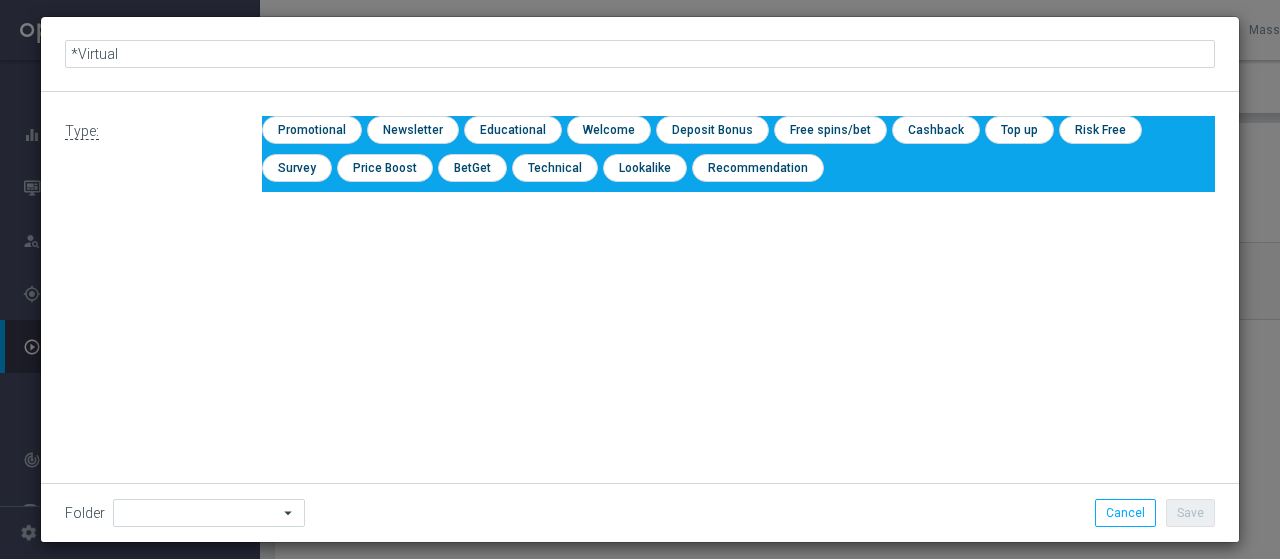 click on "*Virtual" 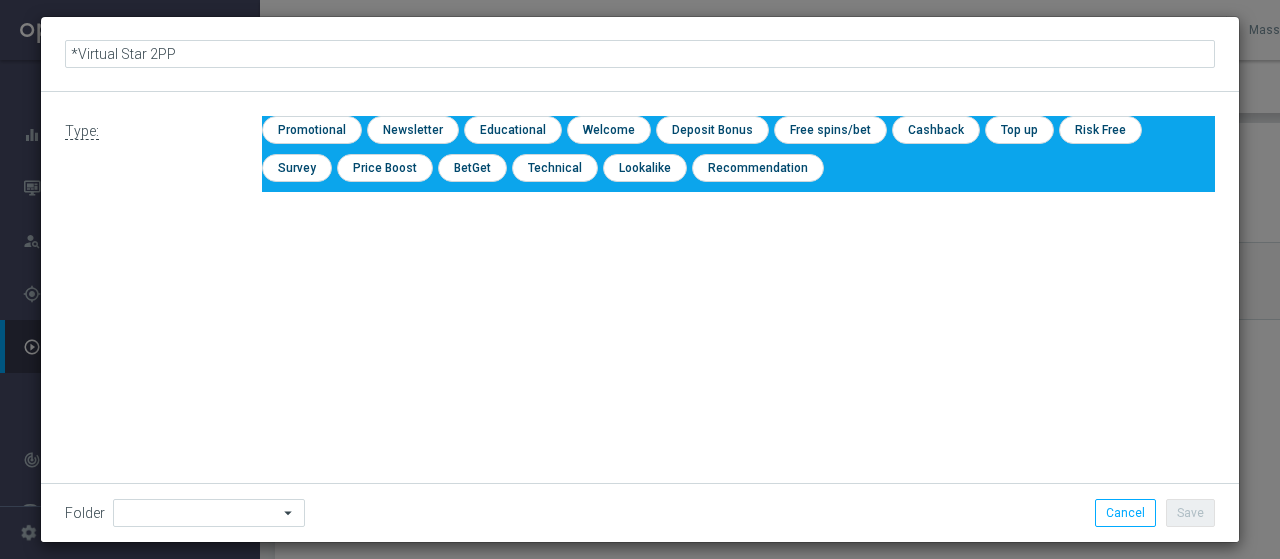 drag, startPoint x: 139, startPoint y: 54, endPoint x: 194, endPoint y: 53, distance: 55.00909 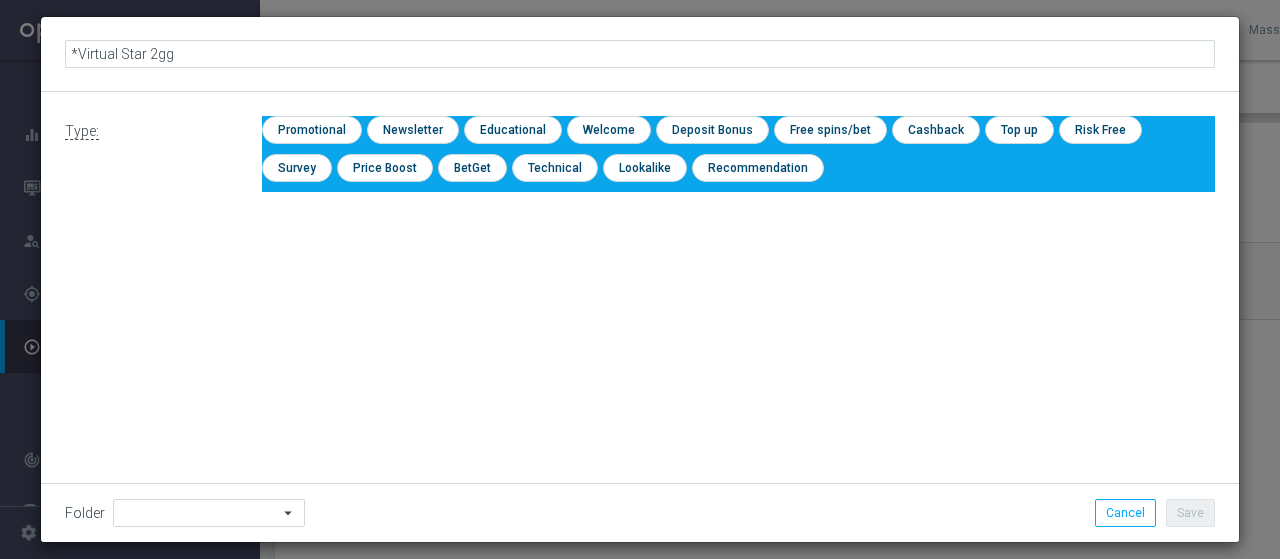 type on "*Virtual Star 2gg" 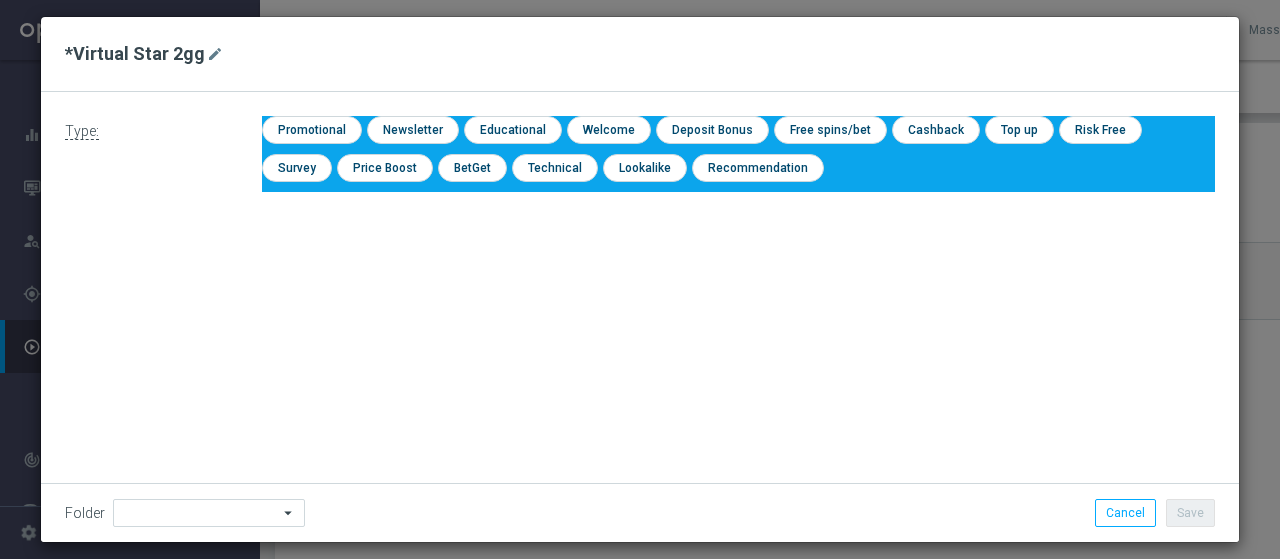 click on "mode_edit" 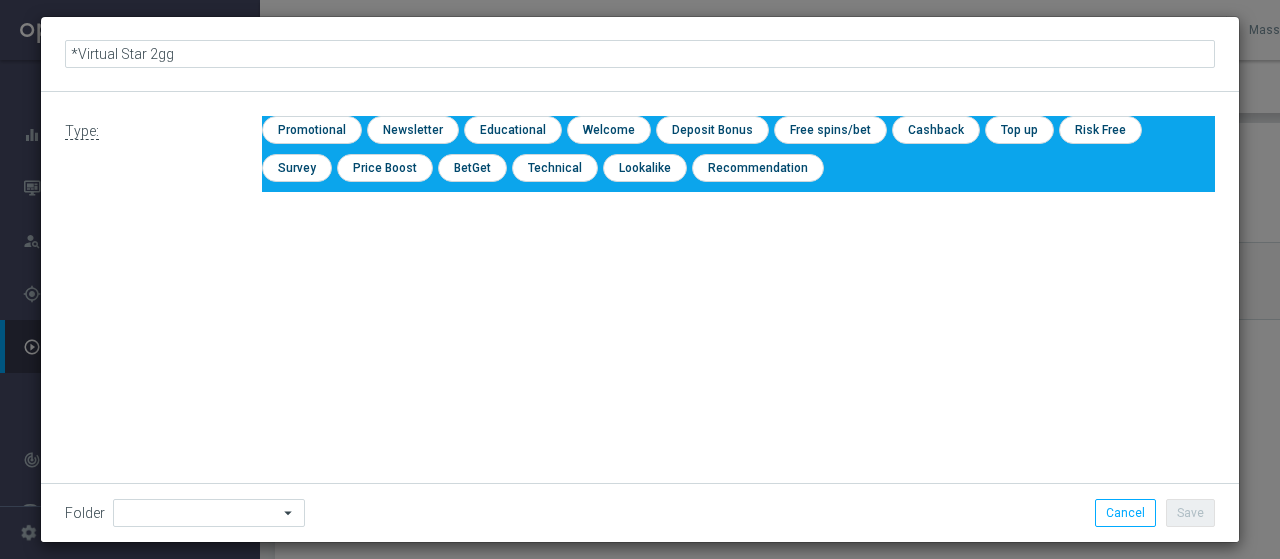 type on "*Virtual Star 2gg 50% ricarica fino a 300€ / 5€ di bonus ogni 50€ di Giocato Virtual x 5gg" 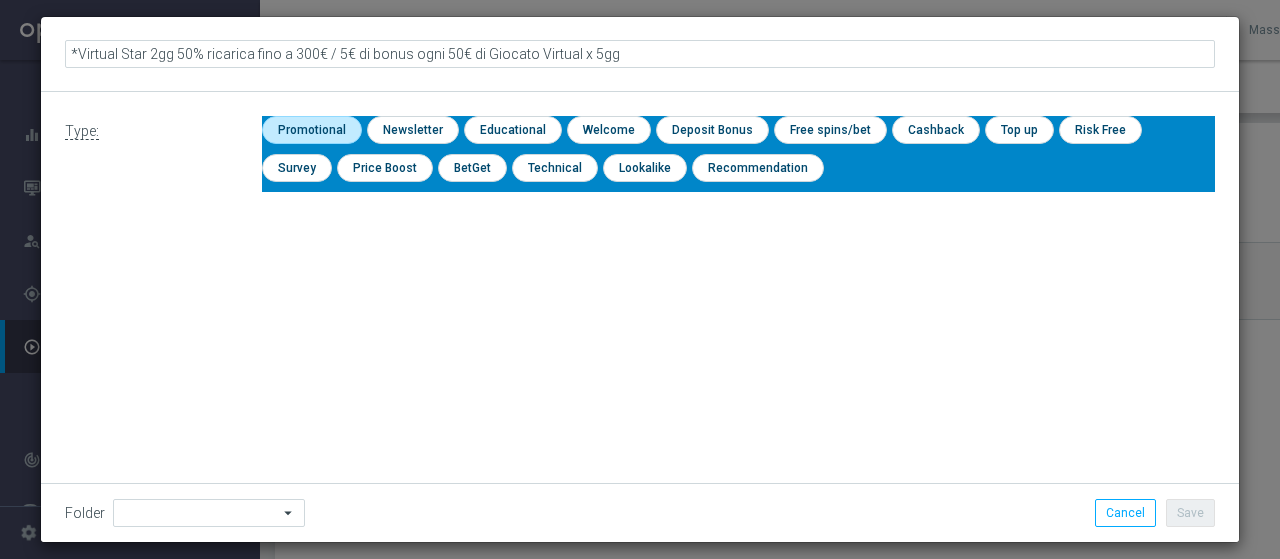 click 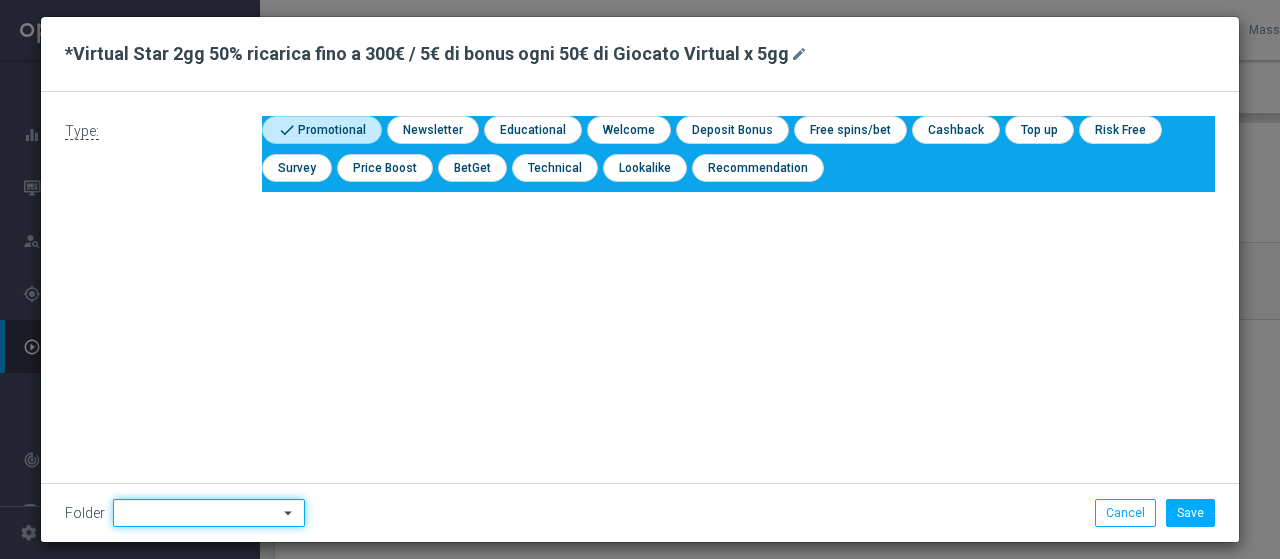 click 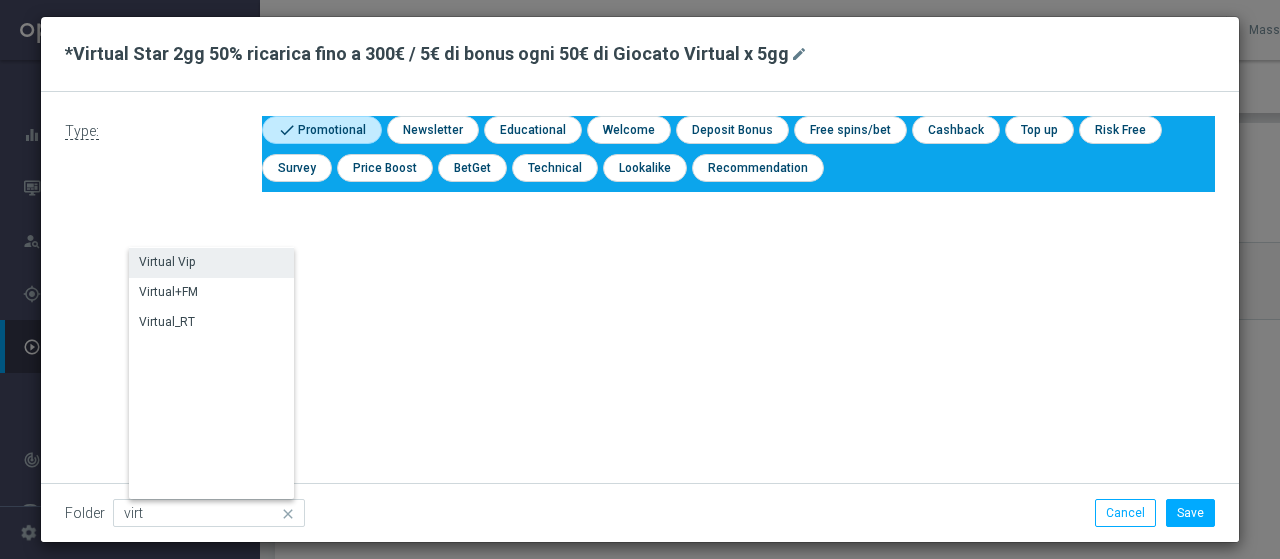 click on "Virtual Vip" 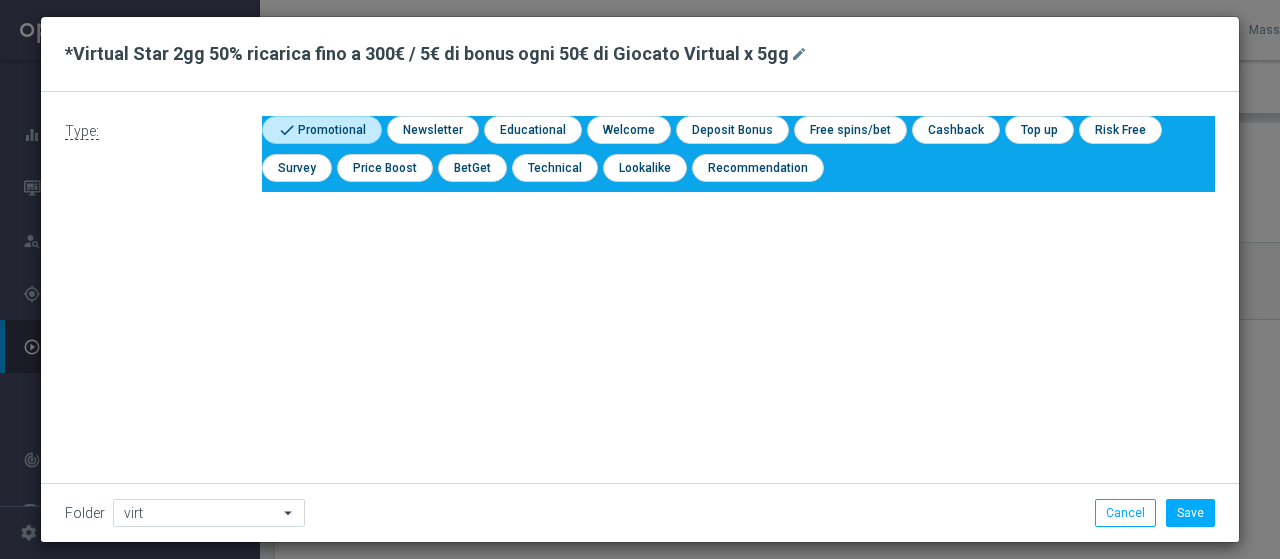 type on "Virtual Vip" 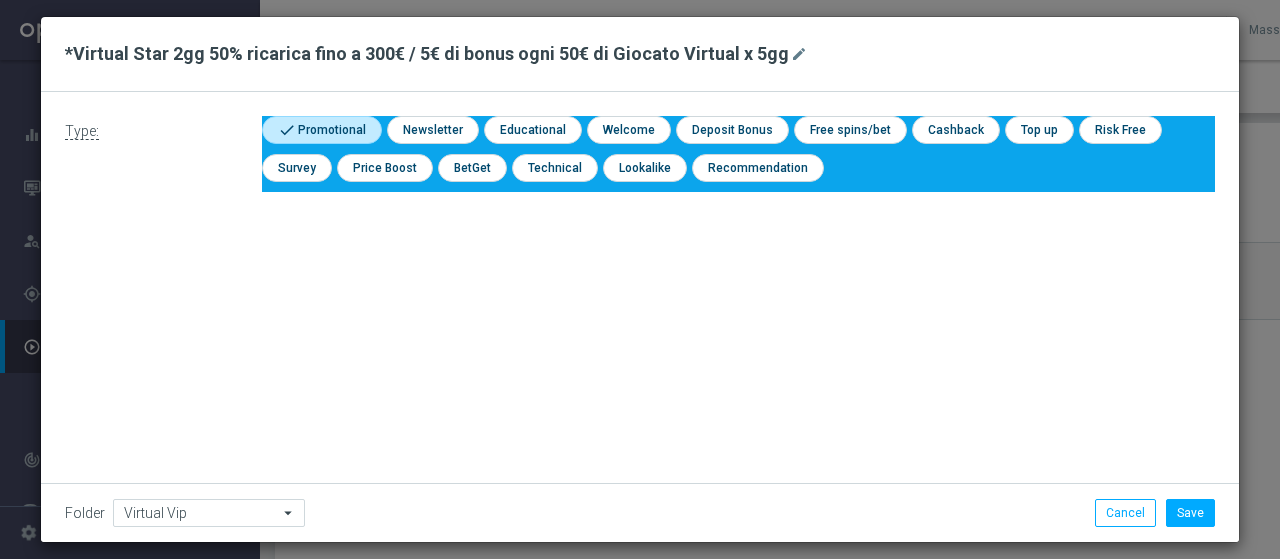 click on "*Virtual Star 2gg 50% ricarica fino a 300€ / 5€ di bonus ogni 50€ di Giocato Virtual x 5gg" 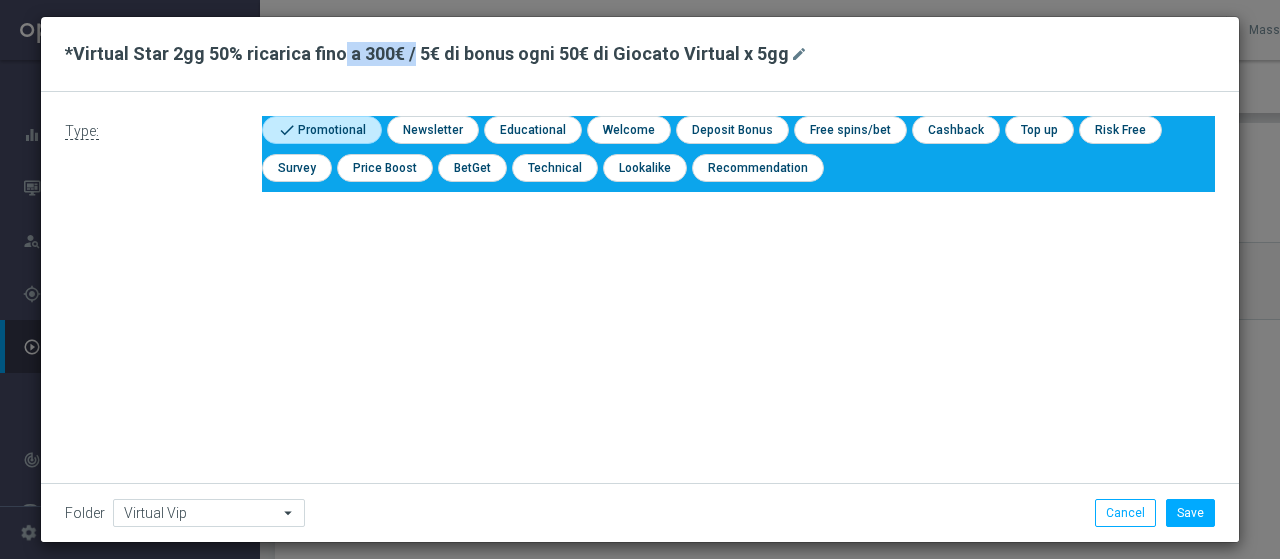 click on "*Virtual Star 2gg 50% ricarica fino a 300€ / 5€ di bonus ogni 50€ di Giocato Virtual x 5gg" 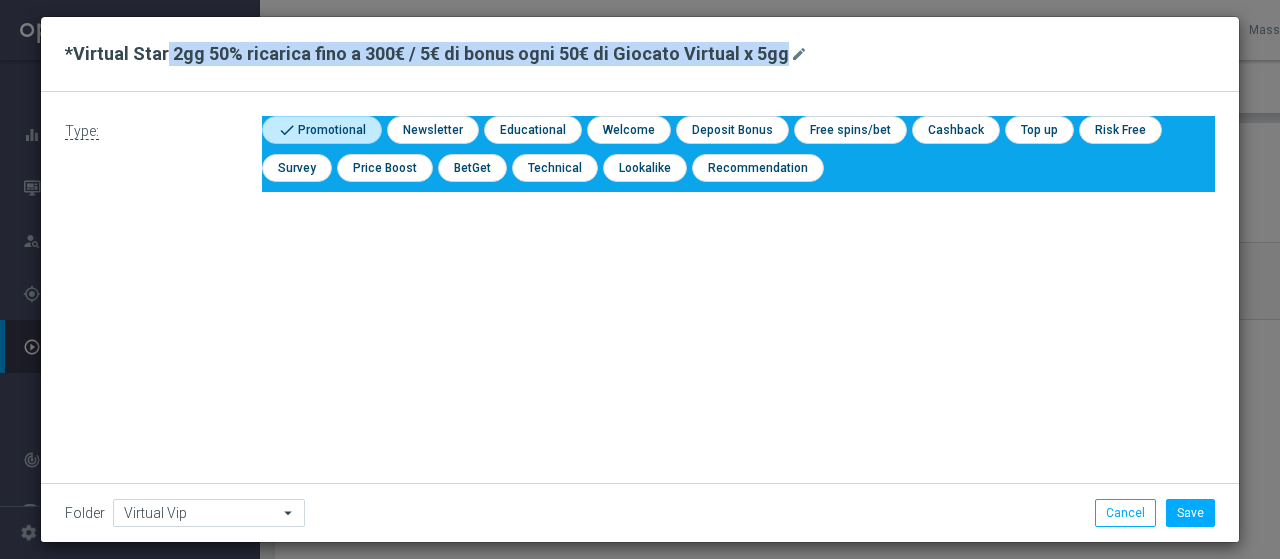 click on "*Virtual Star 2gg 50% ricarica fino a 300€ / 5€ di bonus ogni 50€ di Giocato Virtual x 5gg" 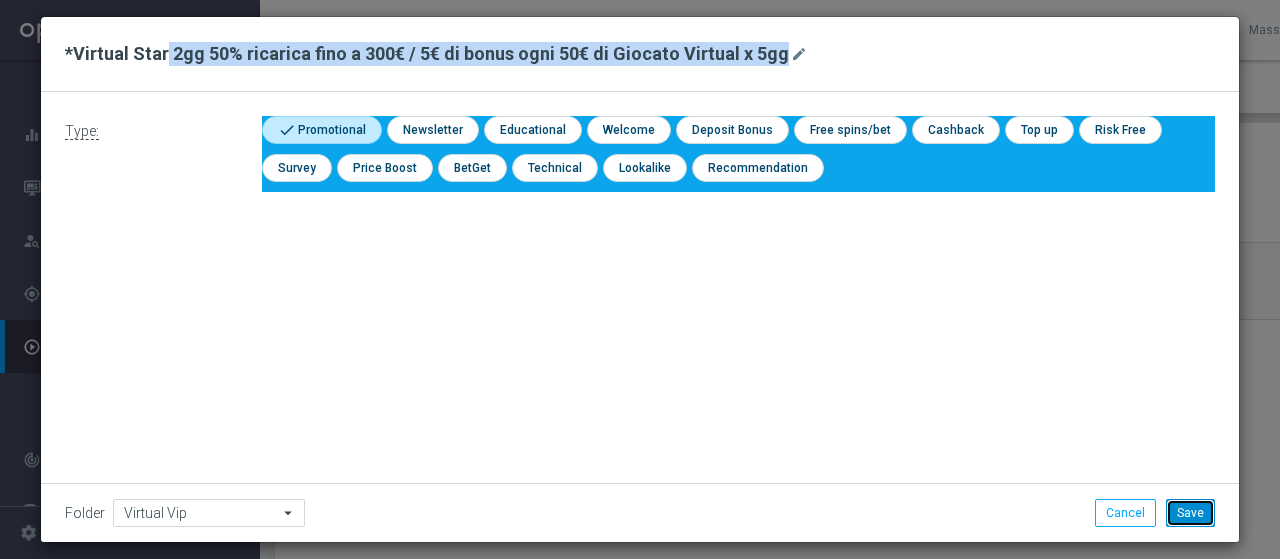 click on "Save" 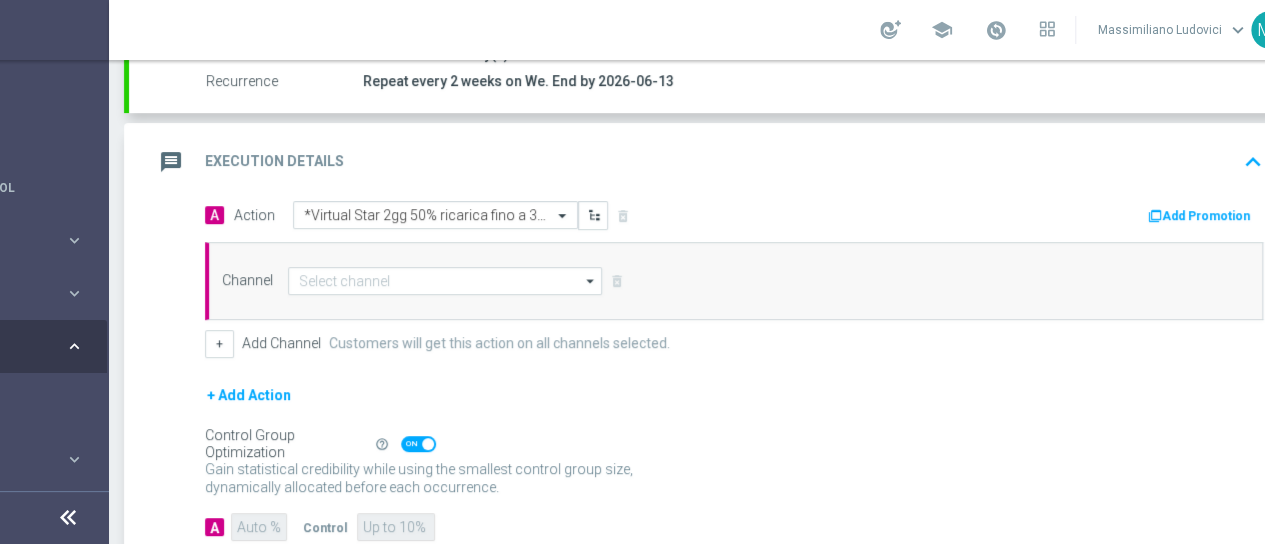 scroll, scrollTop: 0, scrollLeft: 206, axis: horizontal 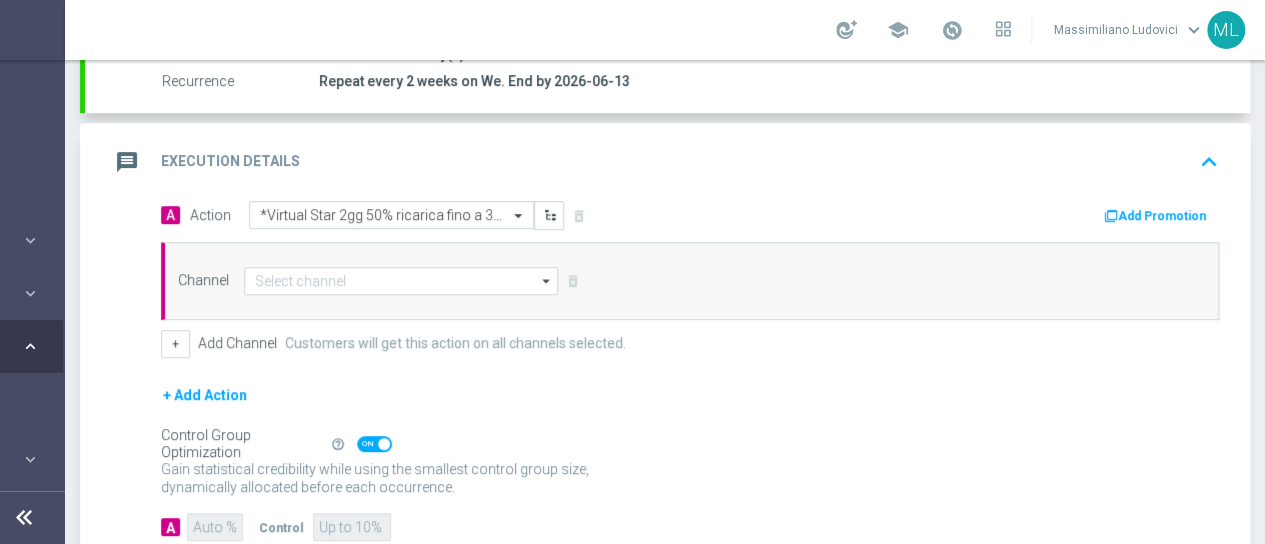 click on "Add Promotion" 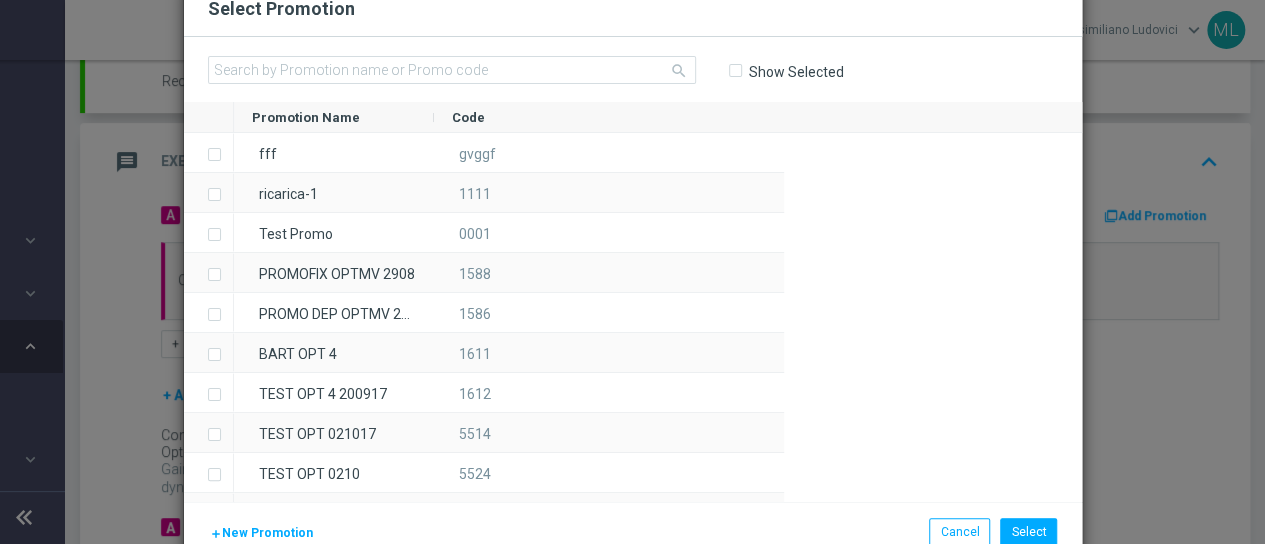 scroll, scrollTop: 0, scrollLeft: 195, axis: horizontal 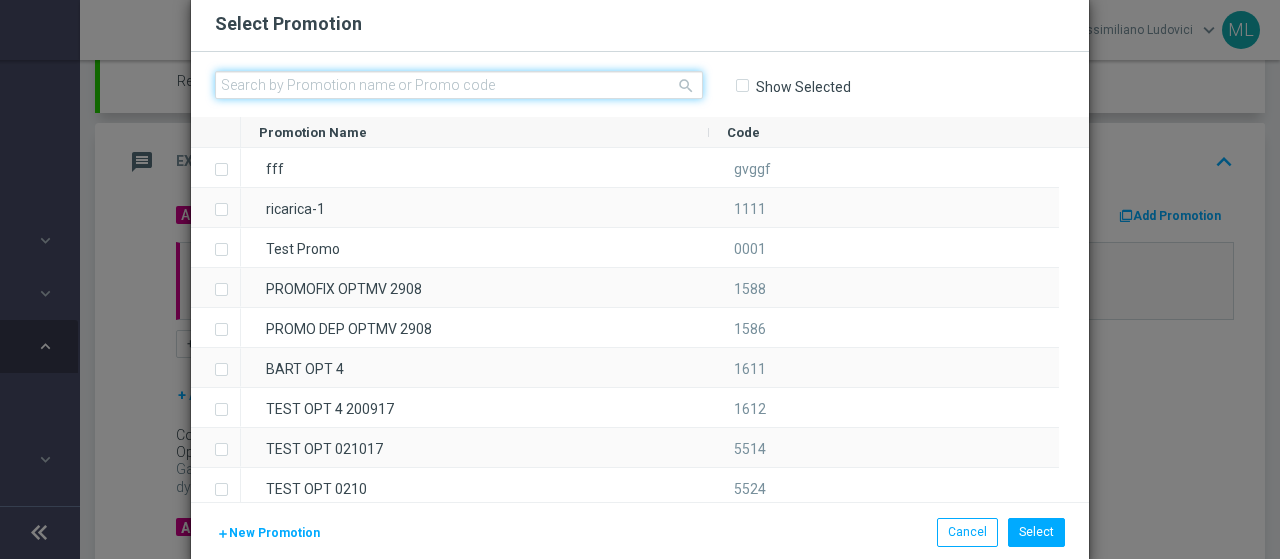 click 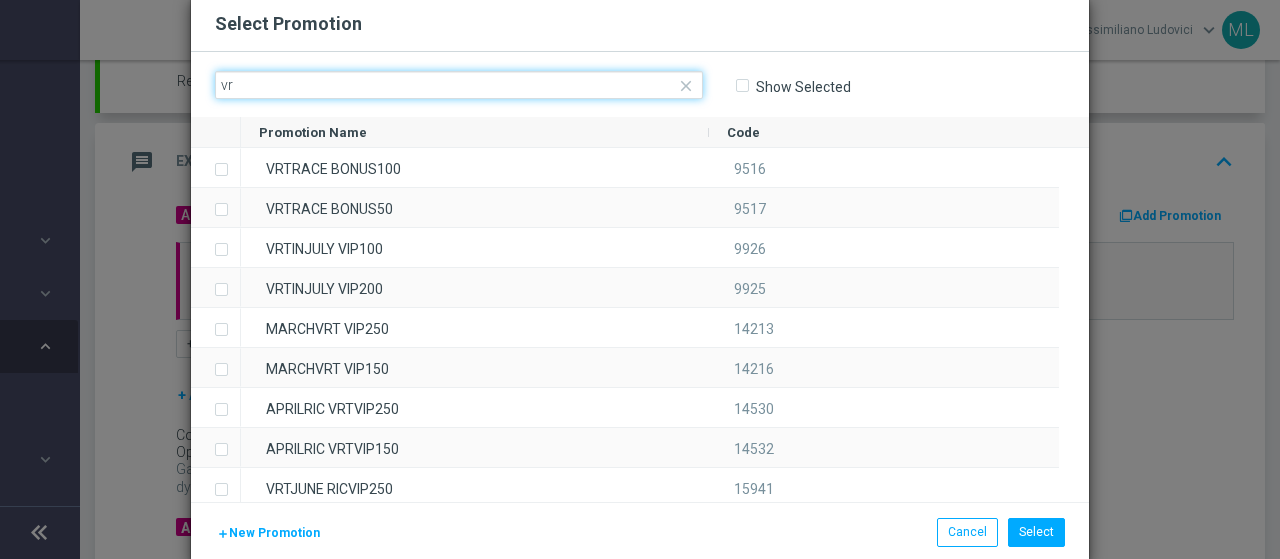 type on "v" 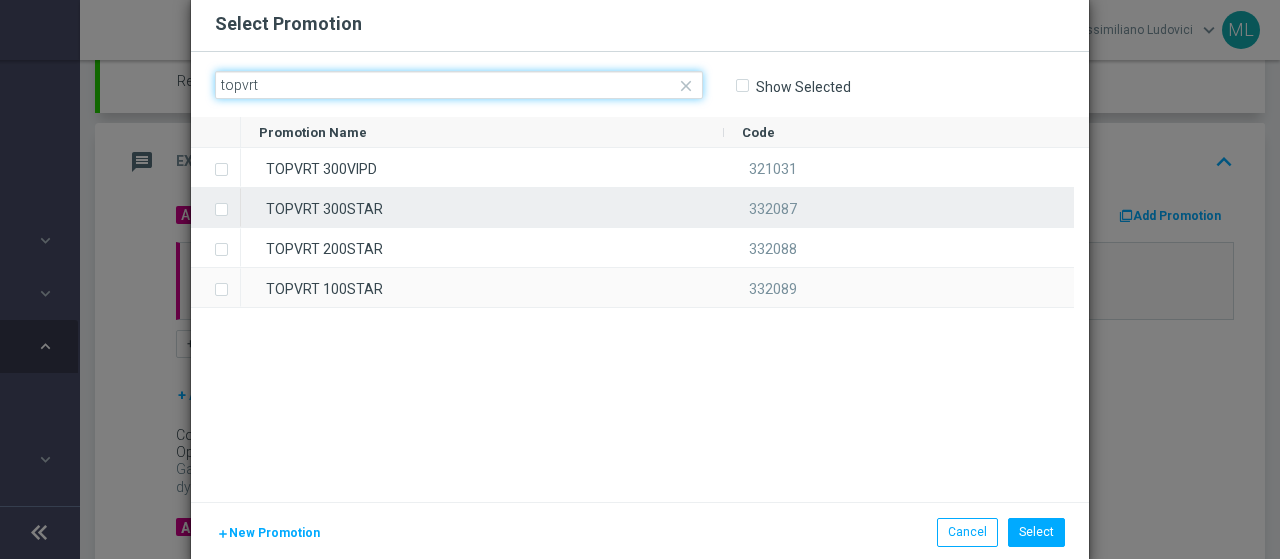 type on "topvrt" 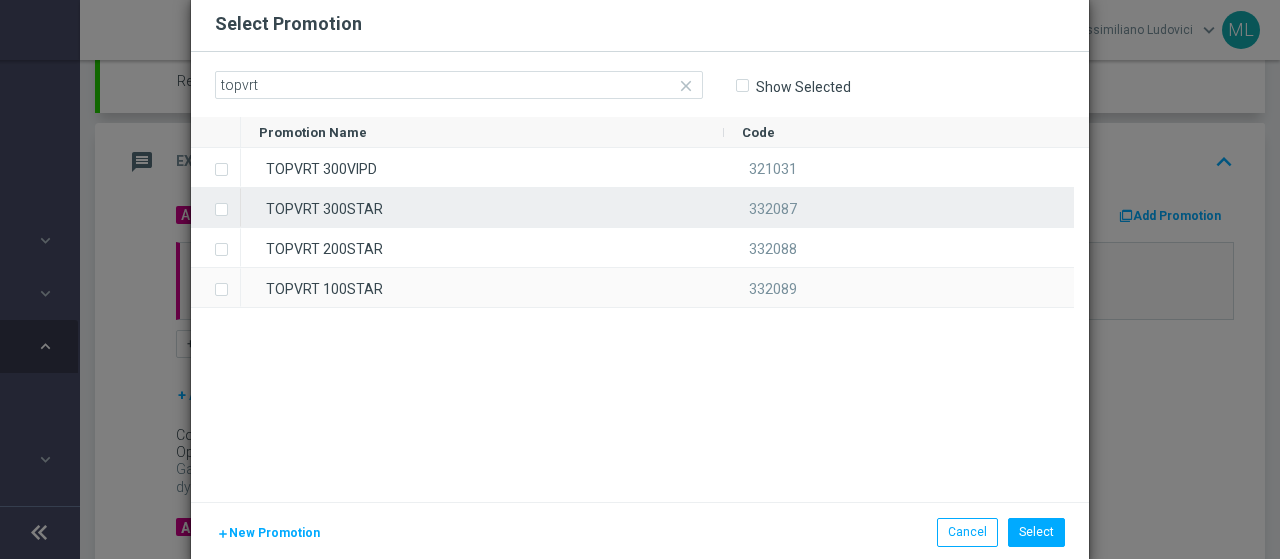 click 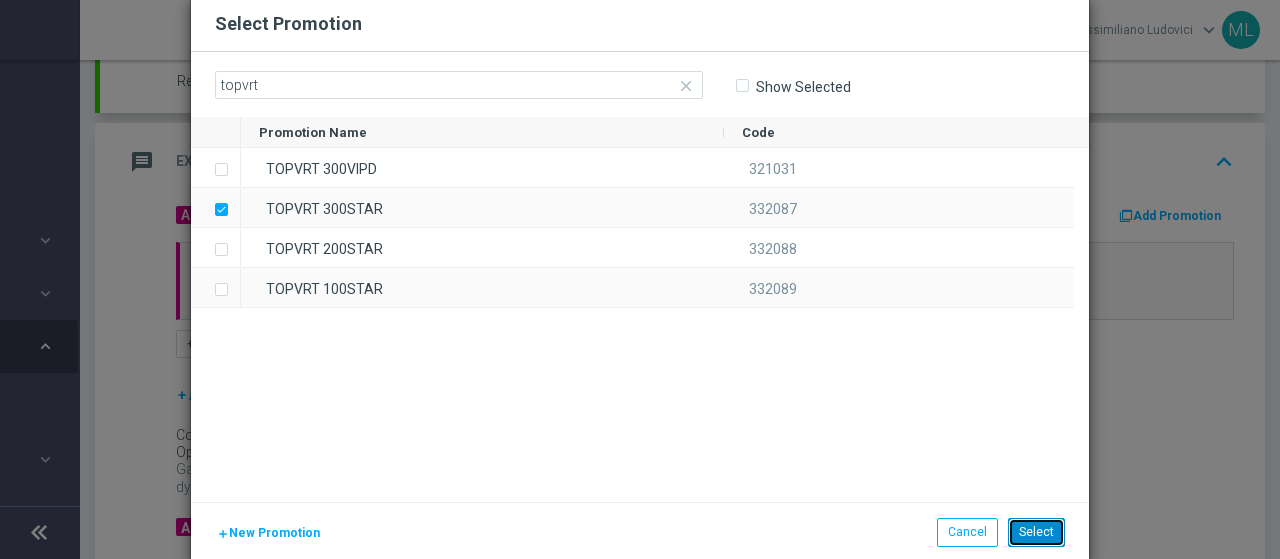 click on "Select" 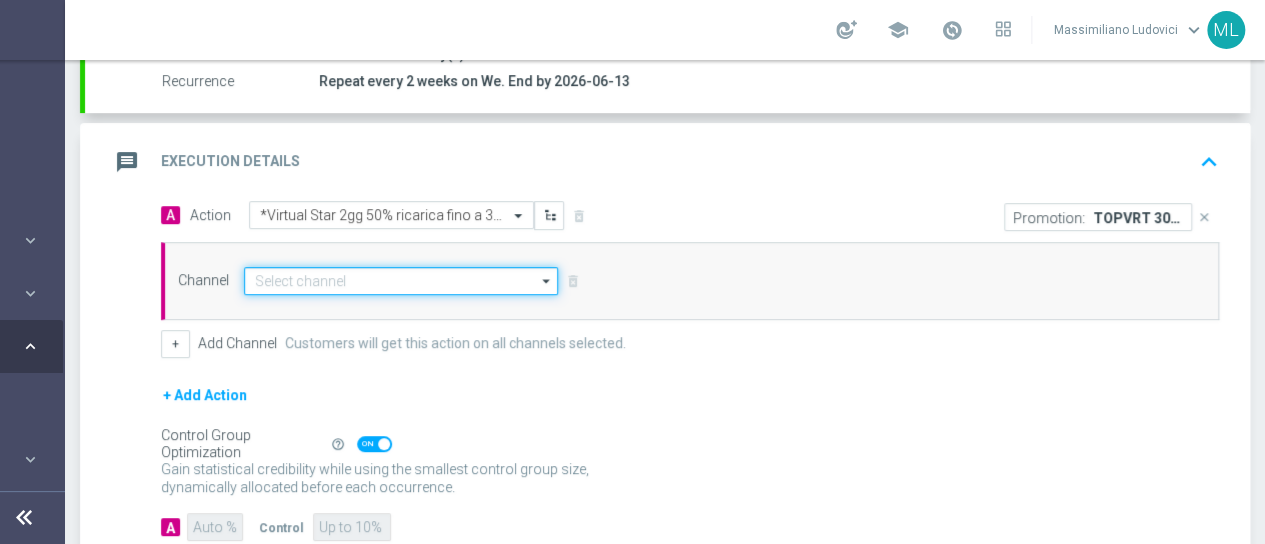 click 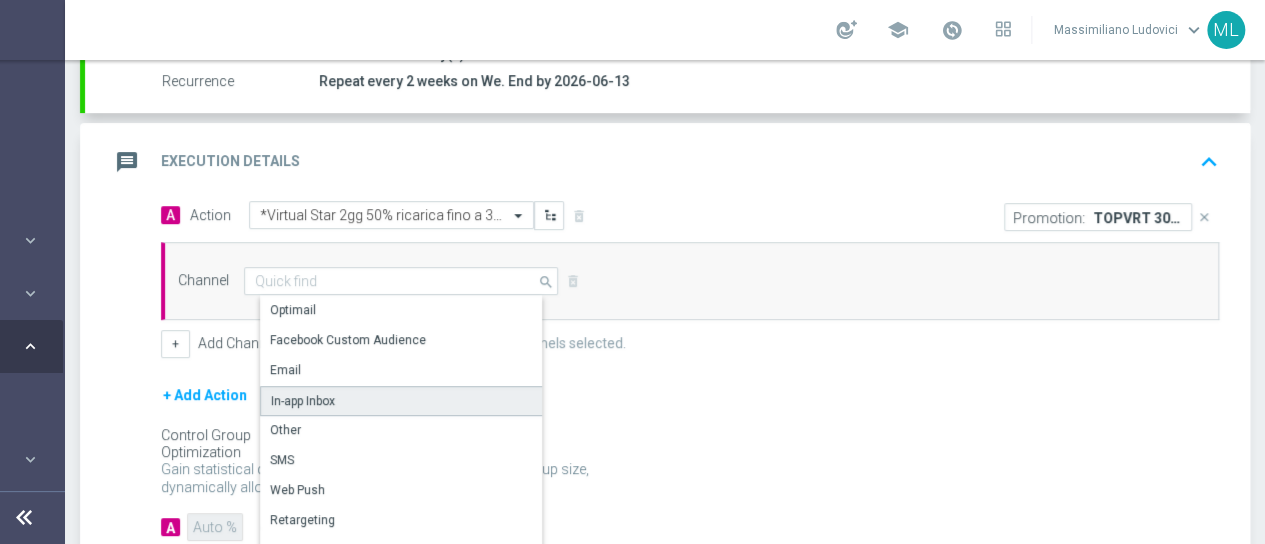 click on "In-app Inbox" 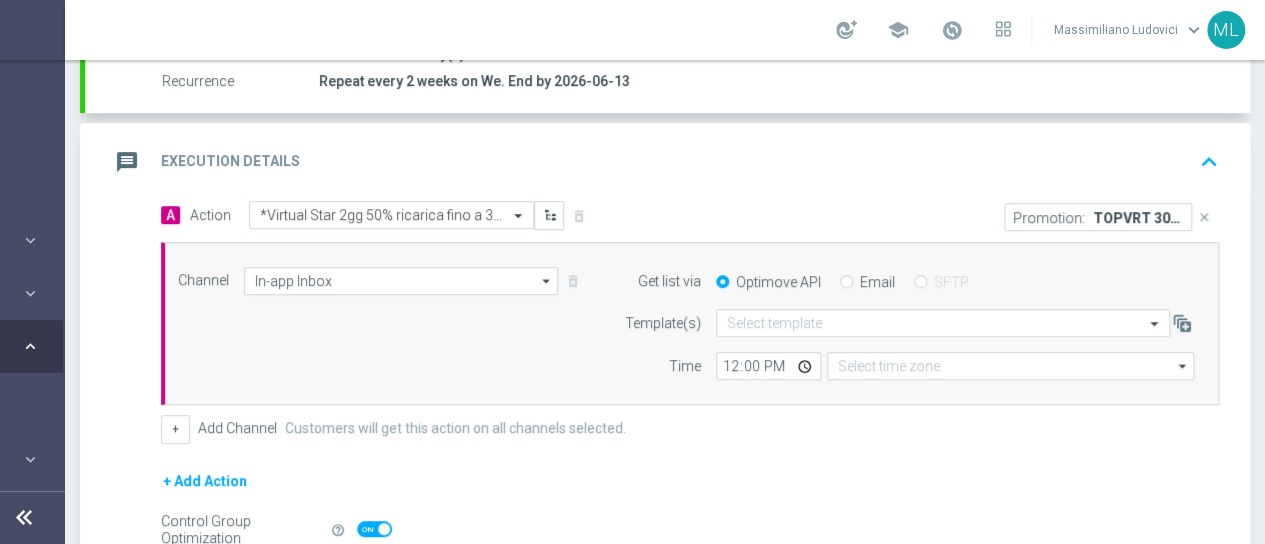 type on "Coordinated Universal Time (UTC 00:00)" 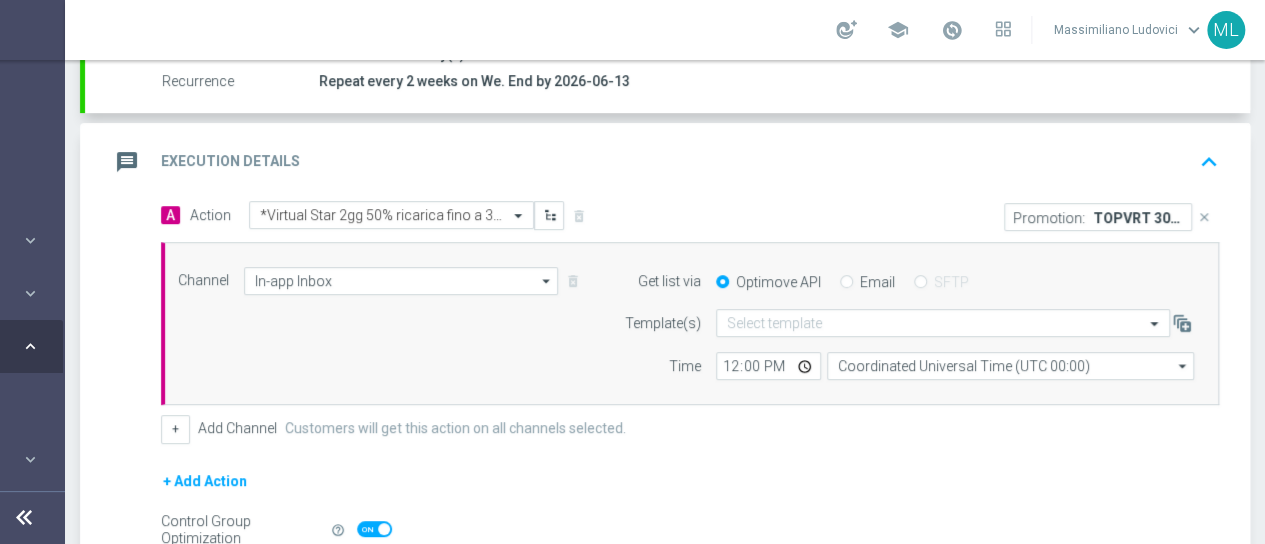 click on "Email" at bounding box center (846, 283) 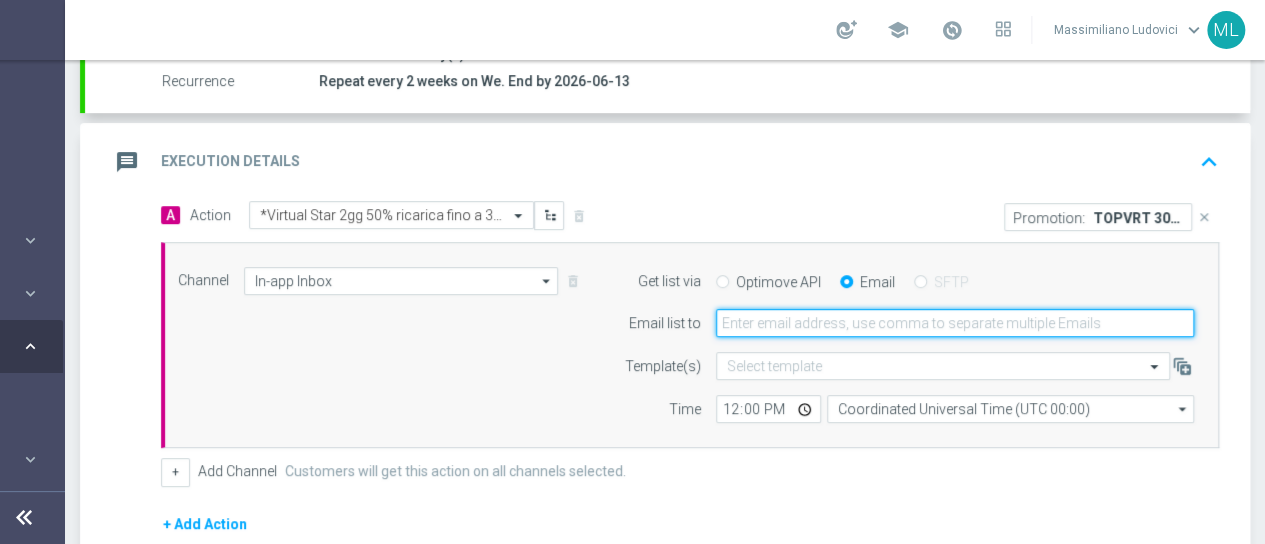 click 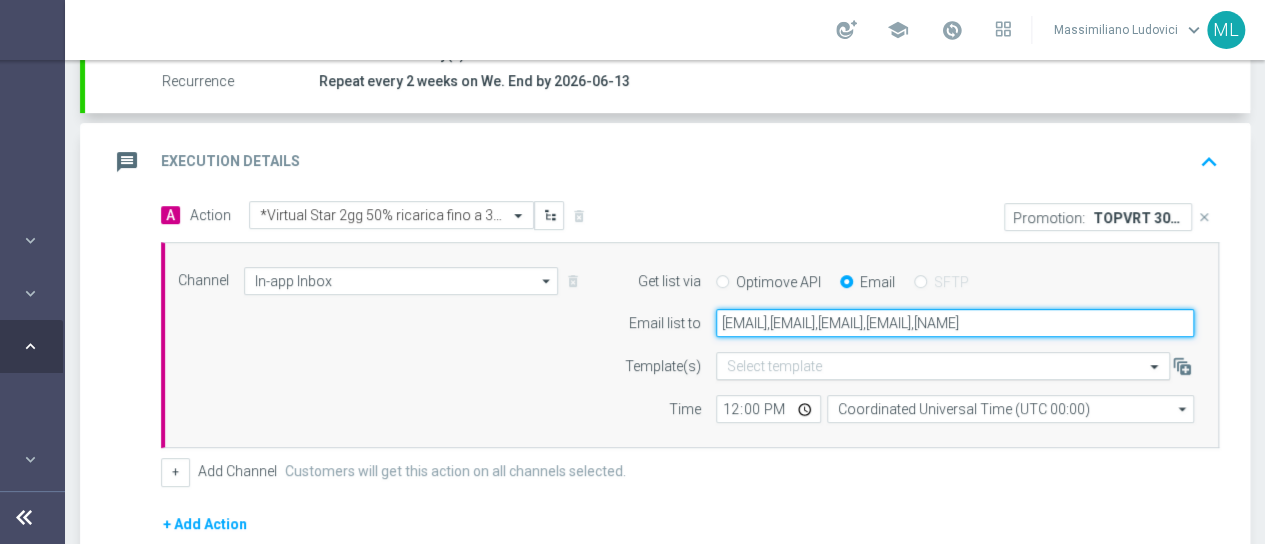 scroll, scrollTop: 0, scrollLeft: 145, axis: horizontal 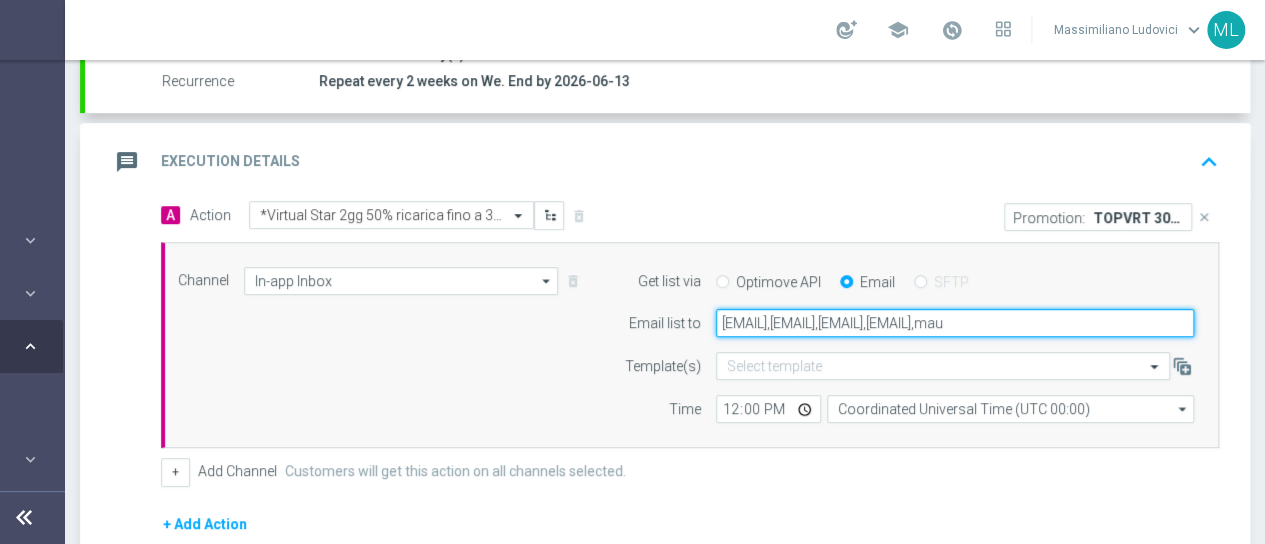 type on "massiludovici@libero.it,dario.fraccascia@sisal.it,giorgio.dima@sisal.it,marina.boni@sisal.it,mauro.cesari@sisal.it" 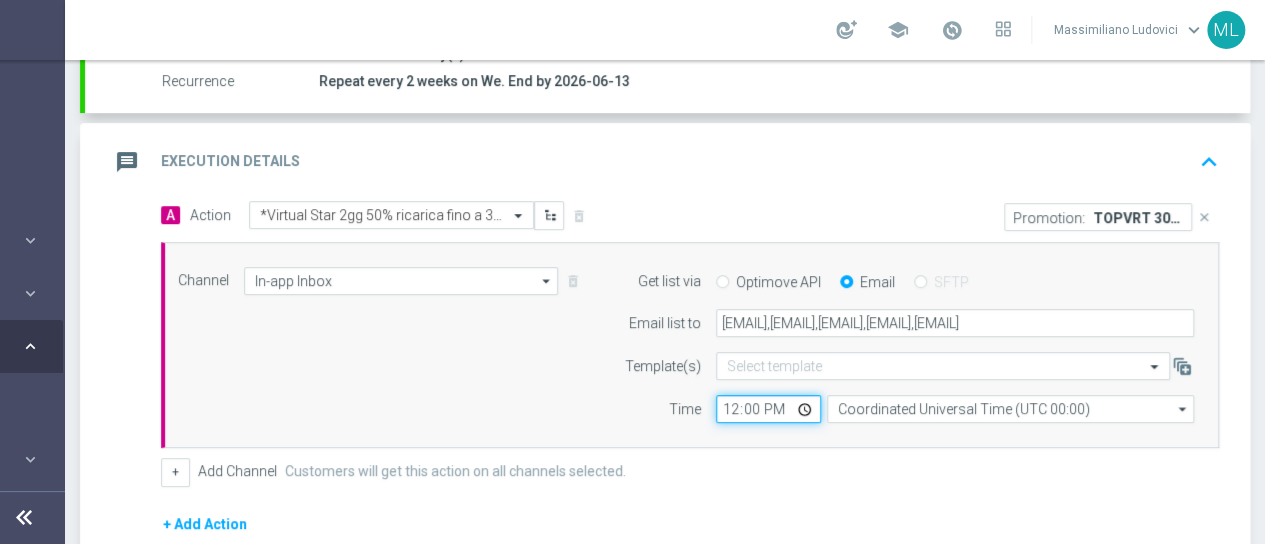 click on "12:00" 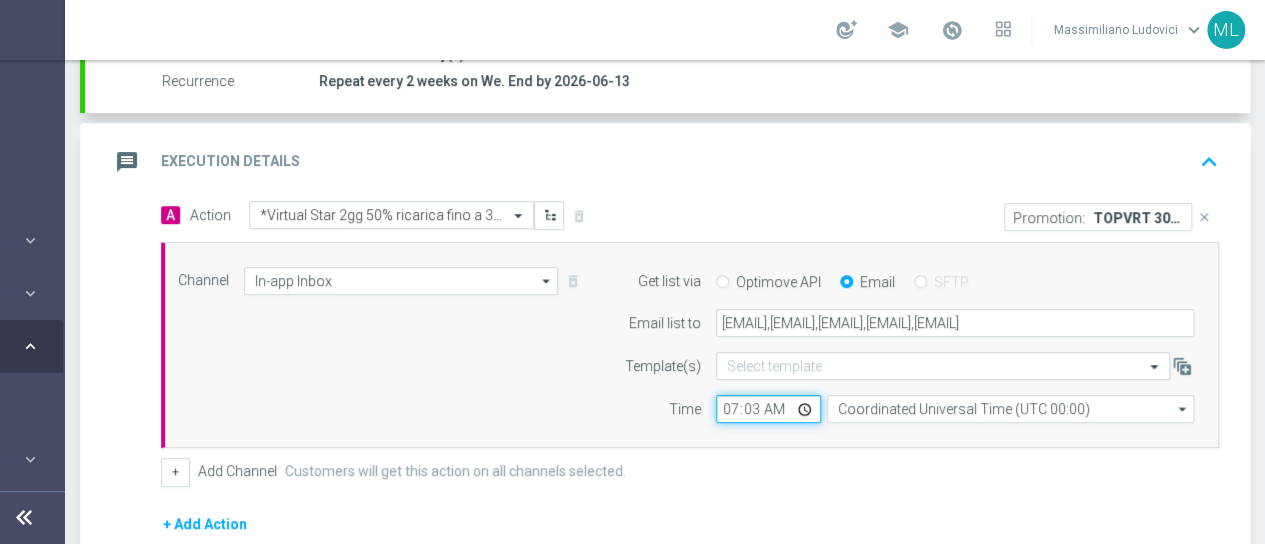 type on "07:30" 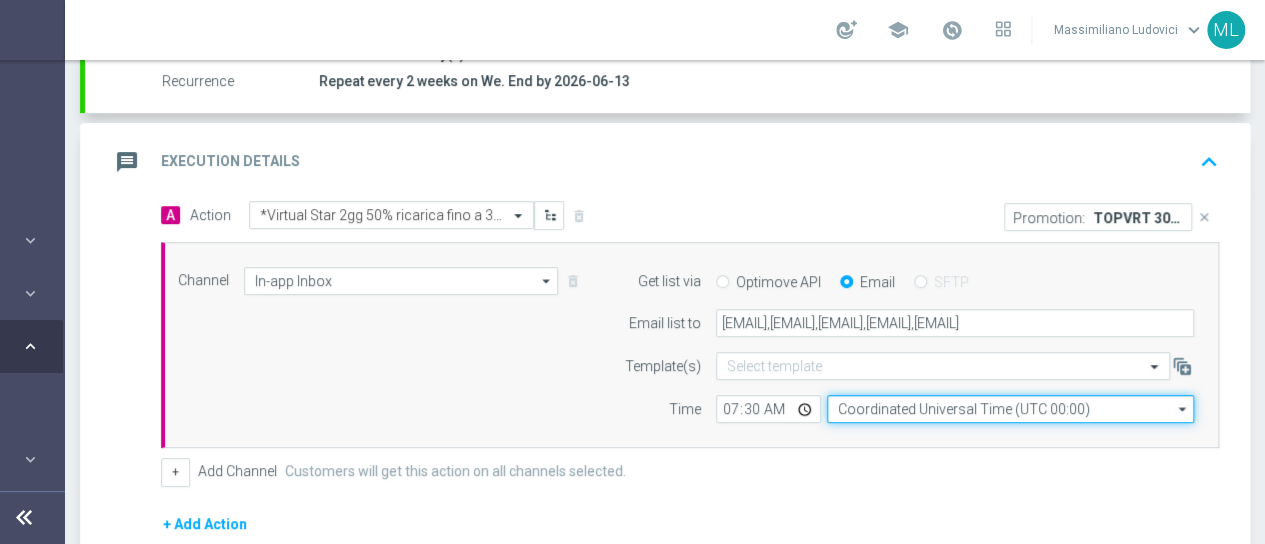 click on "Coordinated Universal Time (UTC 00:00)" 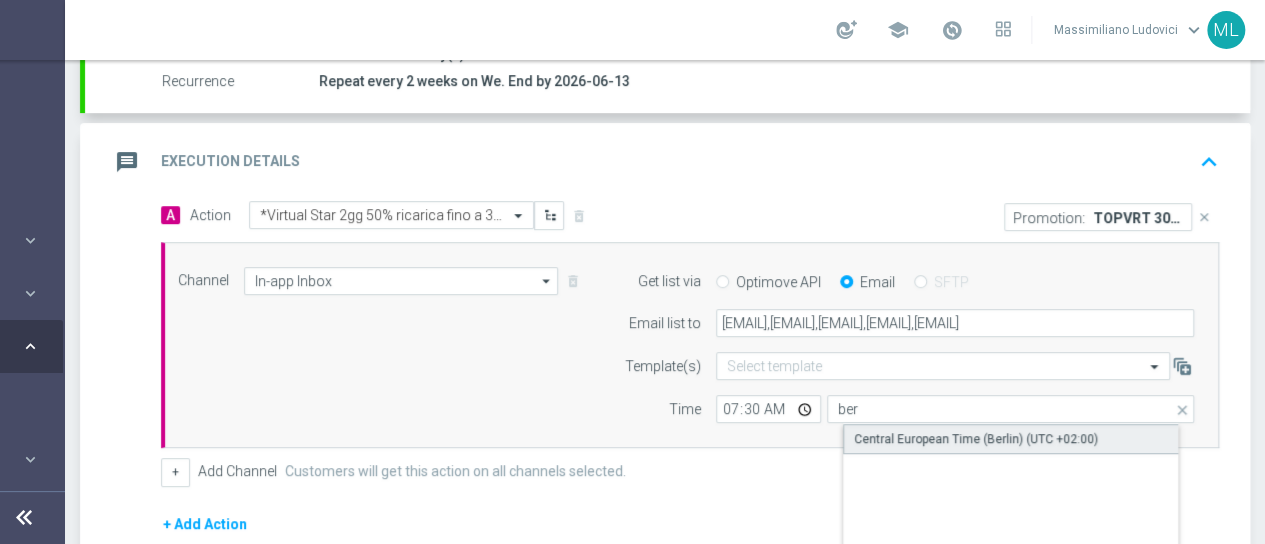 click on "Central European Time (Berlin) (UTC +02:00)" 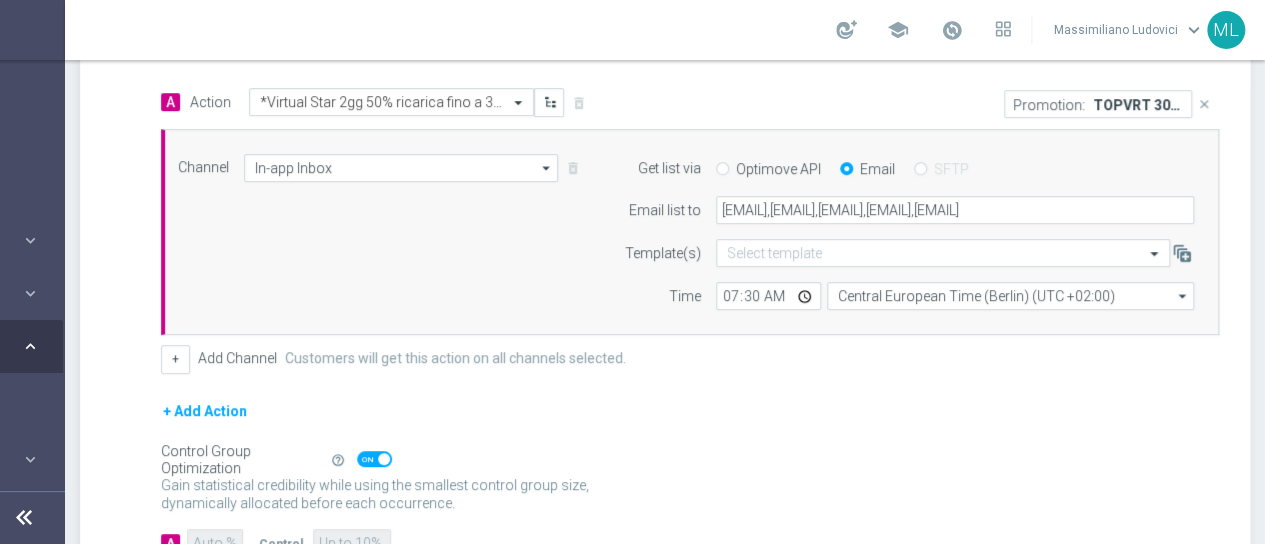 scroll, scrollTop: 625, scrollLeft: 0, axis: vertical 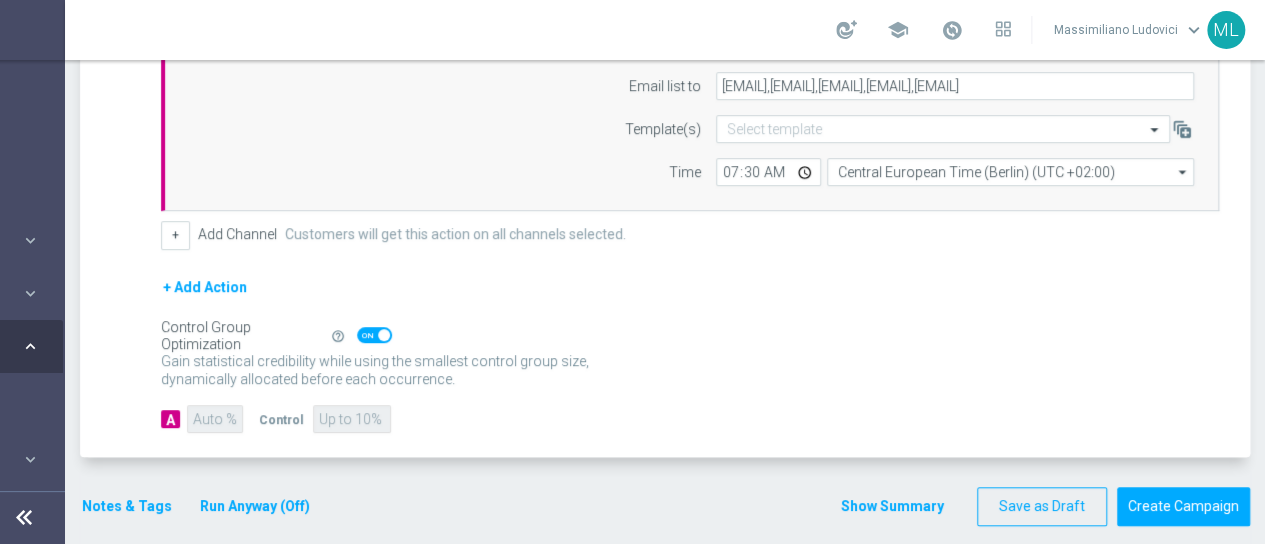 click 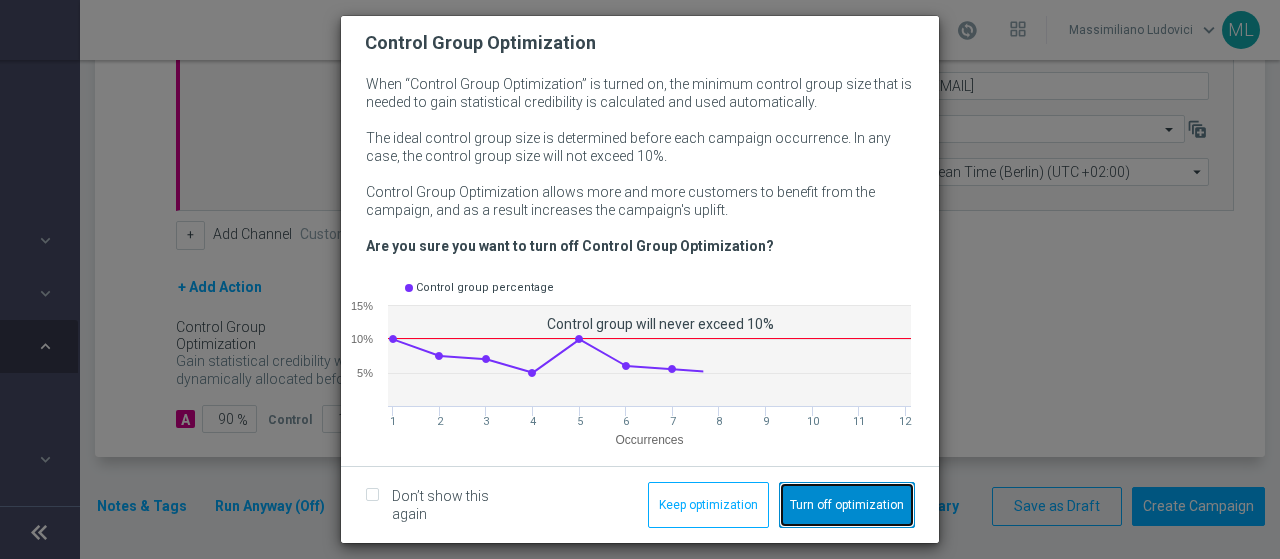 click on "Turn off optimization" 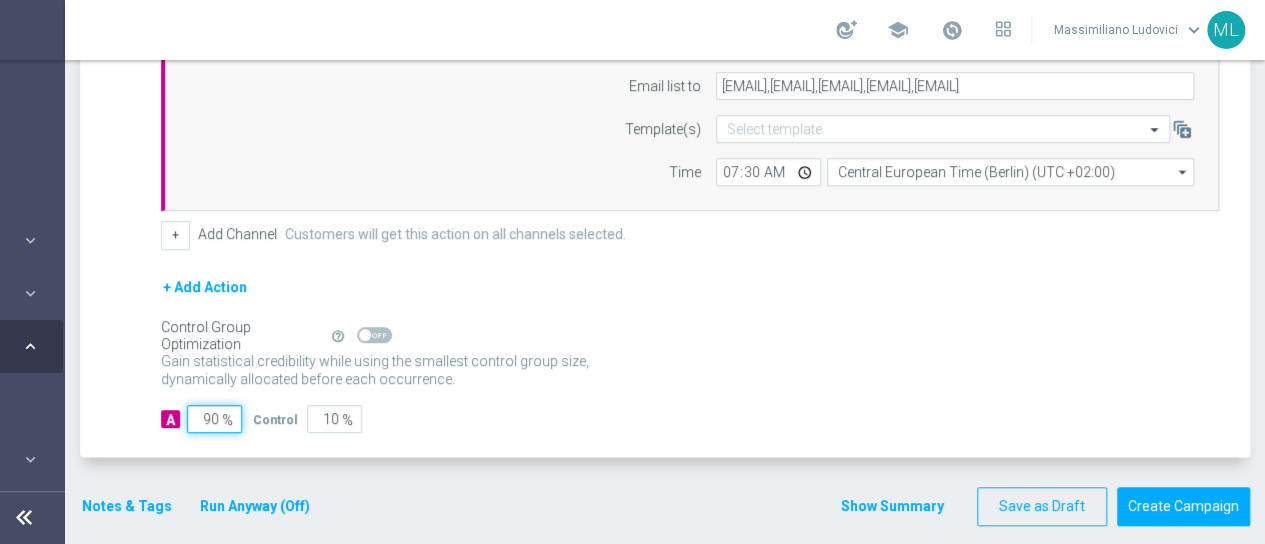 click on "90" 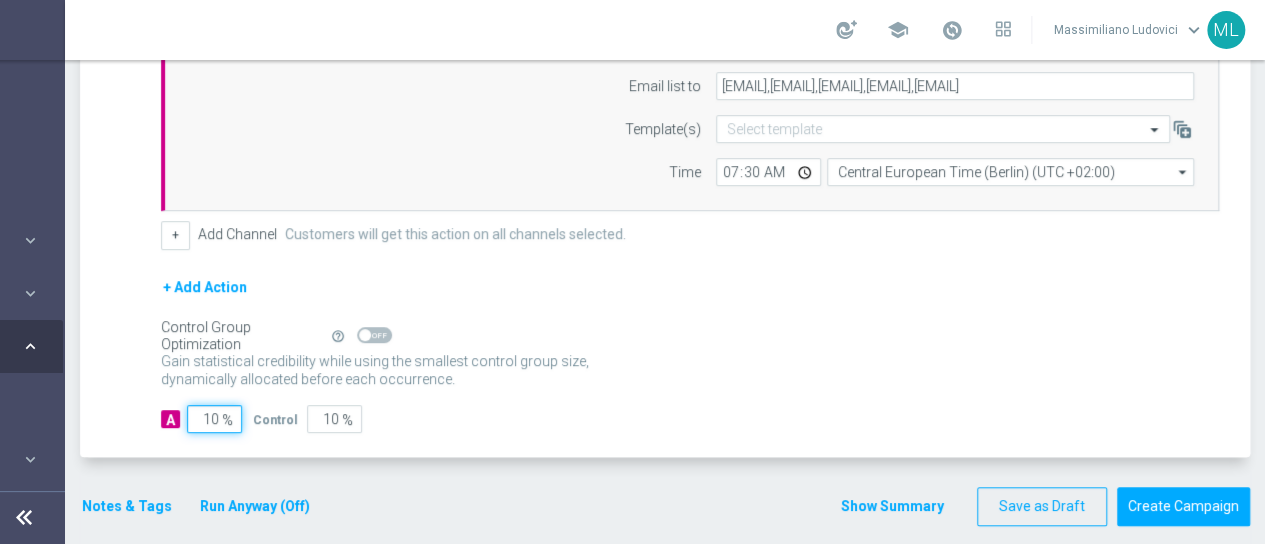 type on "90" 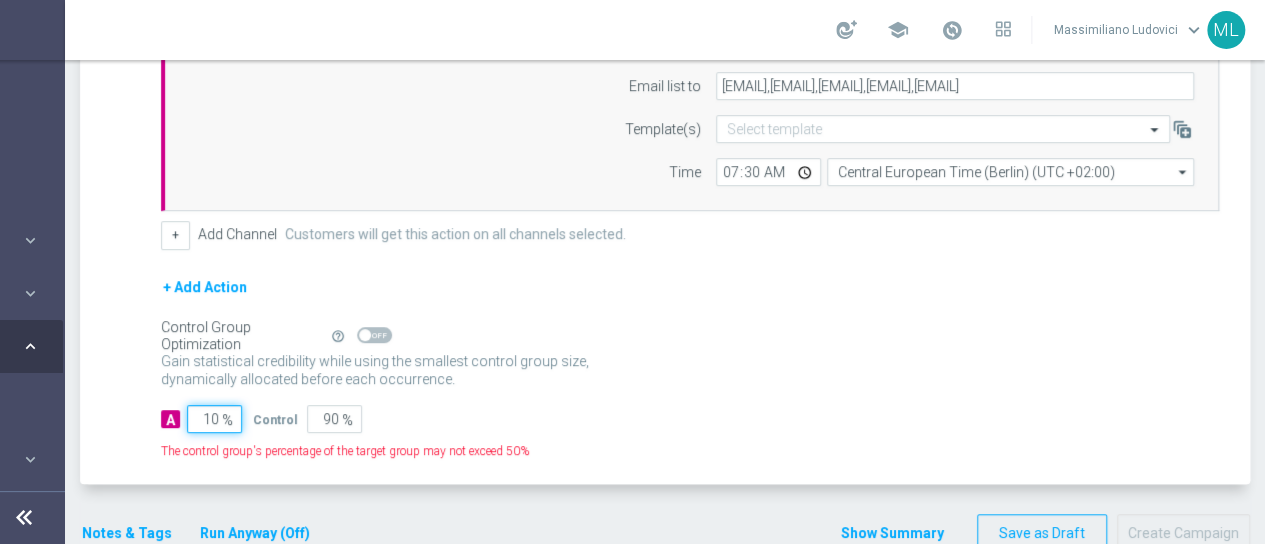 type on "100" 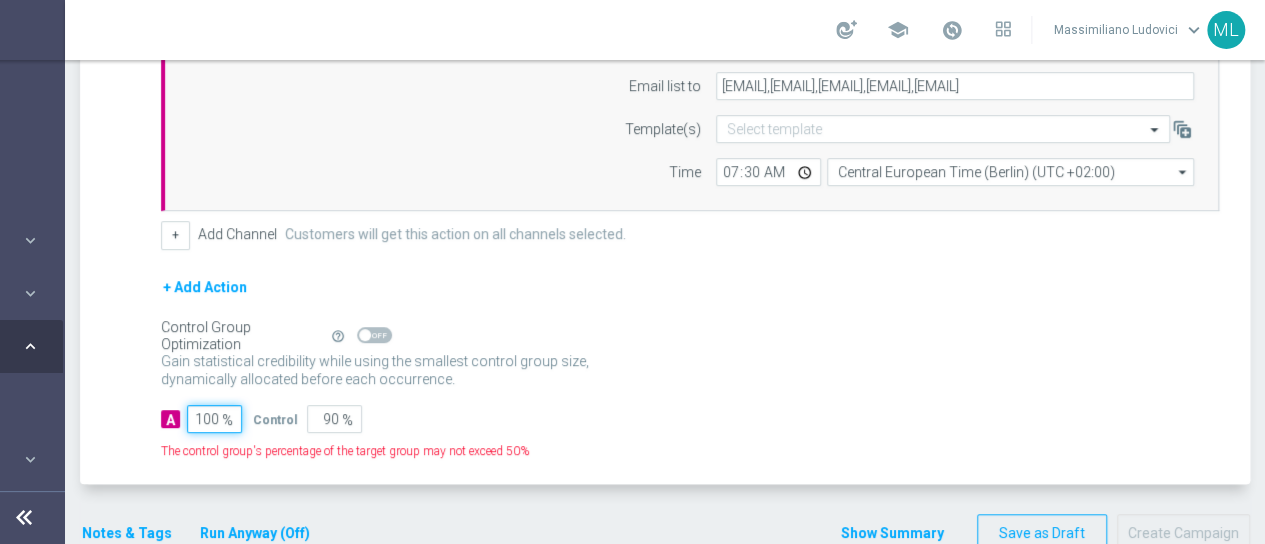 type on "0" 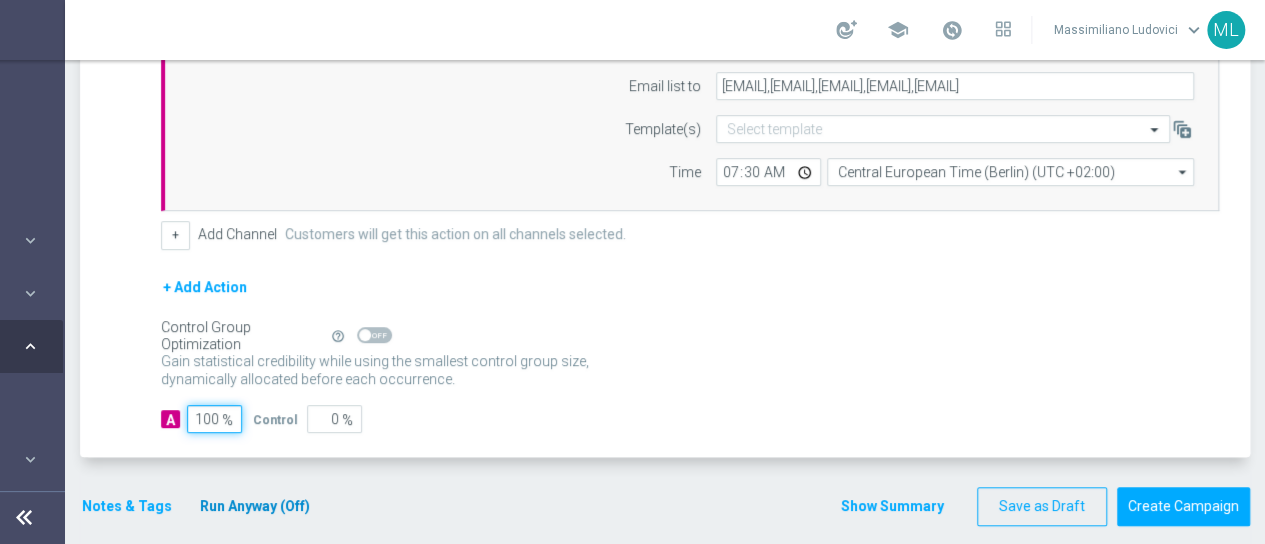 type on "100" 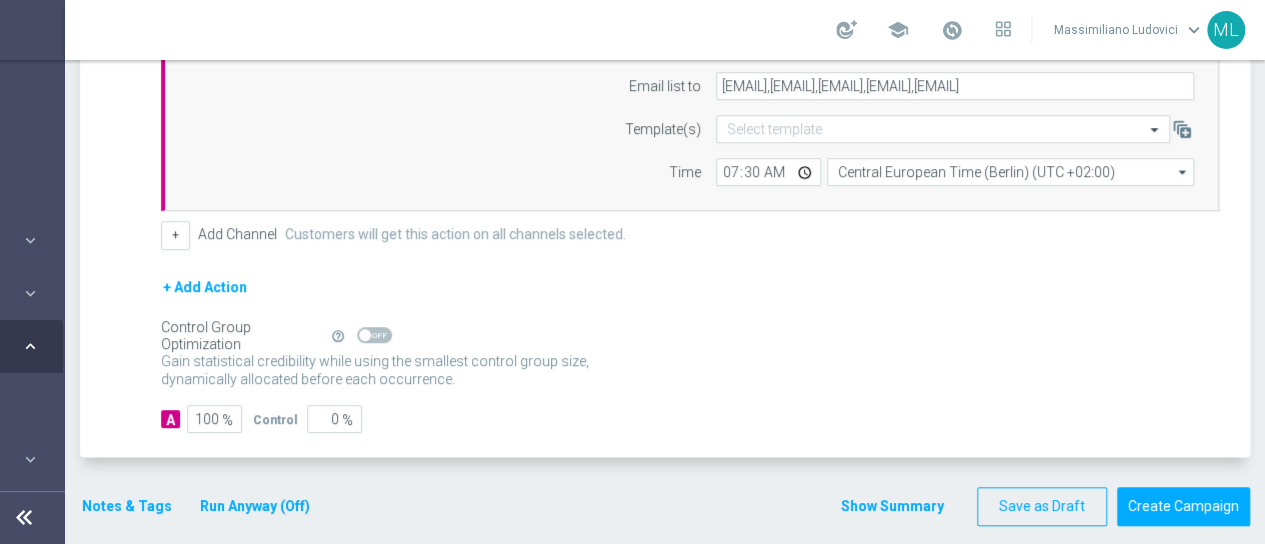 click on "Run Anyway (Off)" 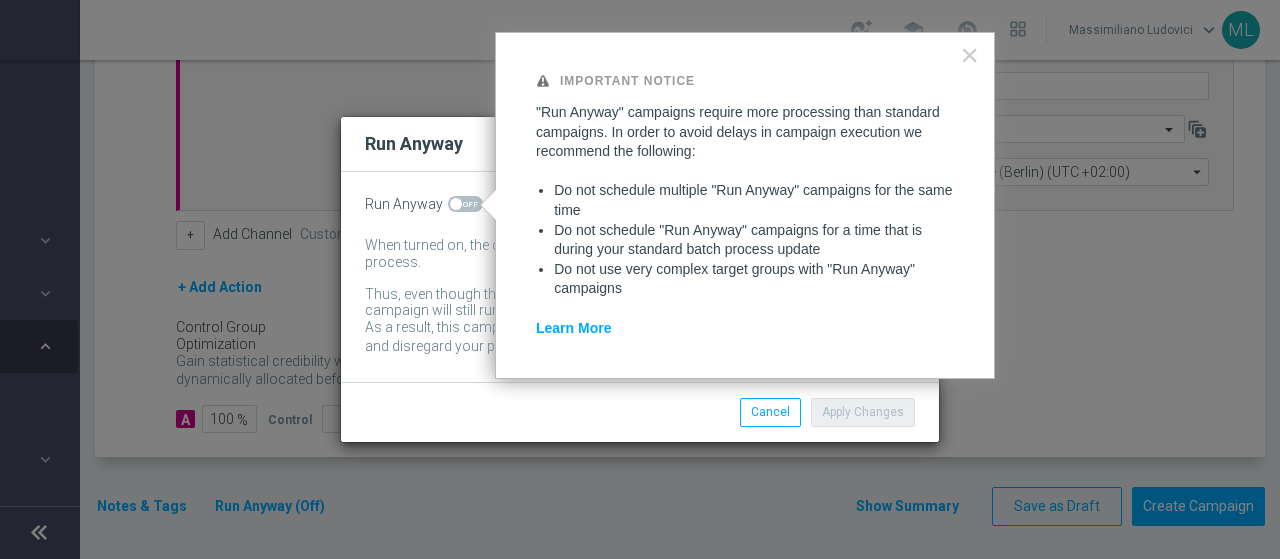 click 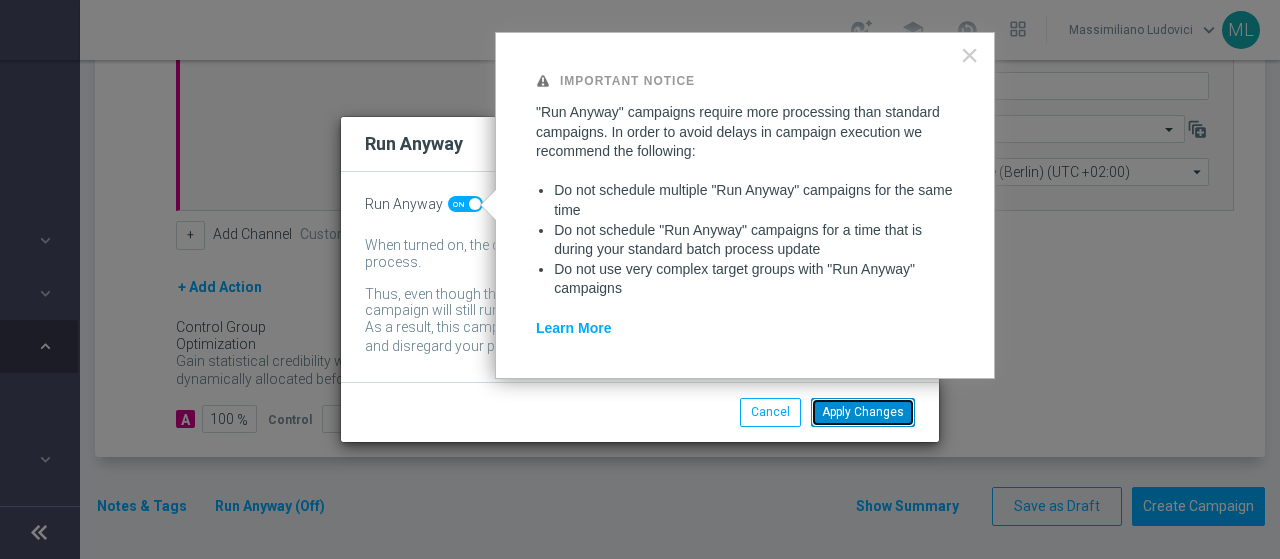 click on "Apply Changes" 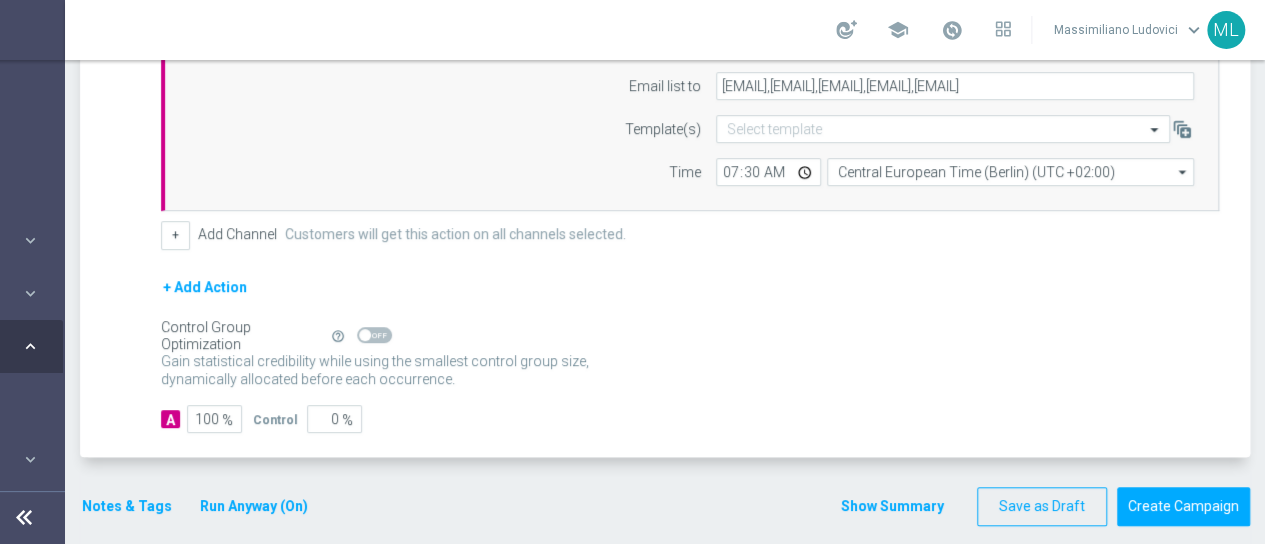 click on "Notes & Tags" 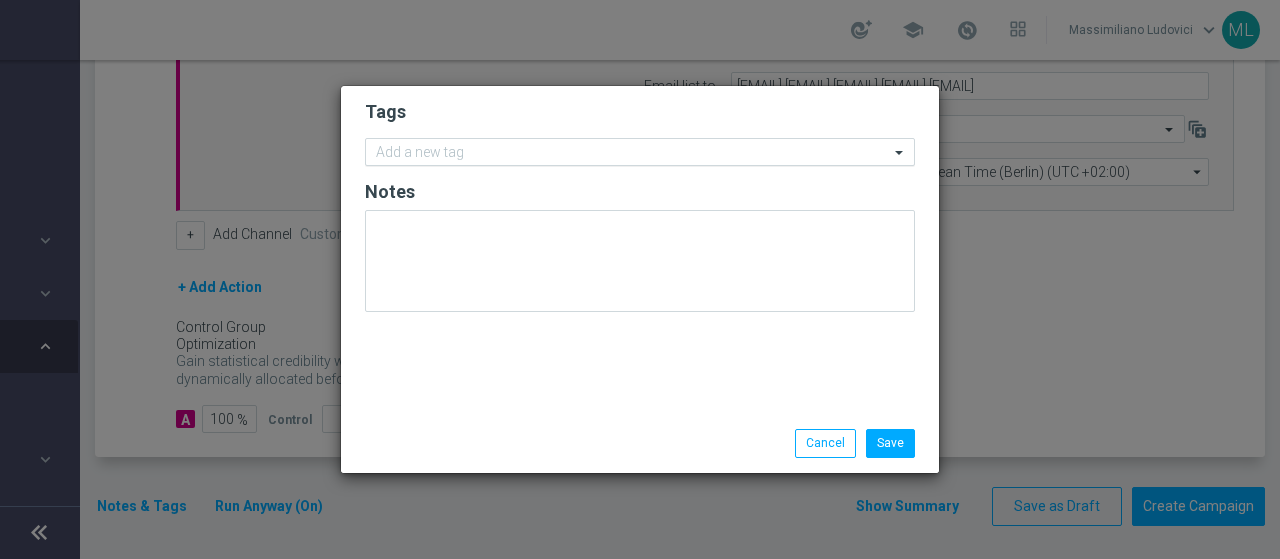 click 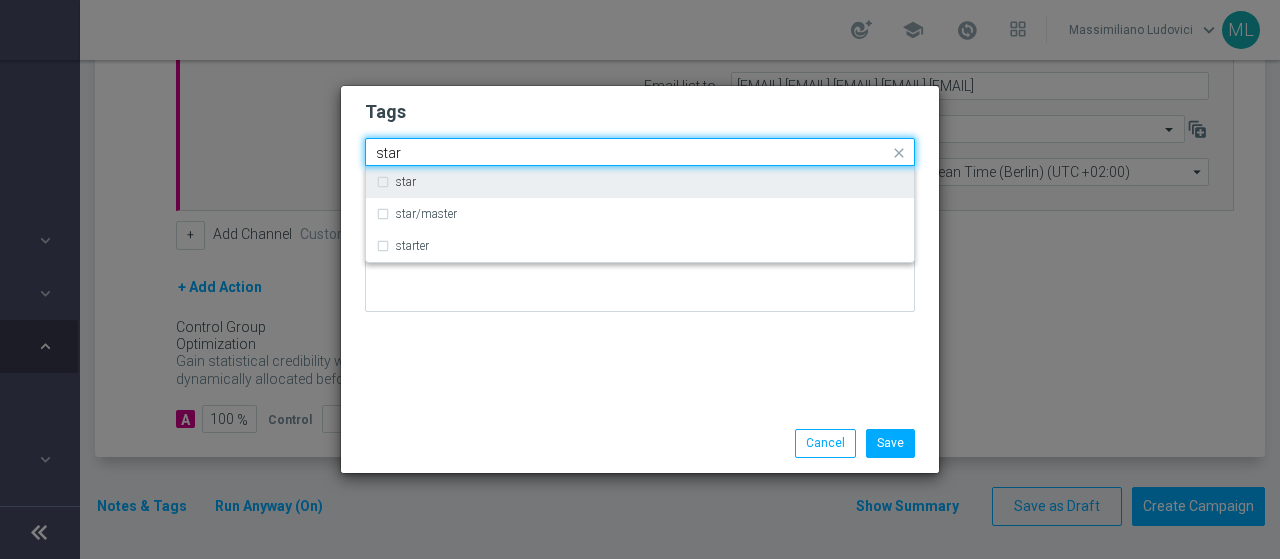 click on "star" at bounding box center (640, 182) 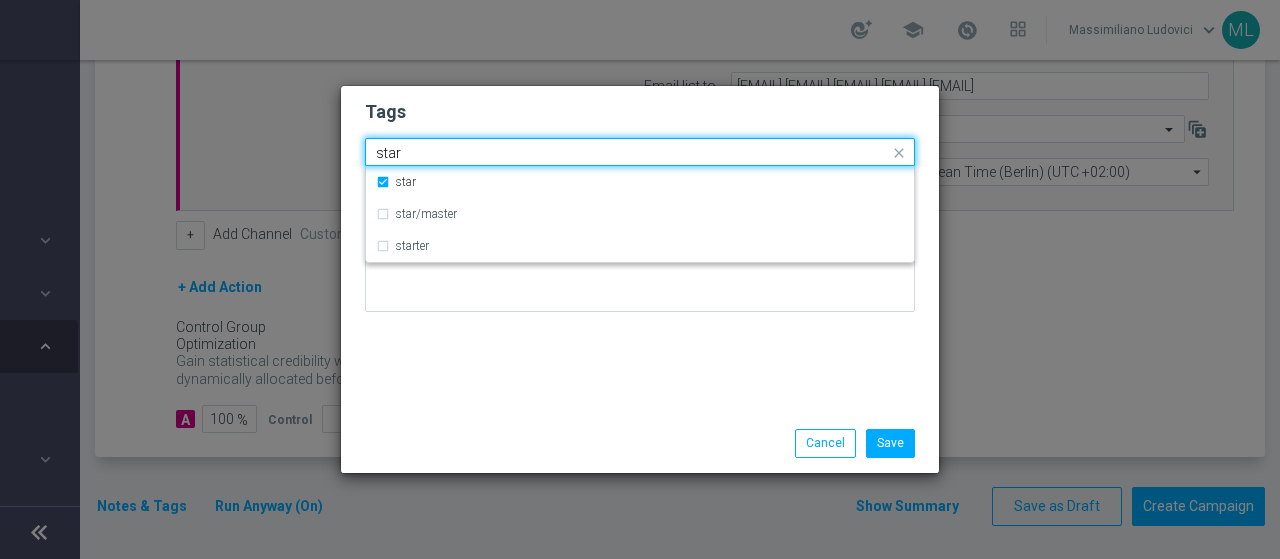 drag, startPoint x: 405, startPoint y: 154, endPoint x: 356, endPoint y: 153, distance: 49.010204 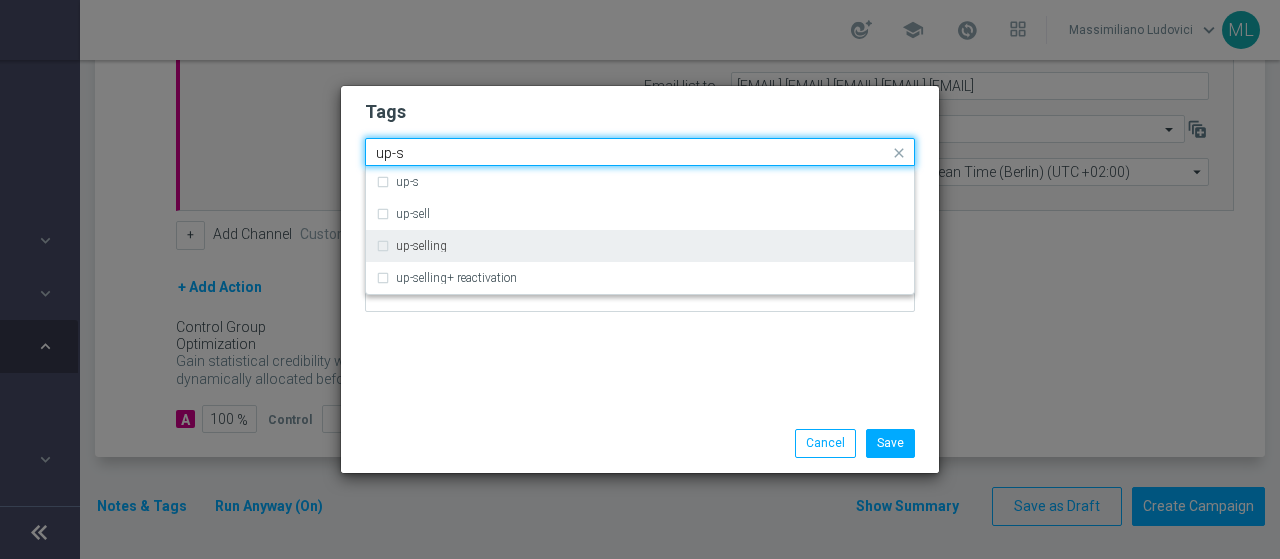 click on "up-selling" at bounding box center (640, 246) 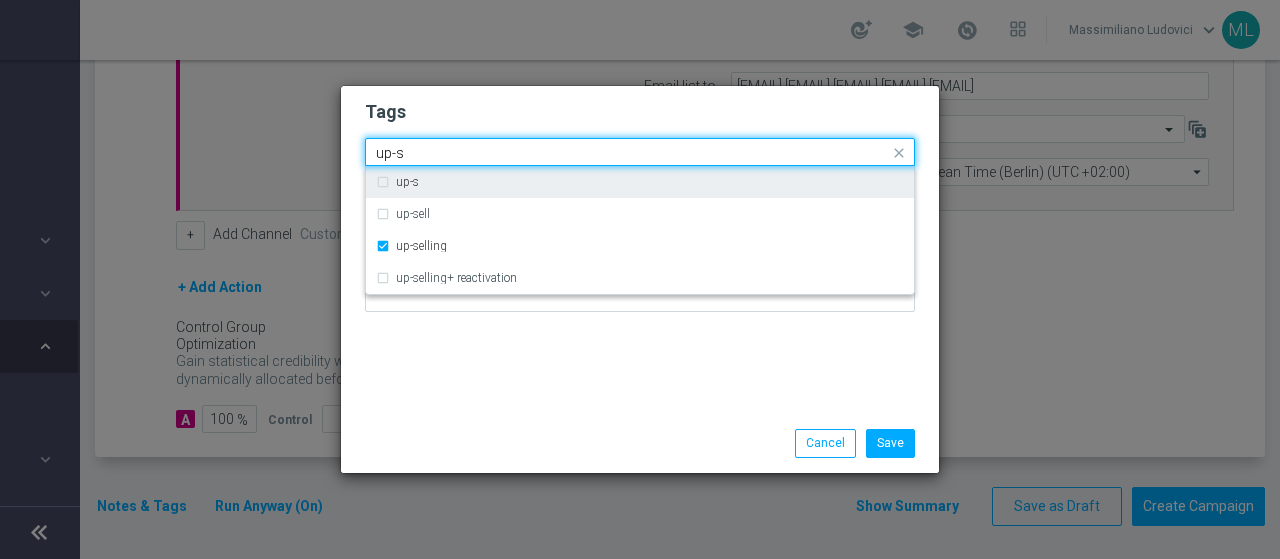drag, startPoint x: 414, startPoint y: 153, endPoint x: 352, endPoint y: 162, distance: 62.649822 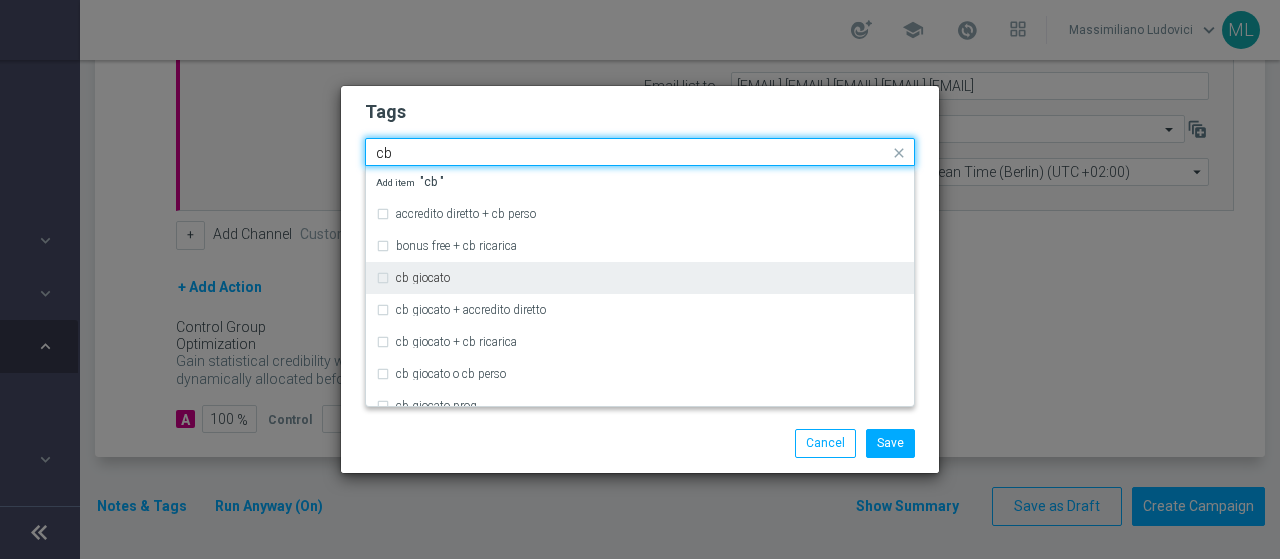 click on "cb giocato" at bounding box center (640, 278) 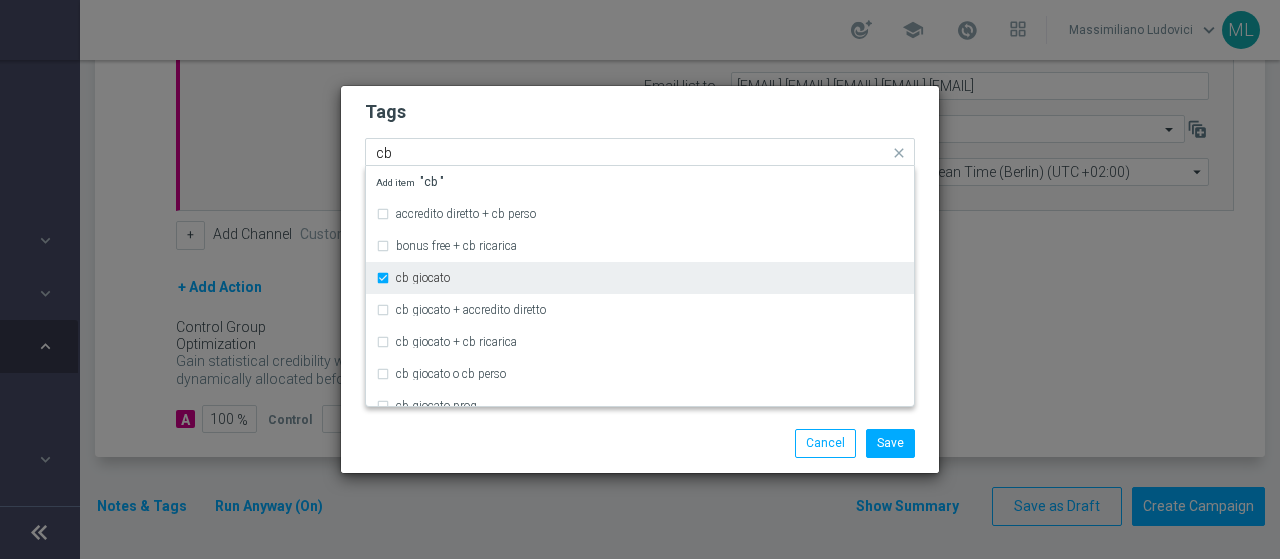 click on "cb giocato" at bounding box center [640, 278] 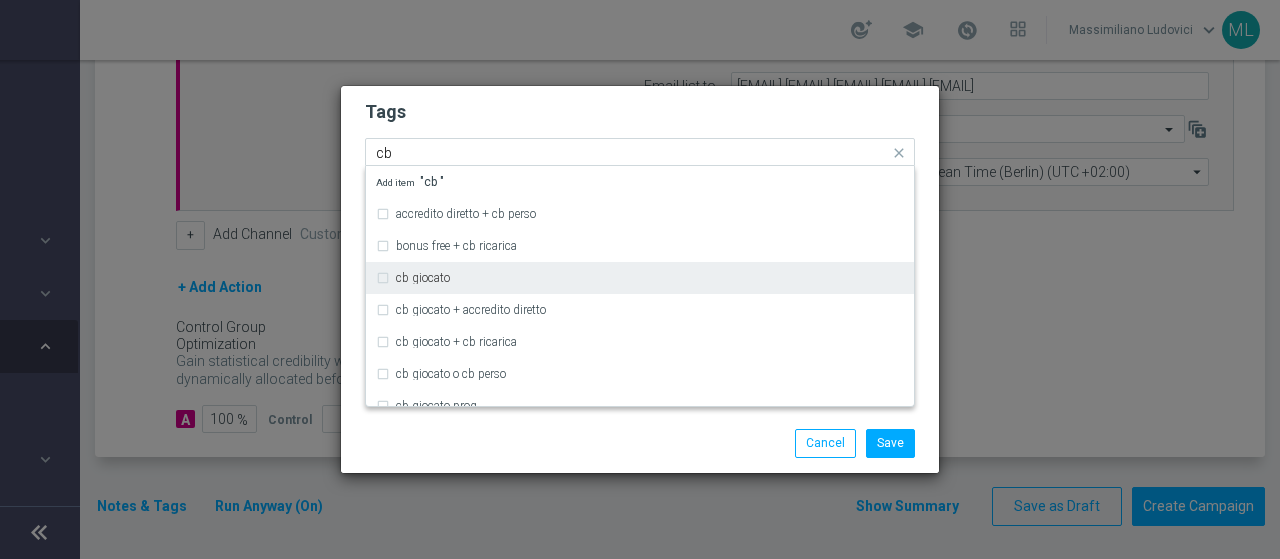 click on "cb giocato" at bounding box center [640, 278] 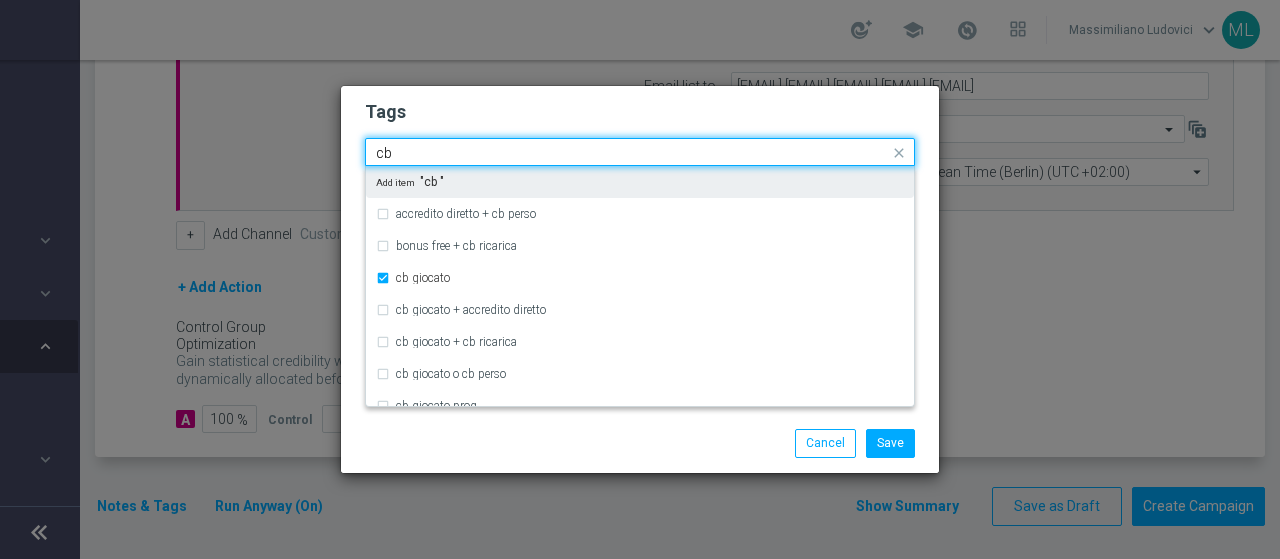 click on "cb" 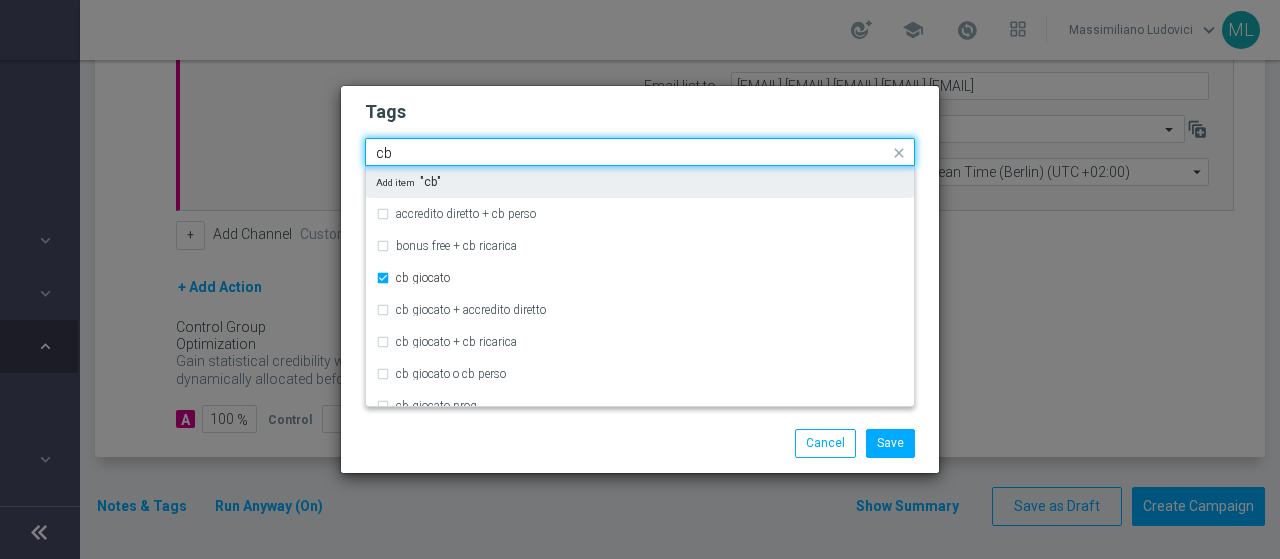 drag, startPoint x: 426, startPoint y: 149, endPoint x: 398, endPoint y: 151, distance: 28.071337 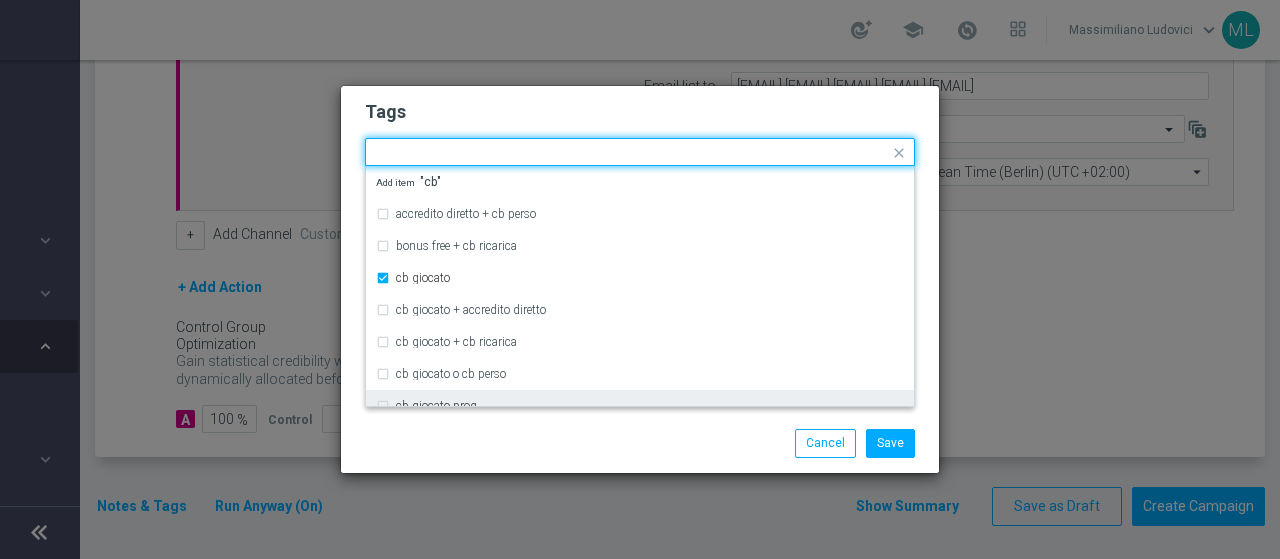 click on "Tags
Quick find × star × up-selling × cb giocato accredito diretto + cb perso bonus free + cb ricarica cb giocato cb giocato + accredito diretto cb giocato + cb ricarica cb giocato o cb perso cb giocato prog cb giocato prog + accredito diretto cb perso cb perso + accredito diretto cb perso + cb giocato cb perso + cb giocato + cb ricarica Add item "cb"
Notes
Save
Cancel" 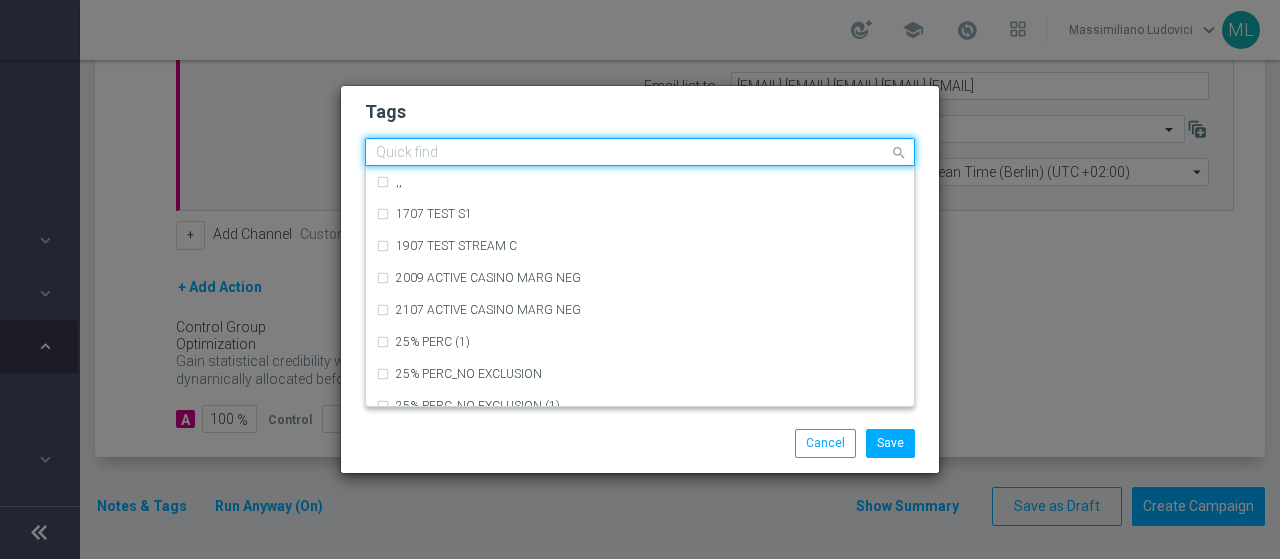 click 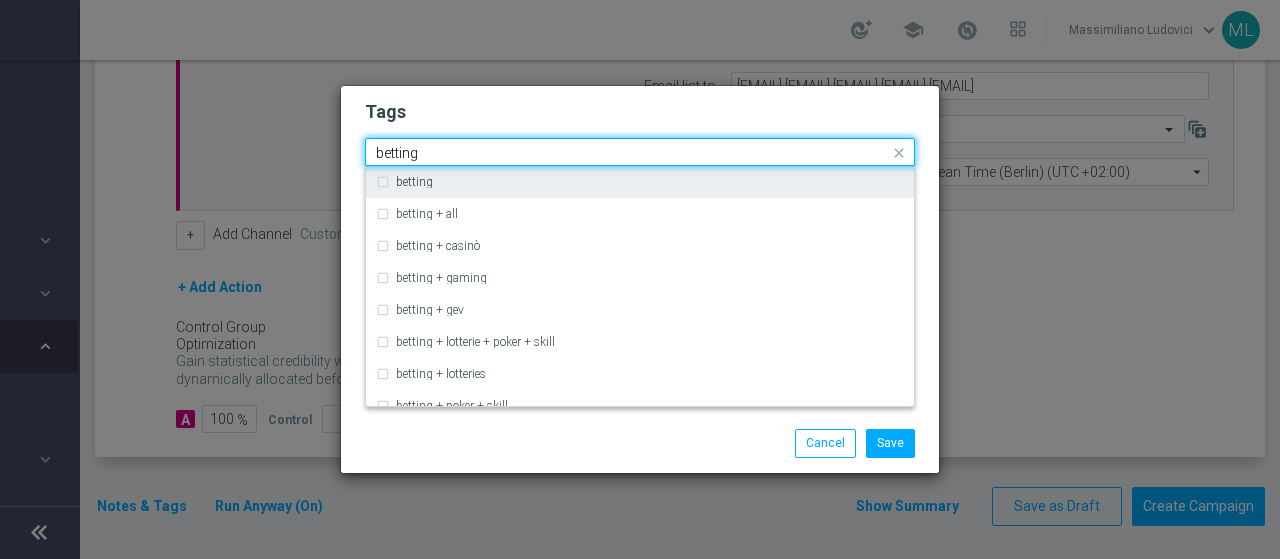 click on "betting" at bounding box center (640, 182) 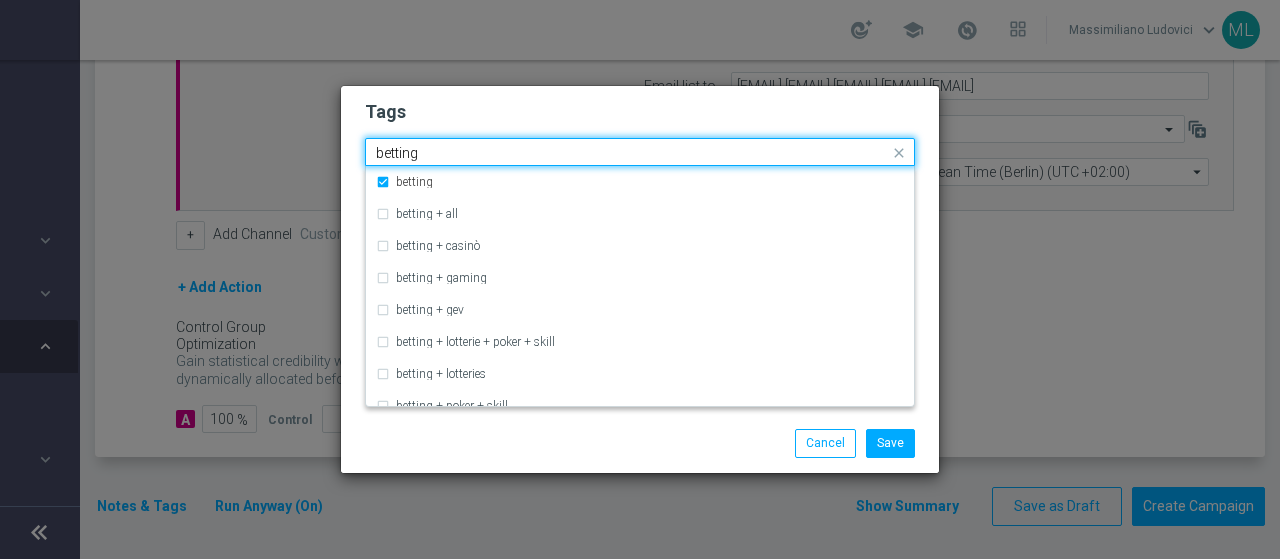 drag, startPoint x: 424, startPoint y: 158, endPoint x: 320, endPoint y: 165, distance: 104.23531 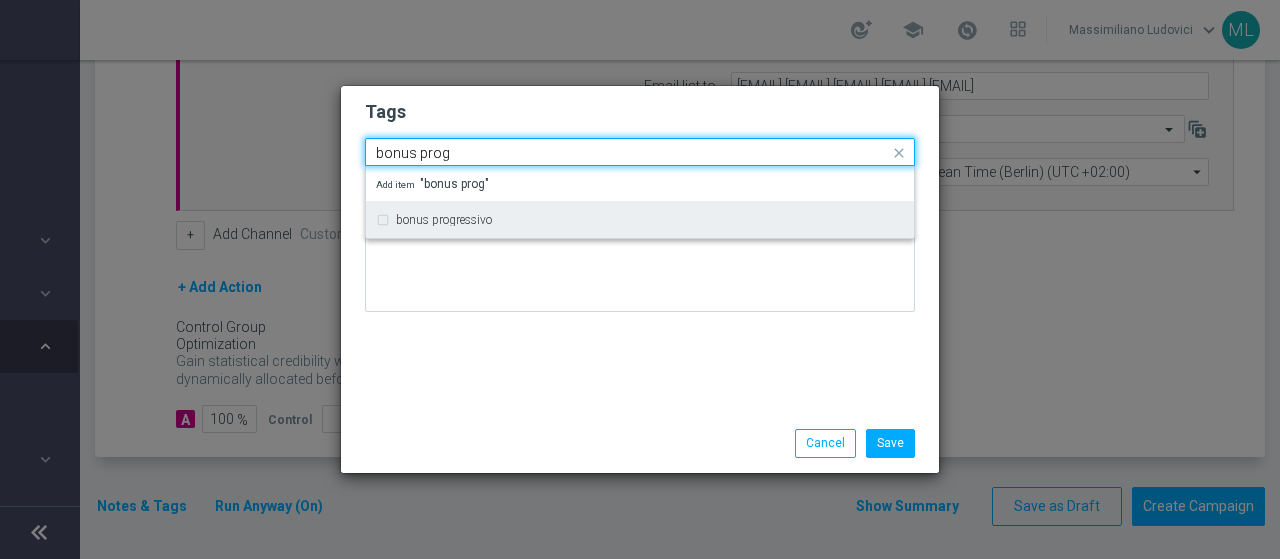 click on "bonus progressivo" at bounding box center (640, 220) 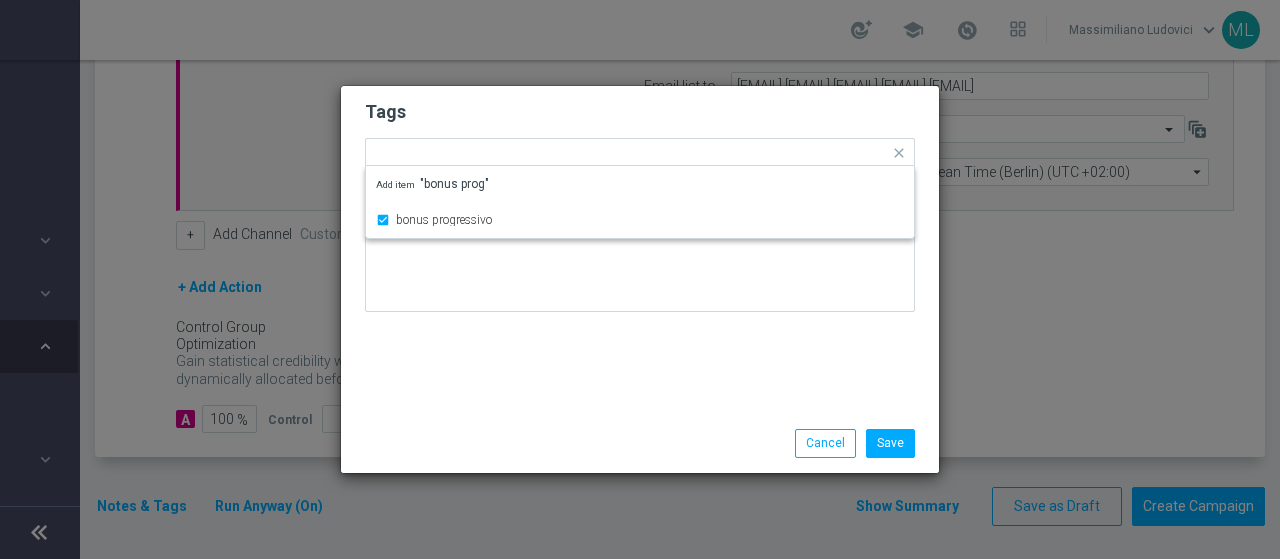 click on "Tags
Quick find × star × up-selling × cb giocato × betting × bonus progressivo bonus progressivo Add item "bonus prog"
Notes" 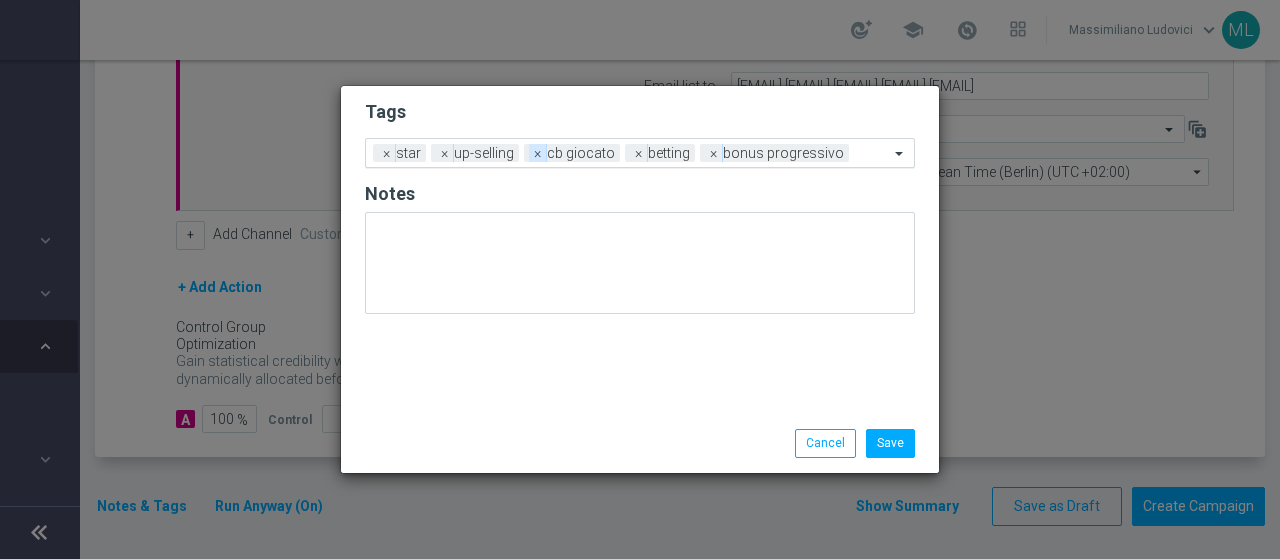 click on "×" 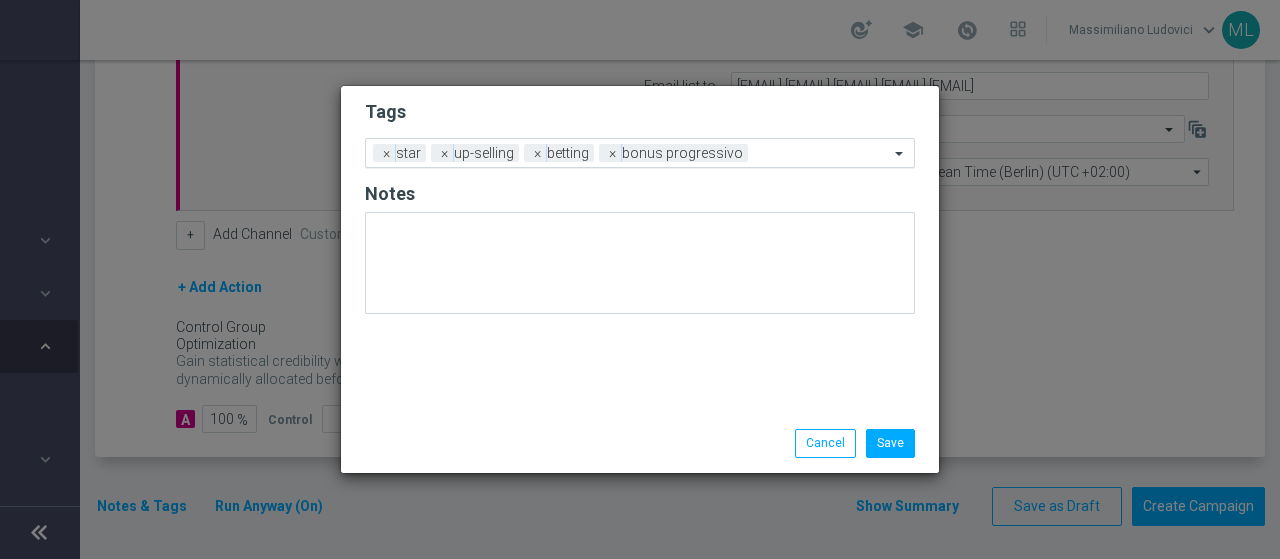 click on "×" 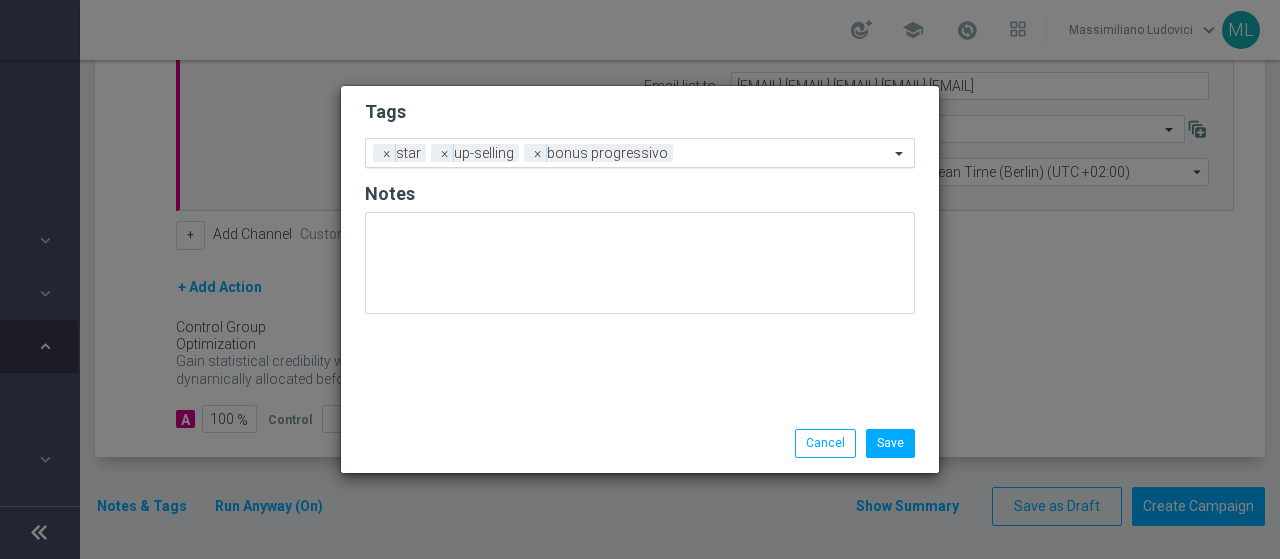 click on "×" 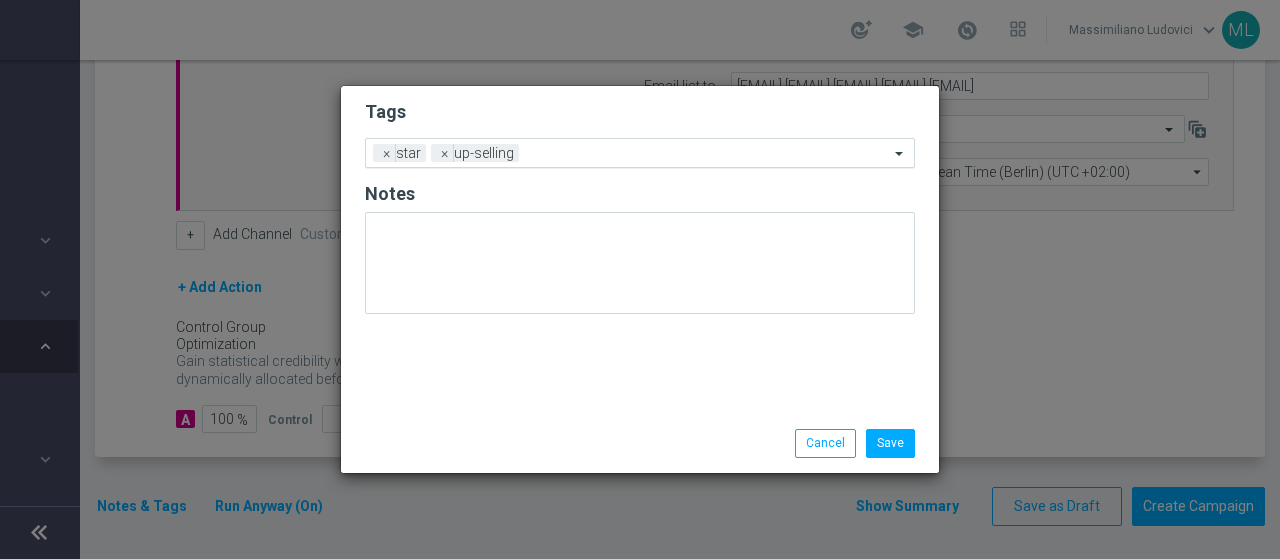 click 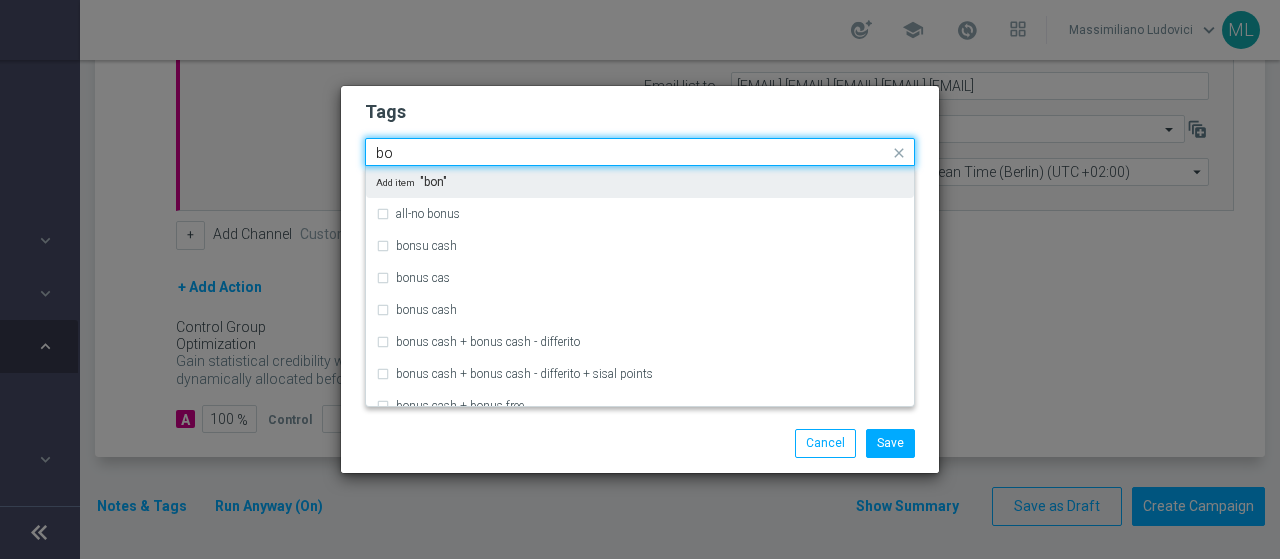 type on "b" 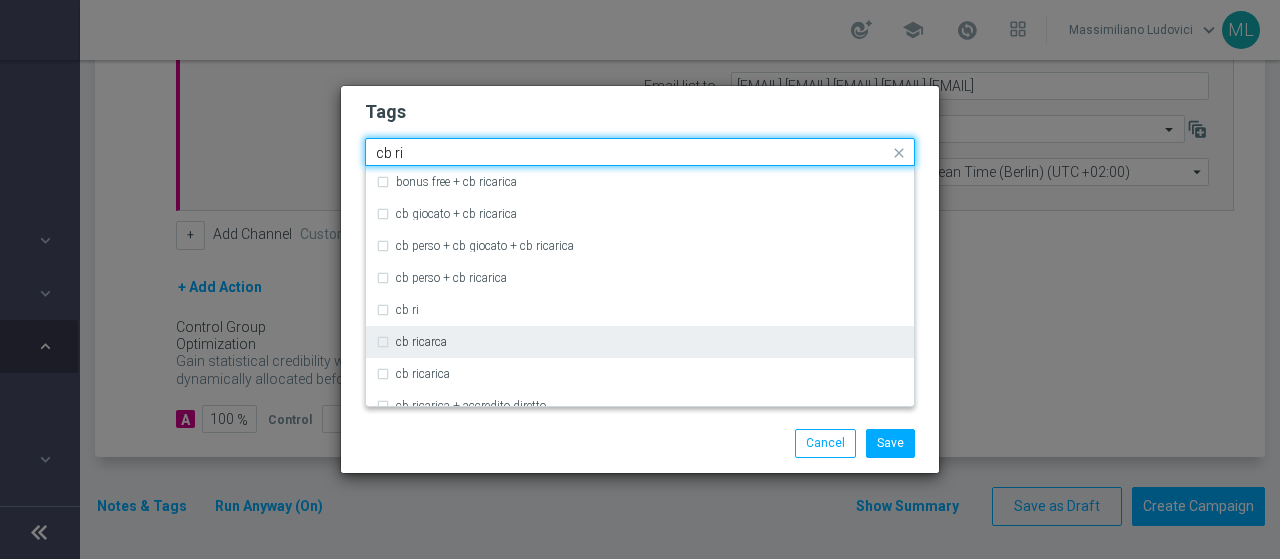 click on "cb ricarca" at bounding box center (640, 342) 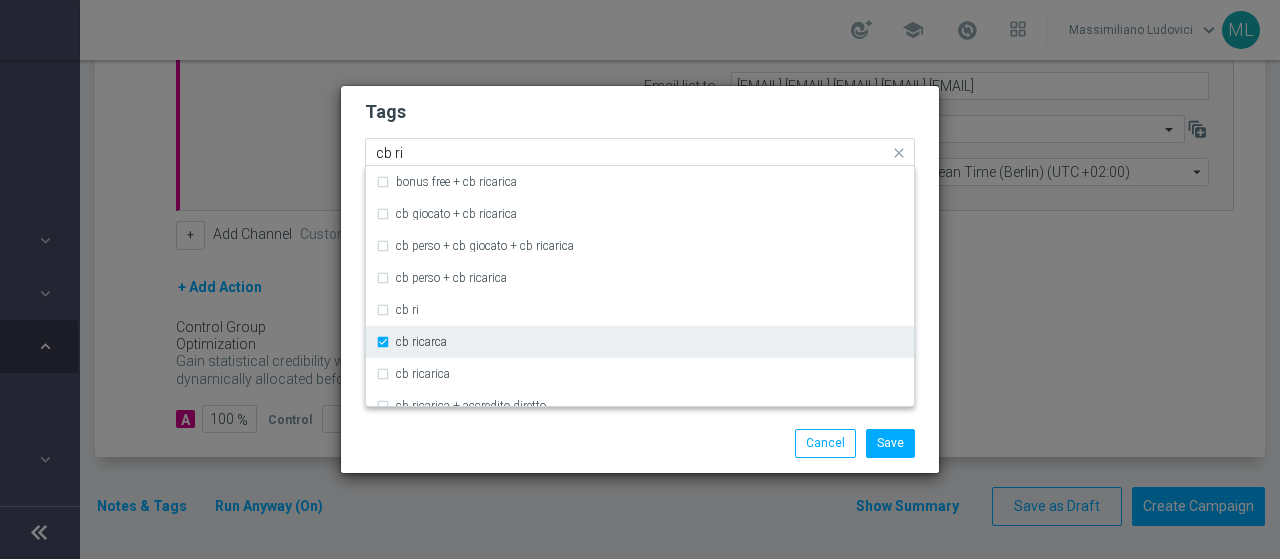 click on "cb ricarca" at bounding box center (640, 342) 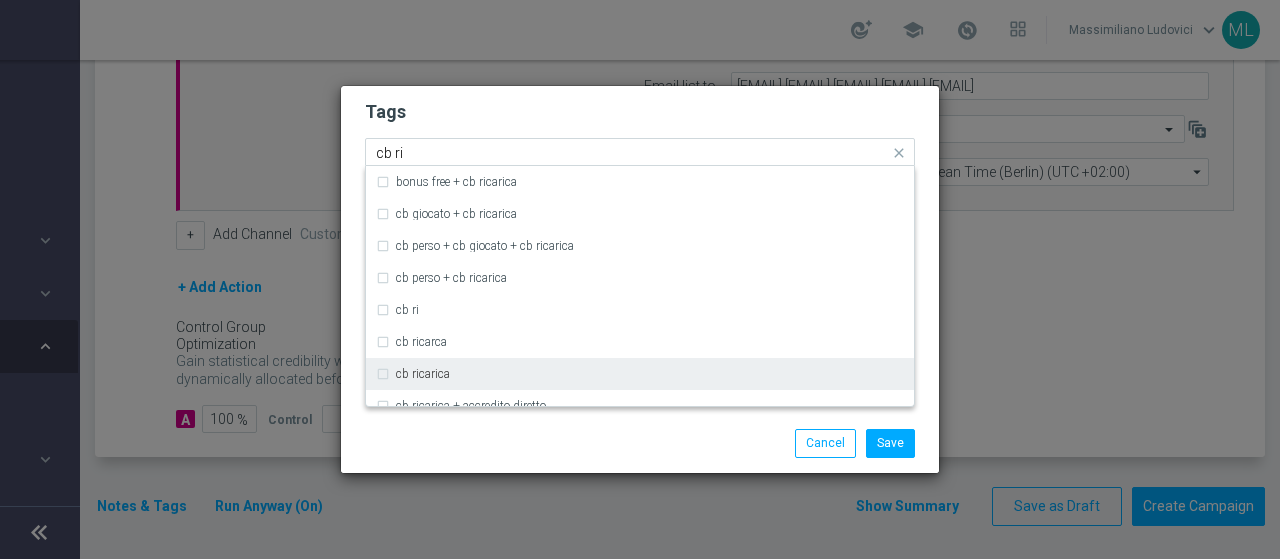 click on "cb ricarica" at bounding box center [640, 374] 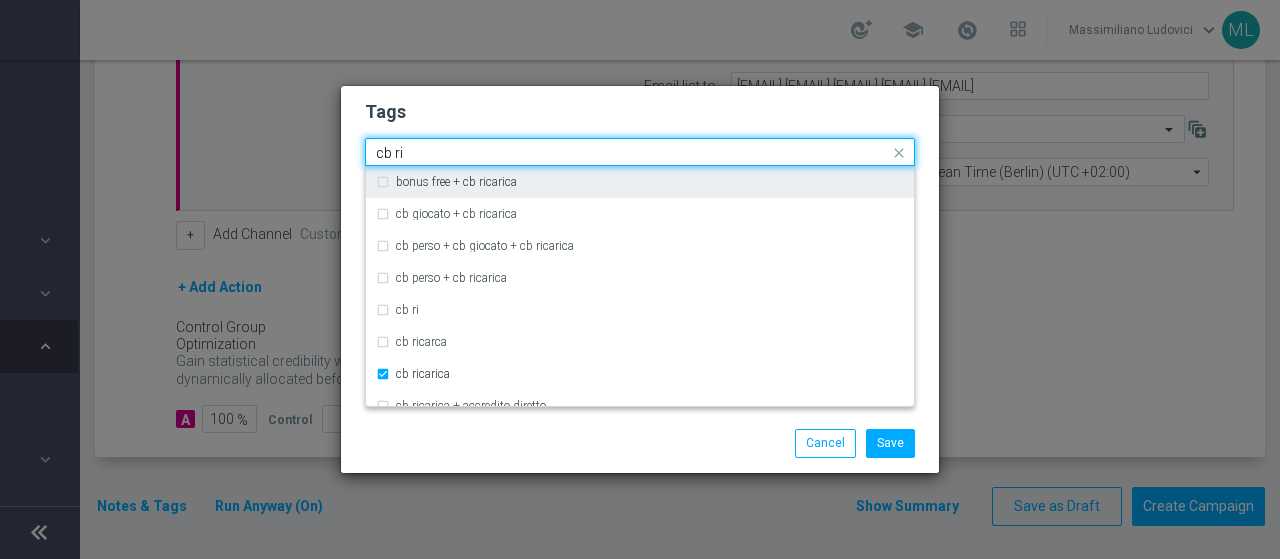 click on "cb ri" 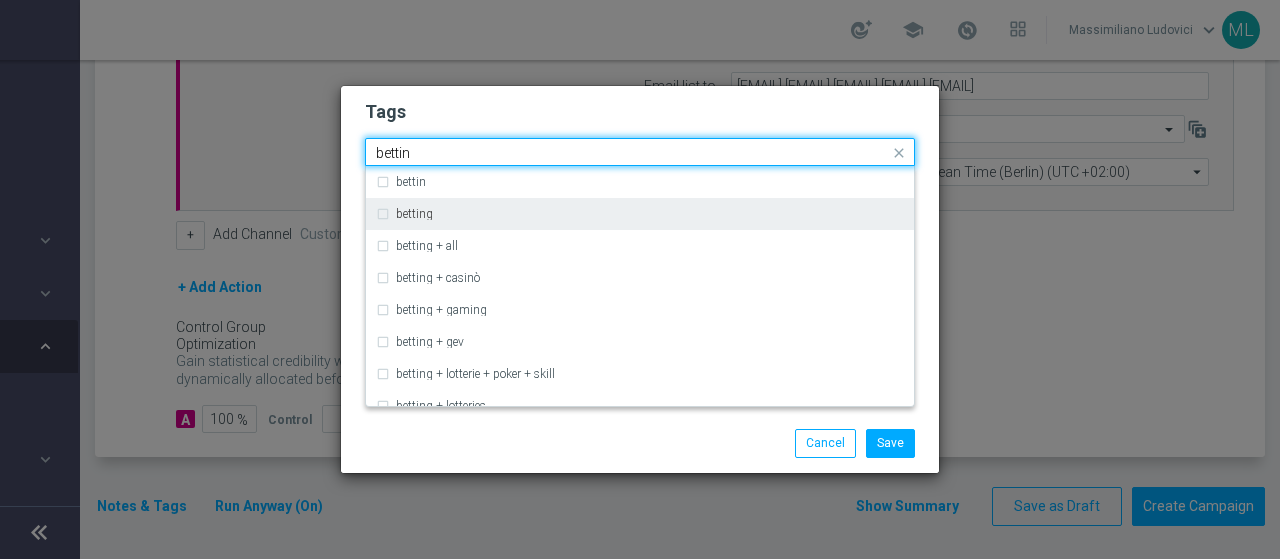 click on "betting" at bounding box center [640, 214] 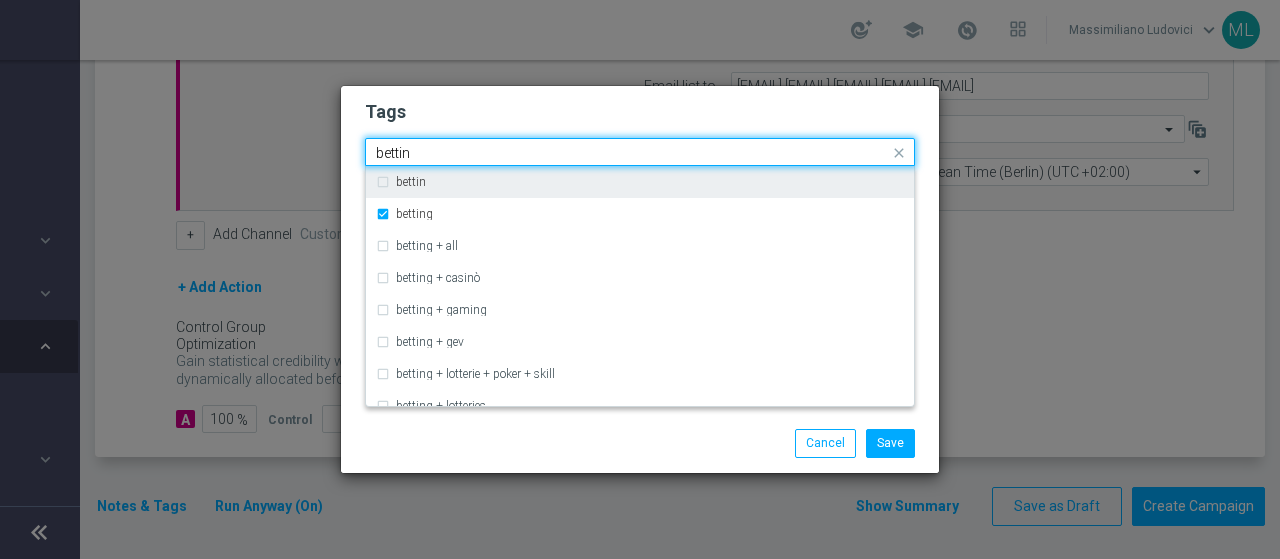 drag, startPoint x: 415, startPoint y: 161, endPoint x: 375, endPoint y: 159, distance: 40.04997 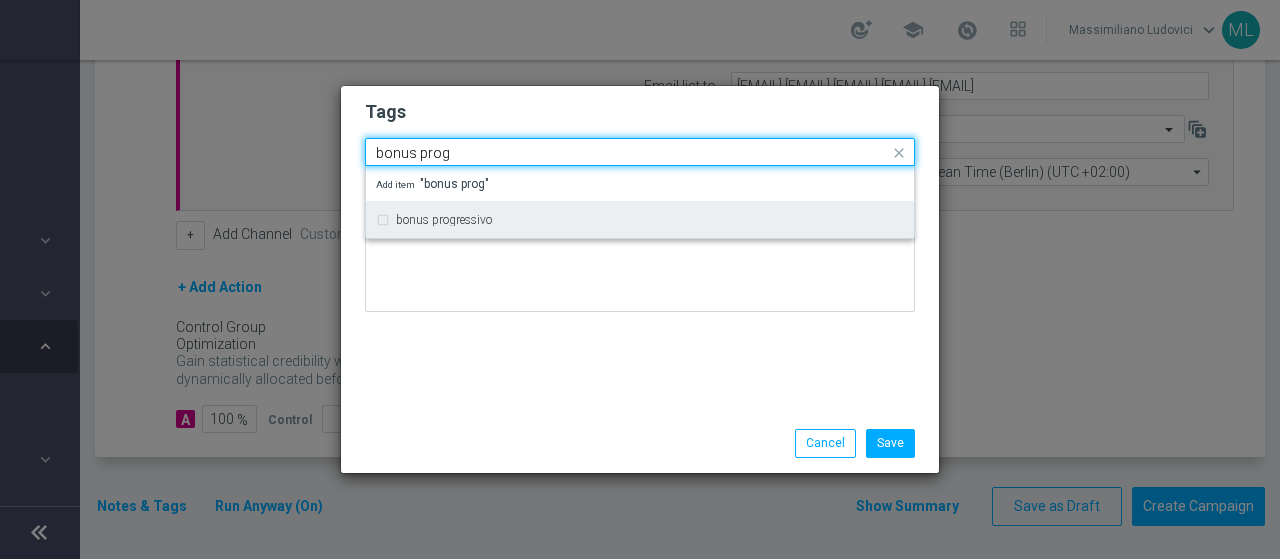 click on "bonus progressivo" at bounding box center [640, 220] 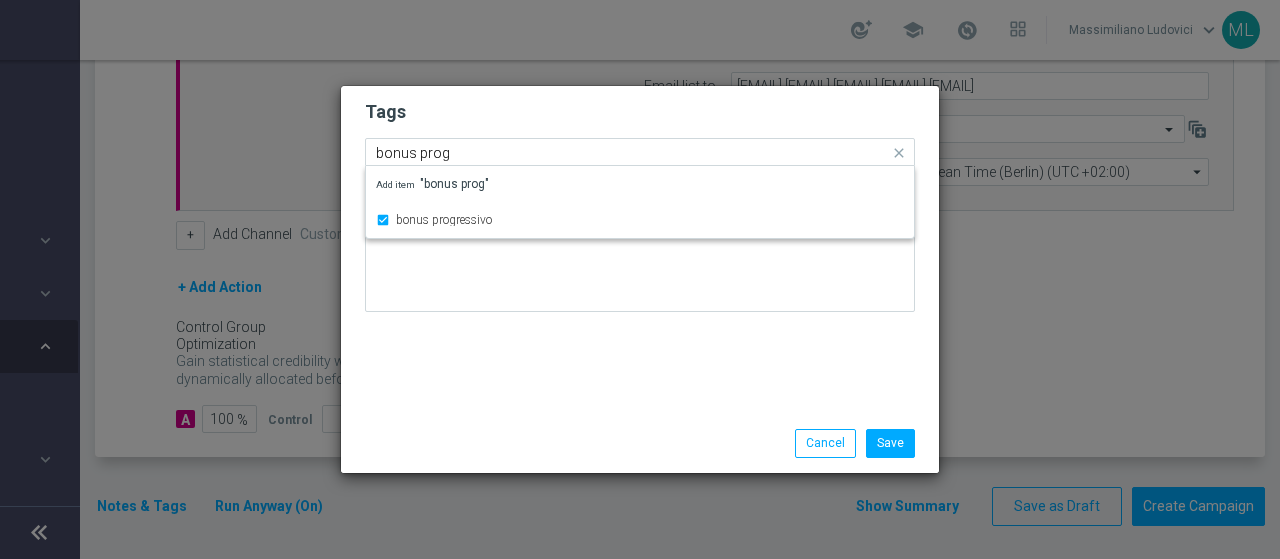 type 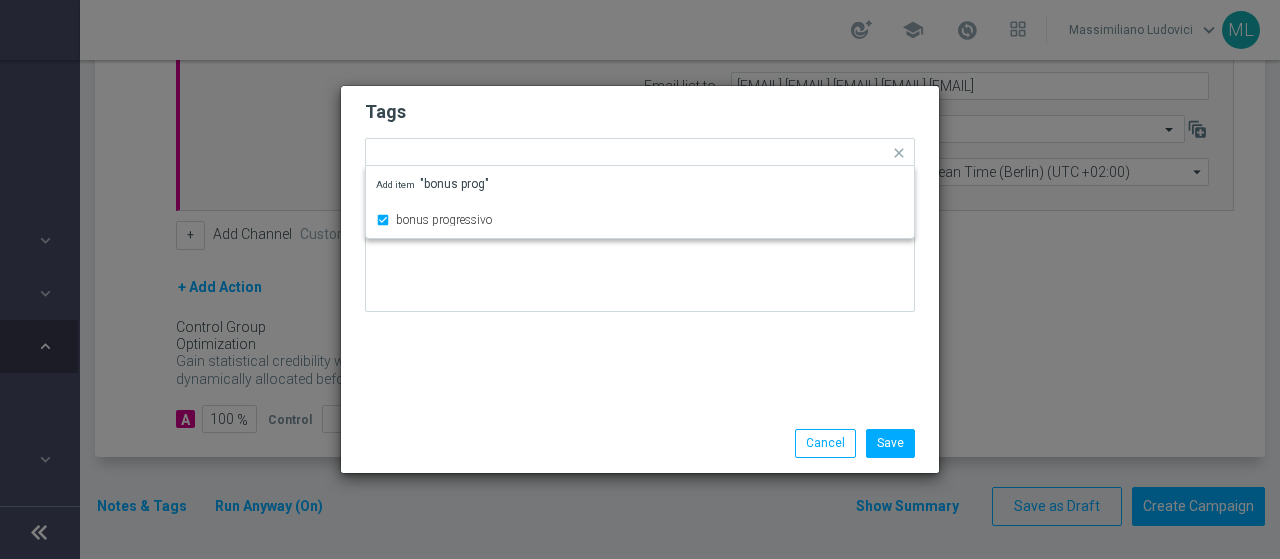 click on "Tags
Quick find × star × up-selling × cb ricarica × betting × bonus progressivo bonus progressivo Add item "bonus prog"
Notes" 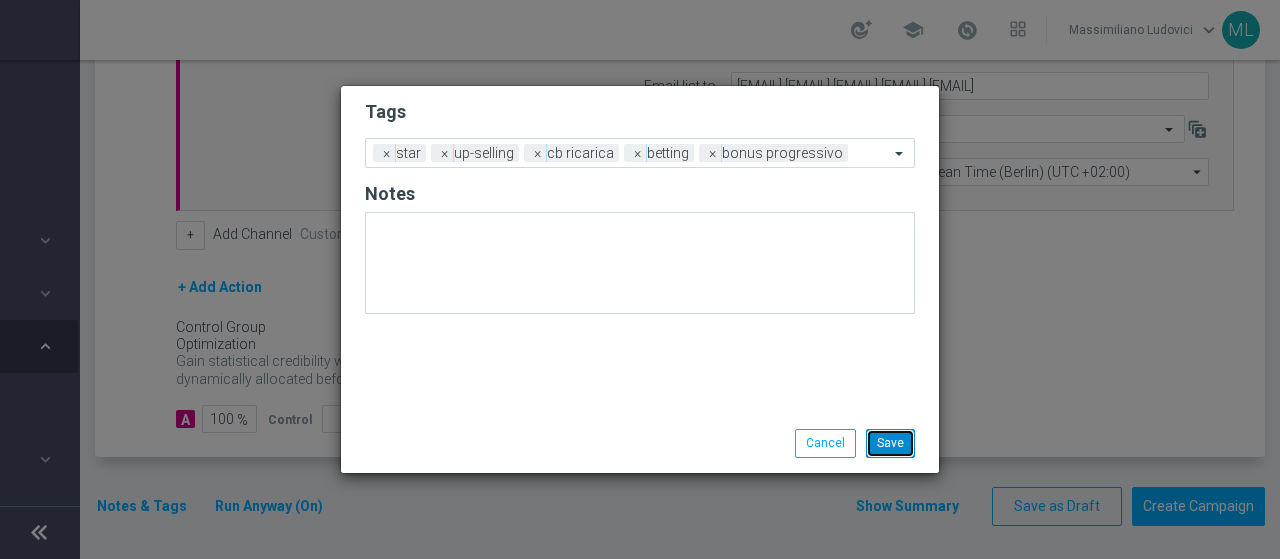 click on "Save" 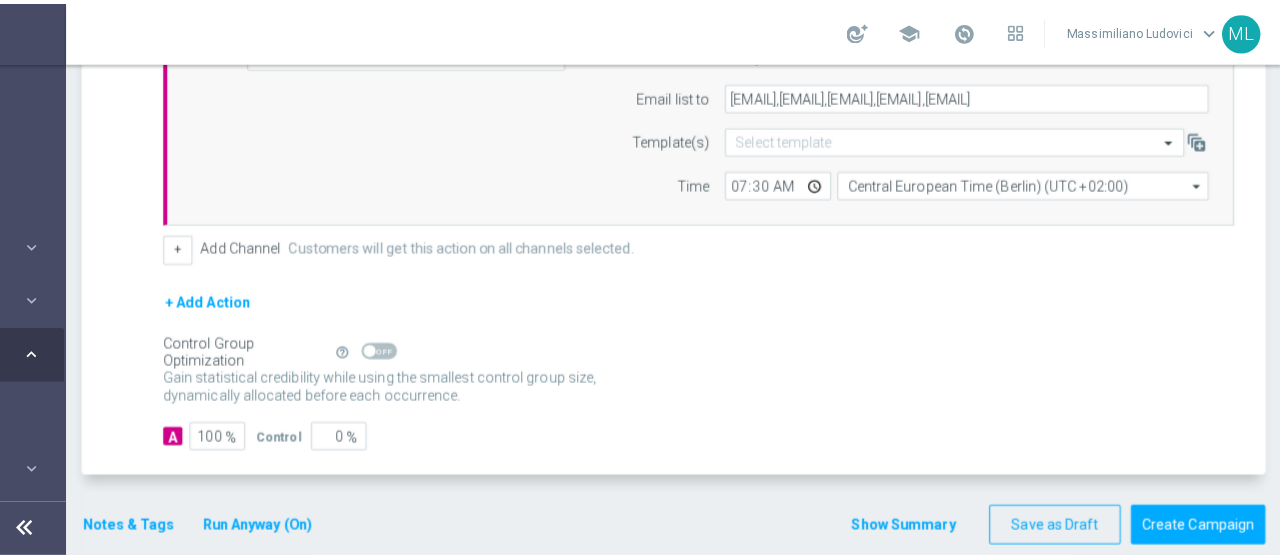 scroll, scrollTop: 625, scrollLeft: 0, axis: vertical 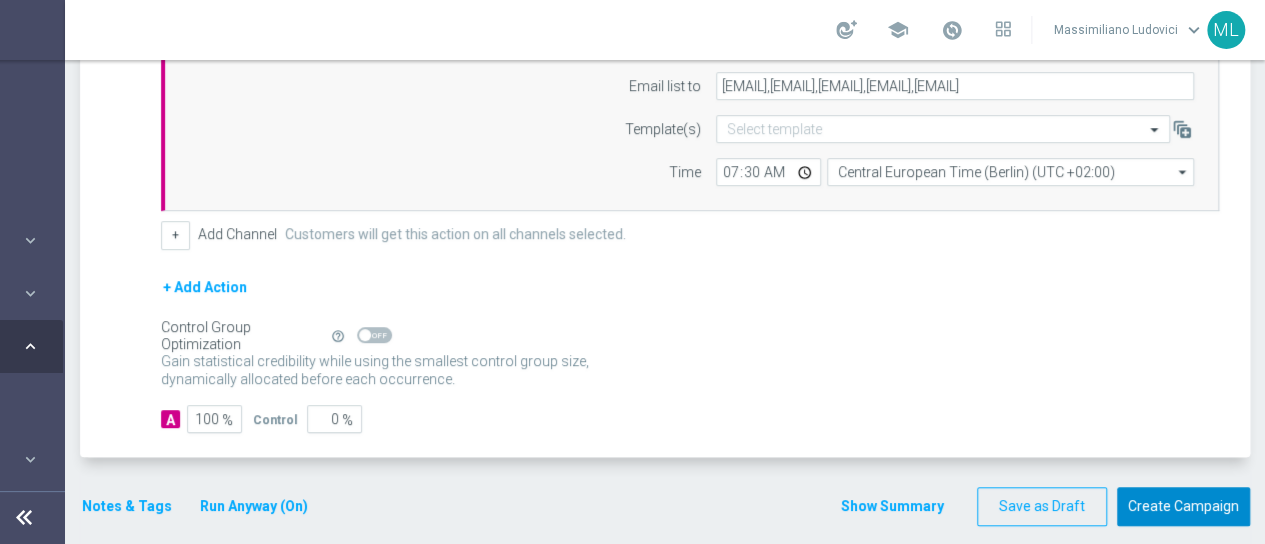 click on "Create Campaign" 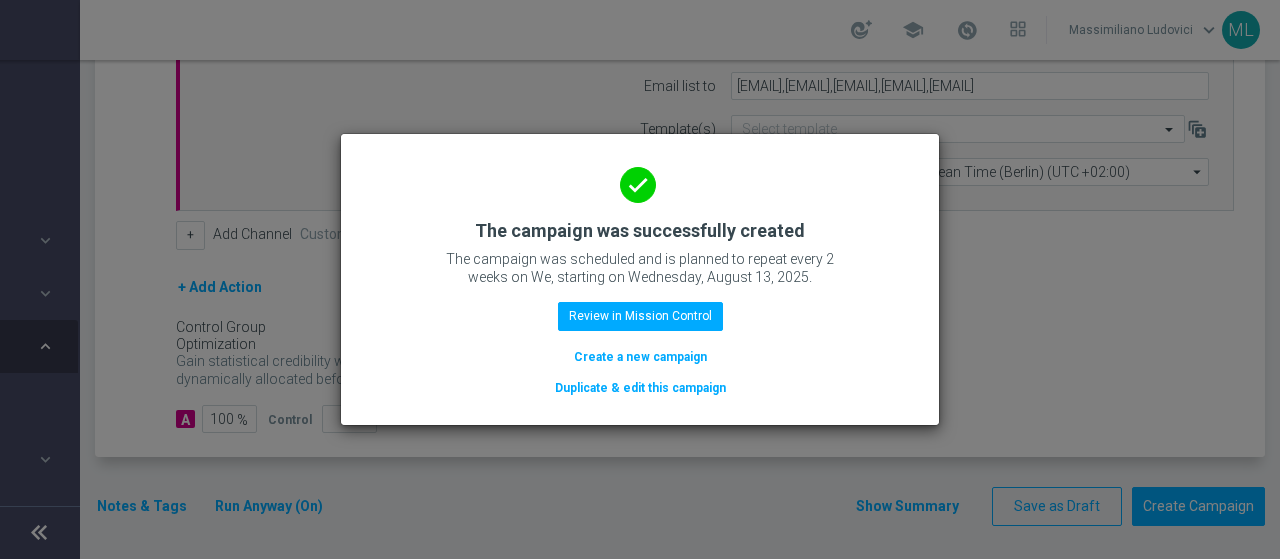 click on "done
The campaign was successfully created
The campaign was scheduled and is planned to repeat every 2 weeks on We, starting on Wednesday, August 13, 2025.
Review in Mission Control
Create a new campaign
Duplicate & edit this campaign" 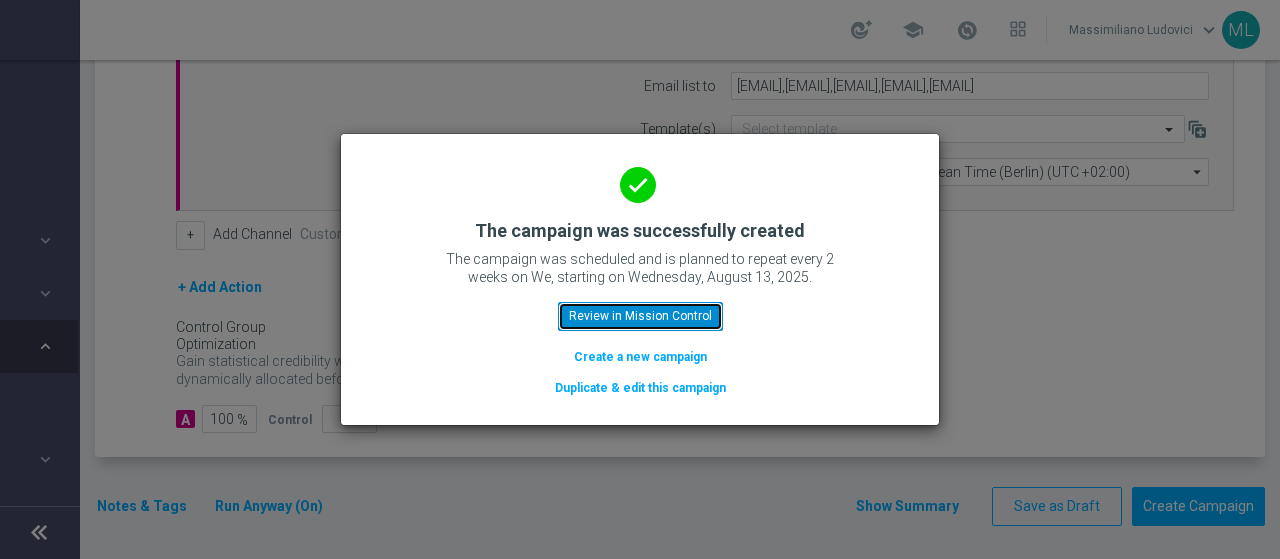 click on "Review in Mission Control" 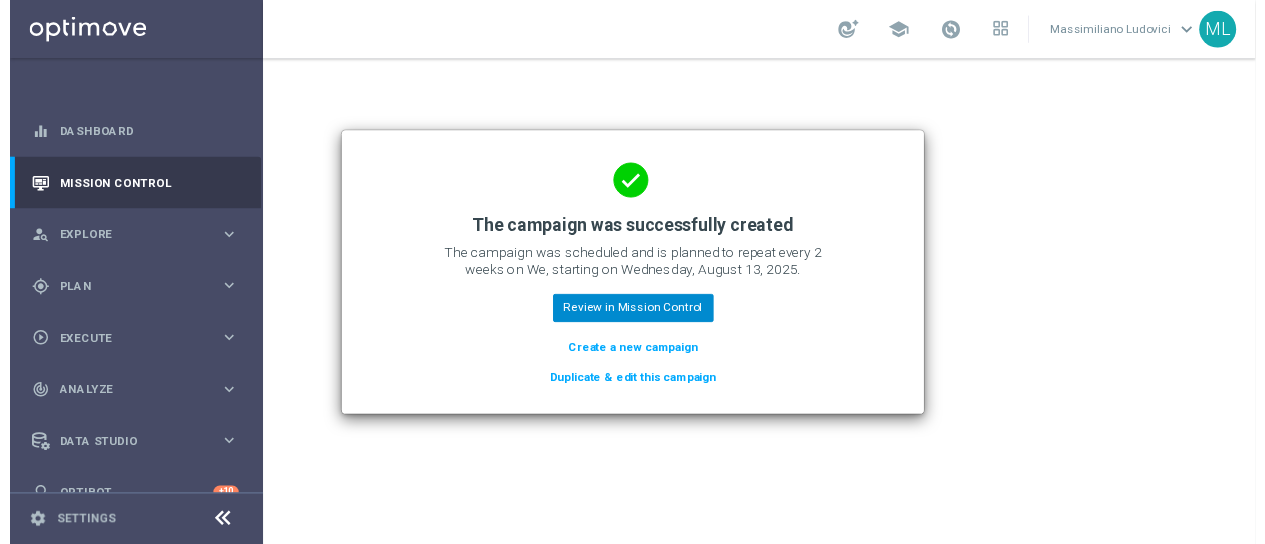 scroll, scrollTop: 0, scrollLeft: 0, axis: both 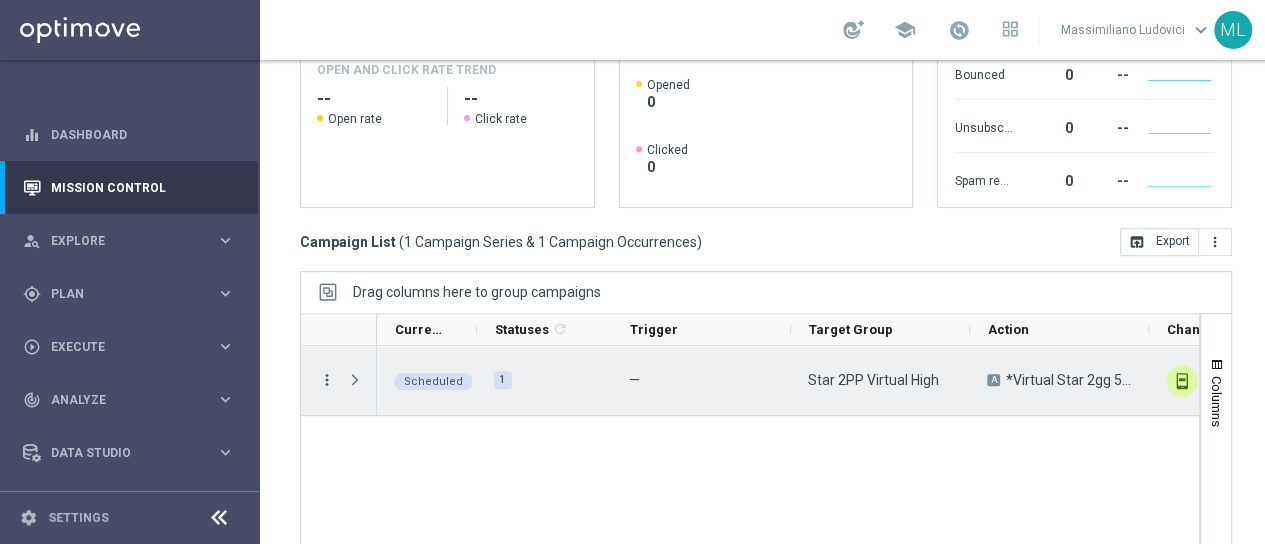 click on "more_vert" at bounding box center [327, 380] 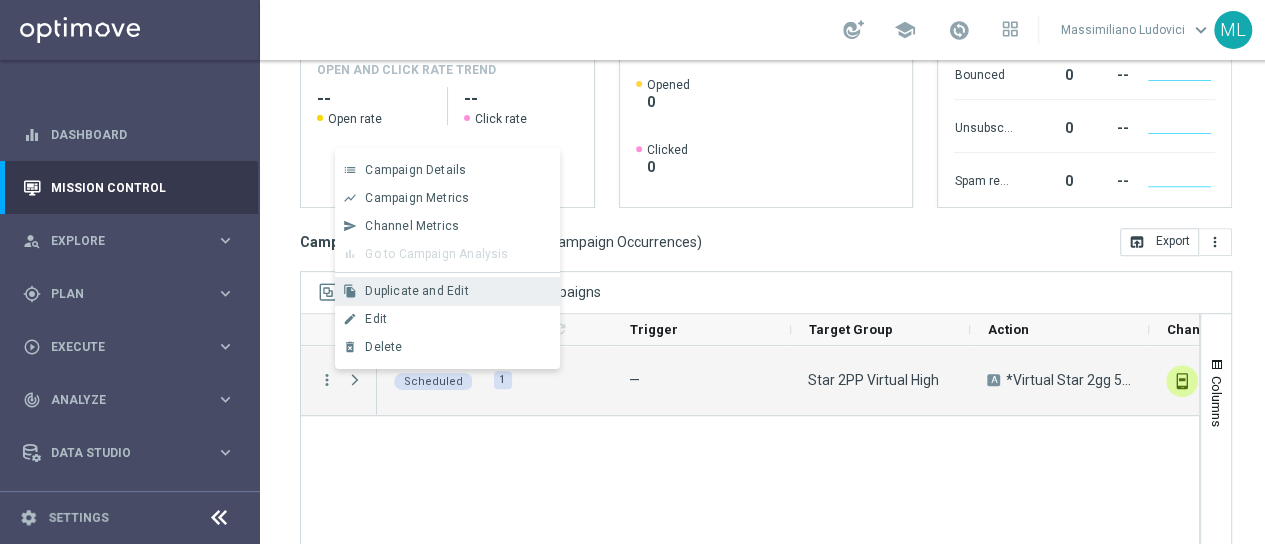 click on "Duplicate and Edit" at bounding box center (416, 291) 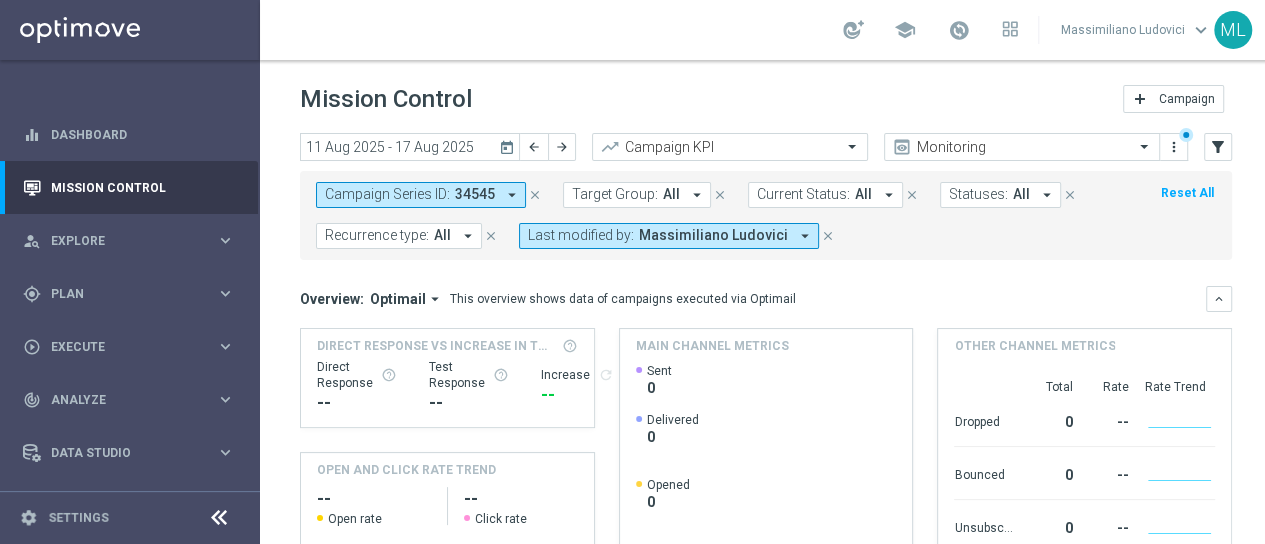 scroll, scrollTop: 479, scrollLeft: 0, axis: vertical 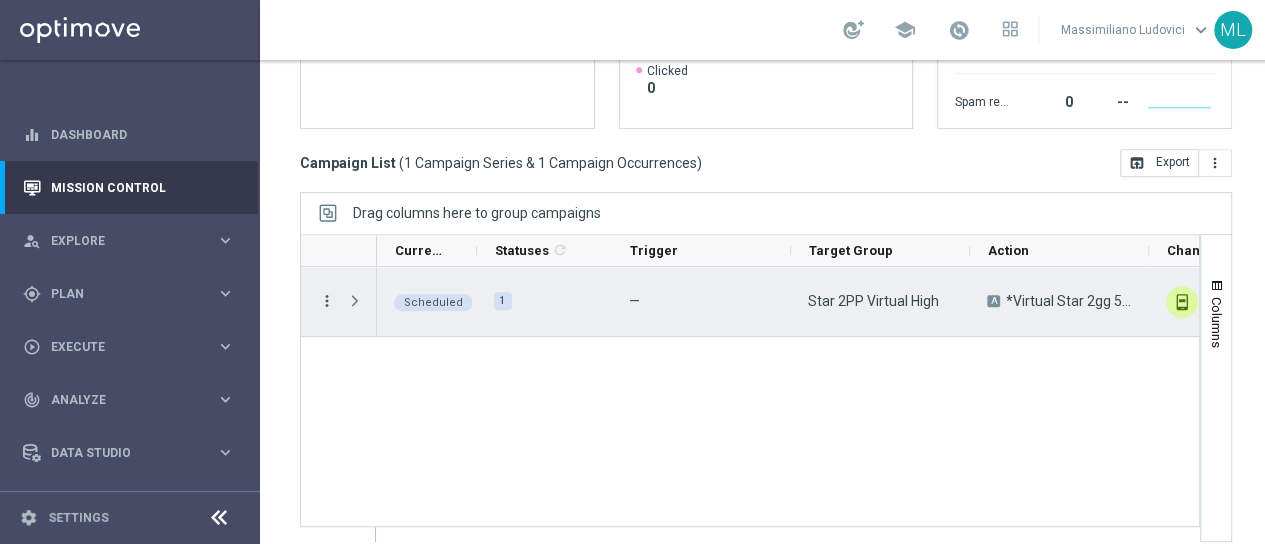 click on "more_vert" at bounding box center [327, 301] 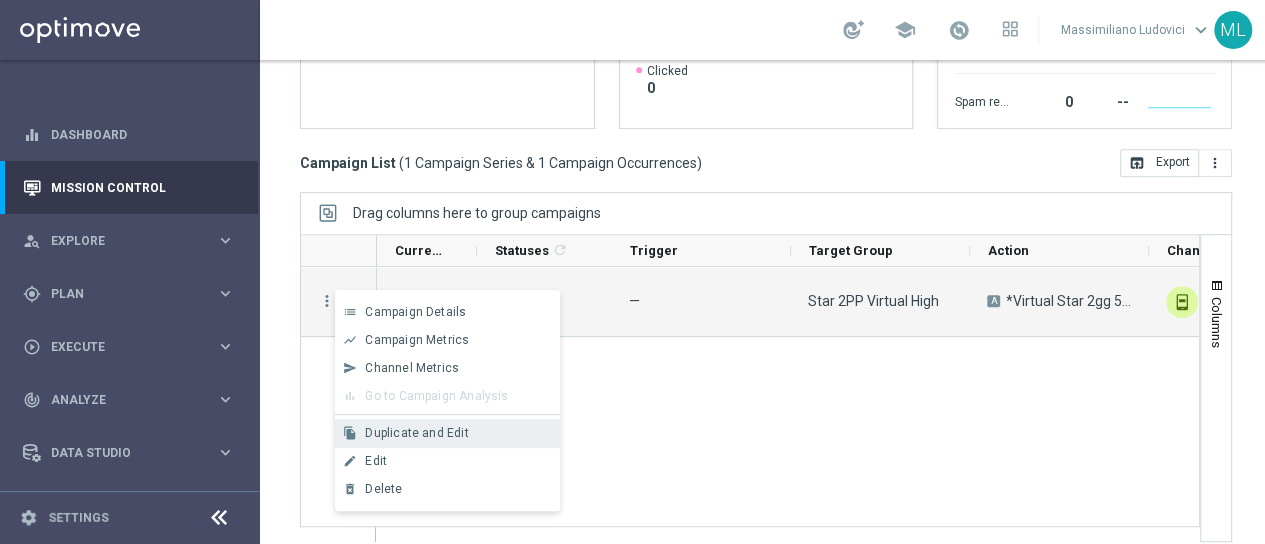 click on "Duplicate and Edit" at bounding box center [416, 433] 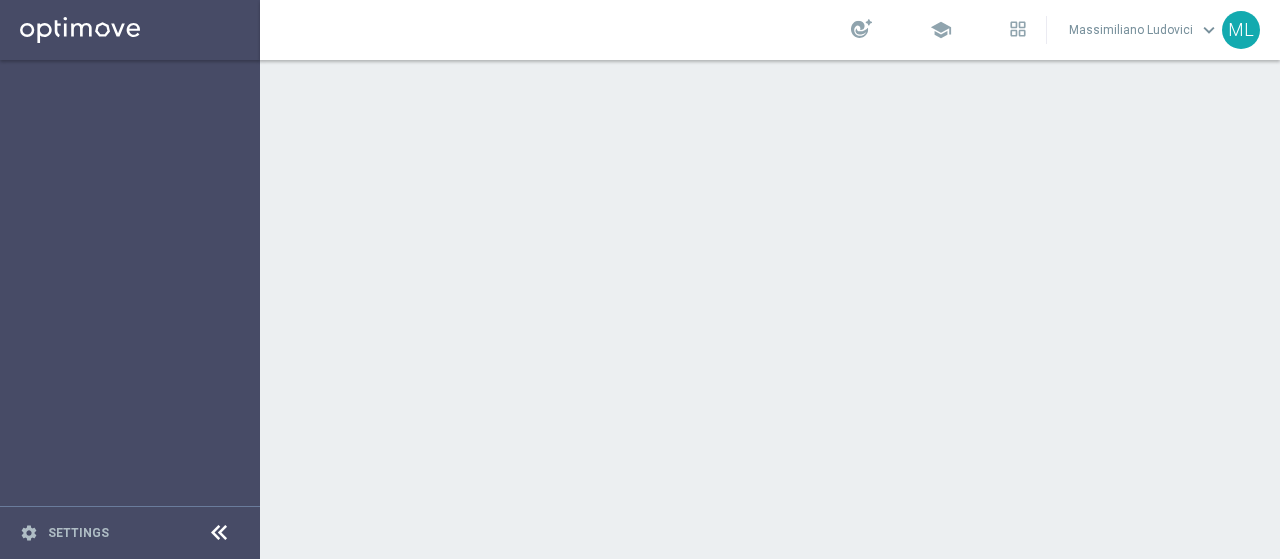 scroll, scrollTop: 0, scrollLeft: 0, axis: both 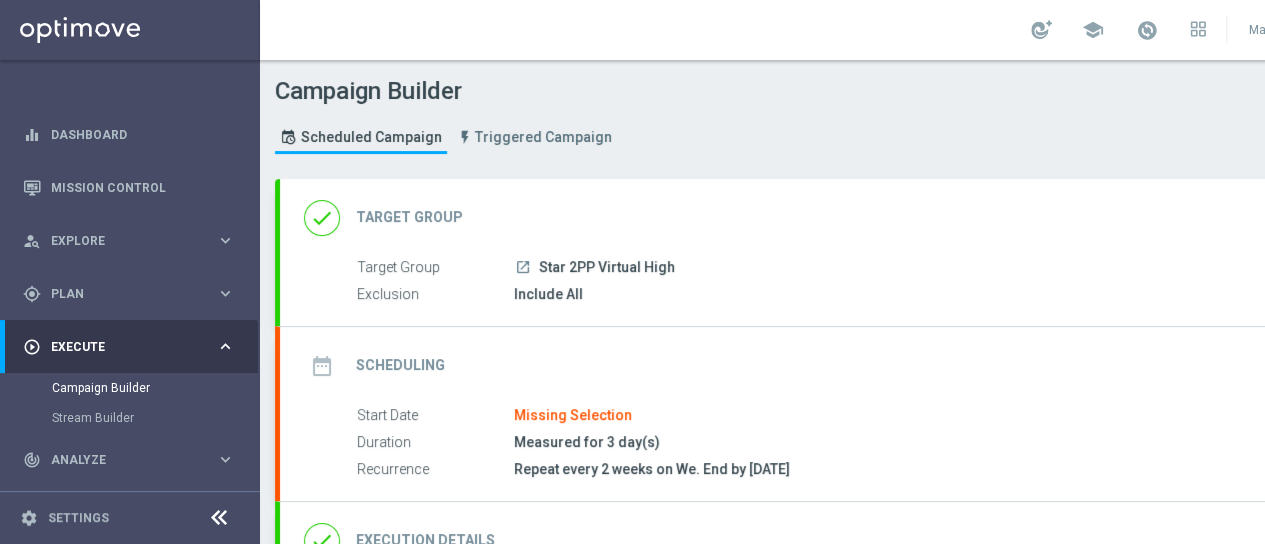click on "Target Group" 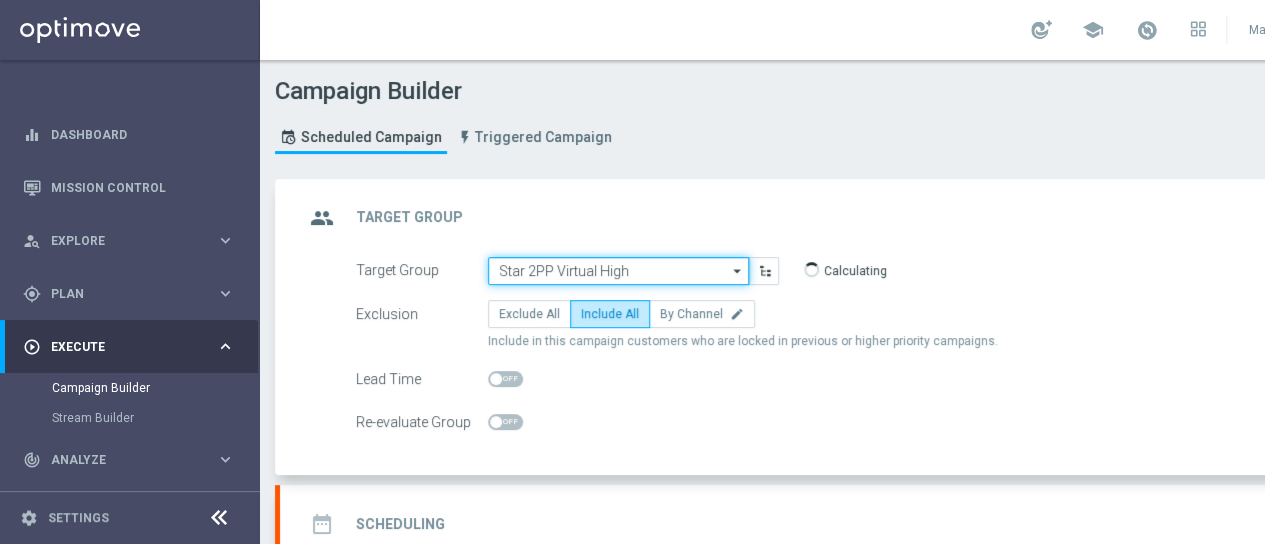 click on "Star 2PP Virtual High" 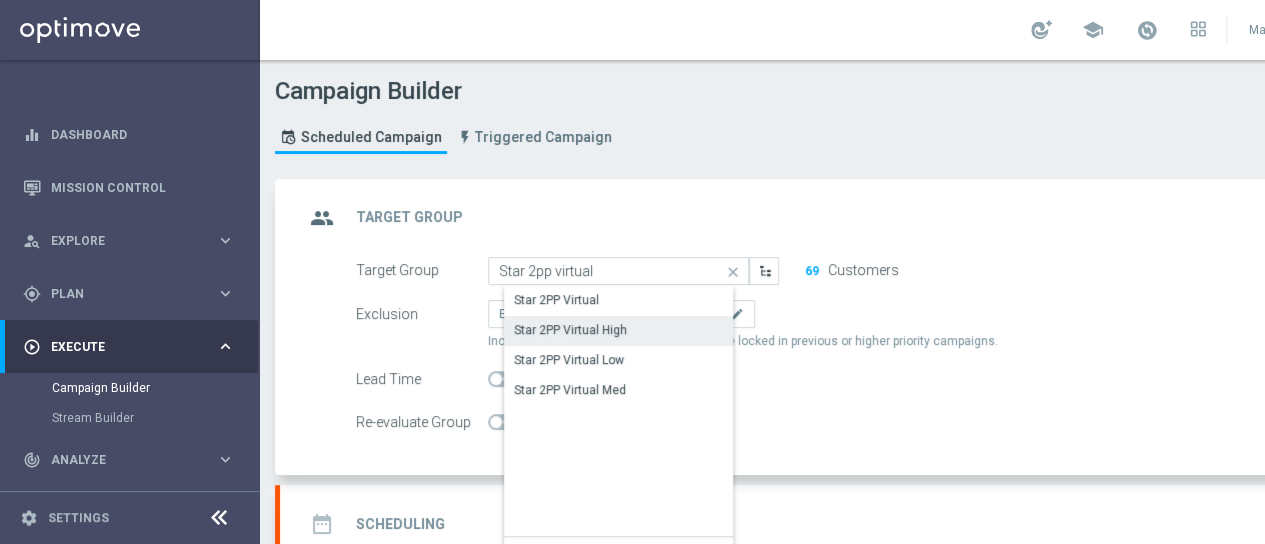 click on "Star 2PP Virtual High" 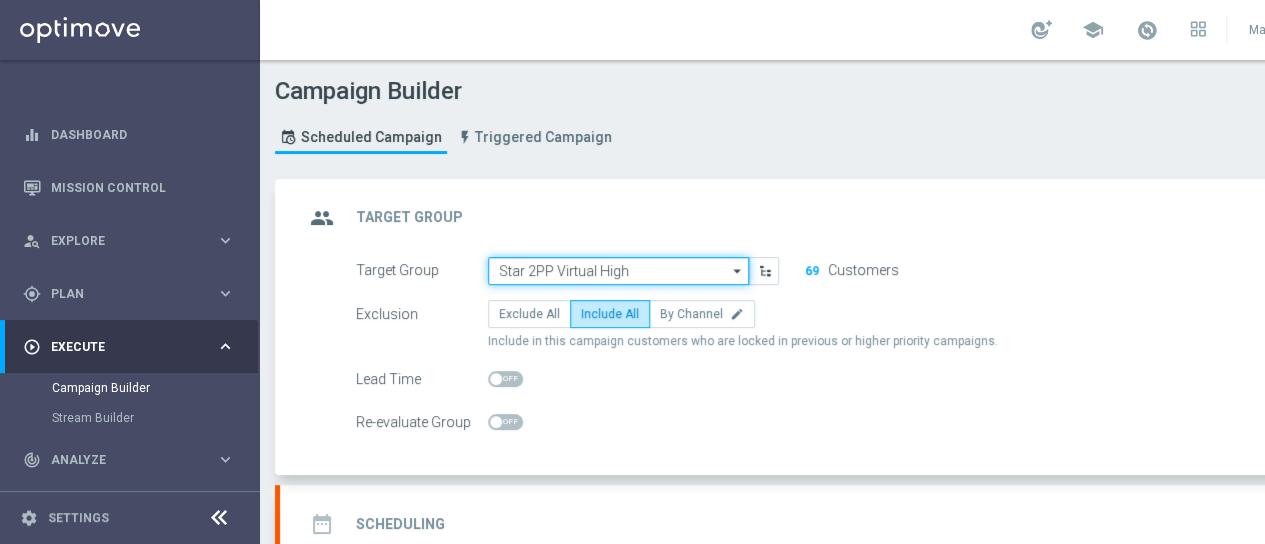 click on "Star 2PP Virtual High" 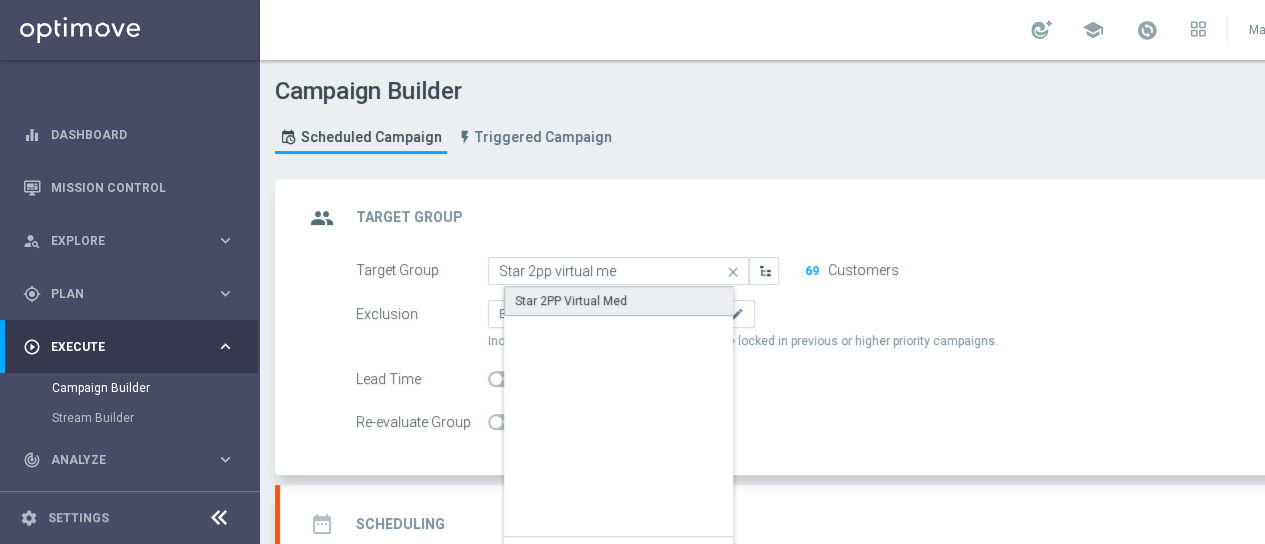 click on "Star 2PP Virtual Med" 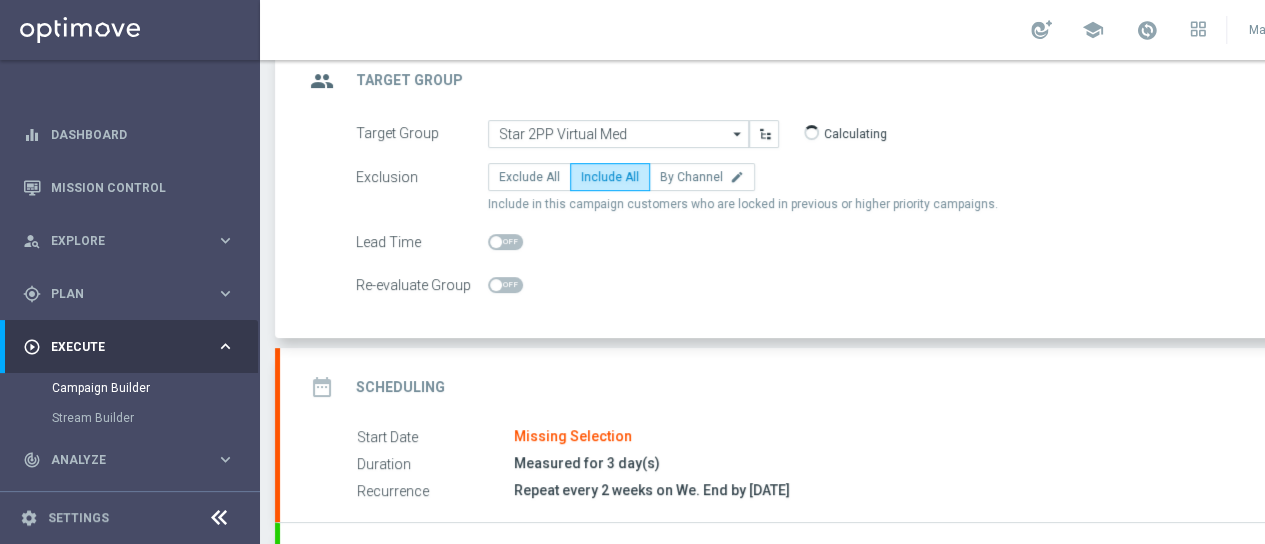 scroll, scrollTop: 200, scrollLeft: 0, axis: vertical 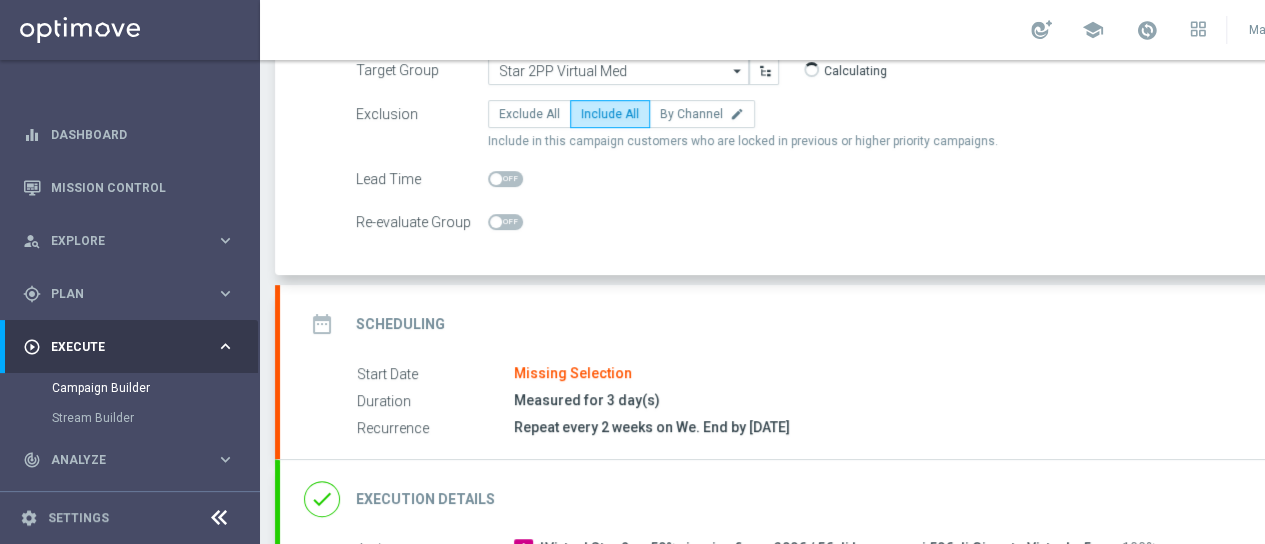 click on "date_range
Scheduling
keyboard_arrow_down" 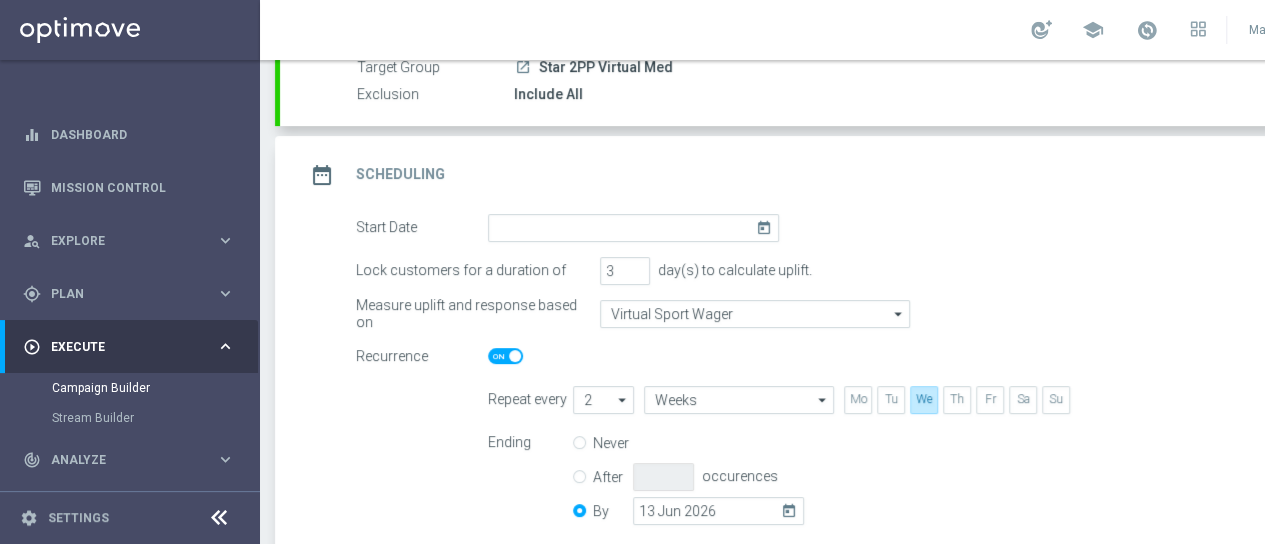 click on "today" 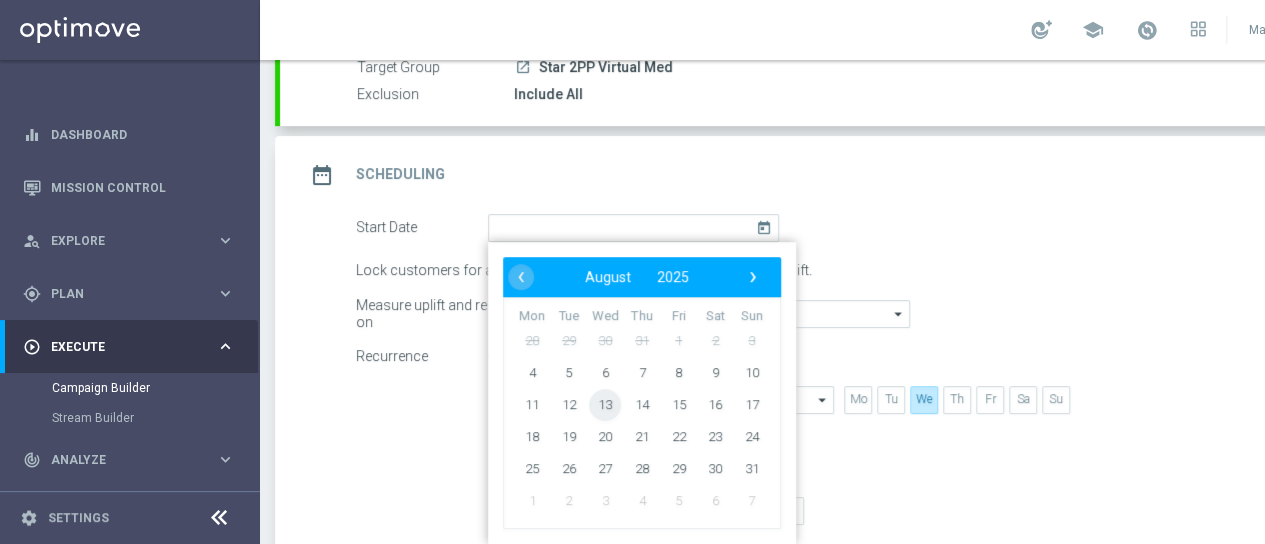 click on "13" 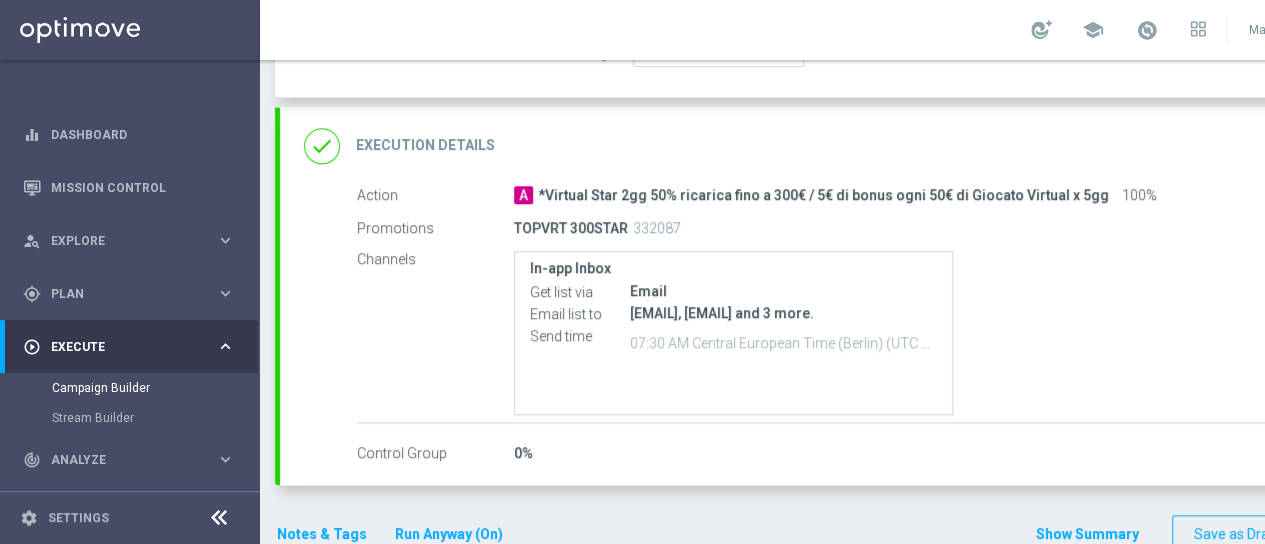 scroll, scrollTop: 688, scrollLeft: 0, axis: vertical 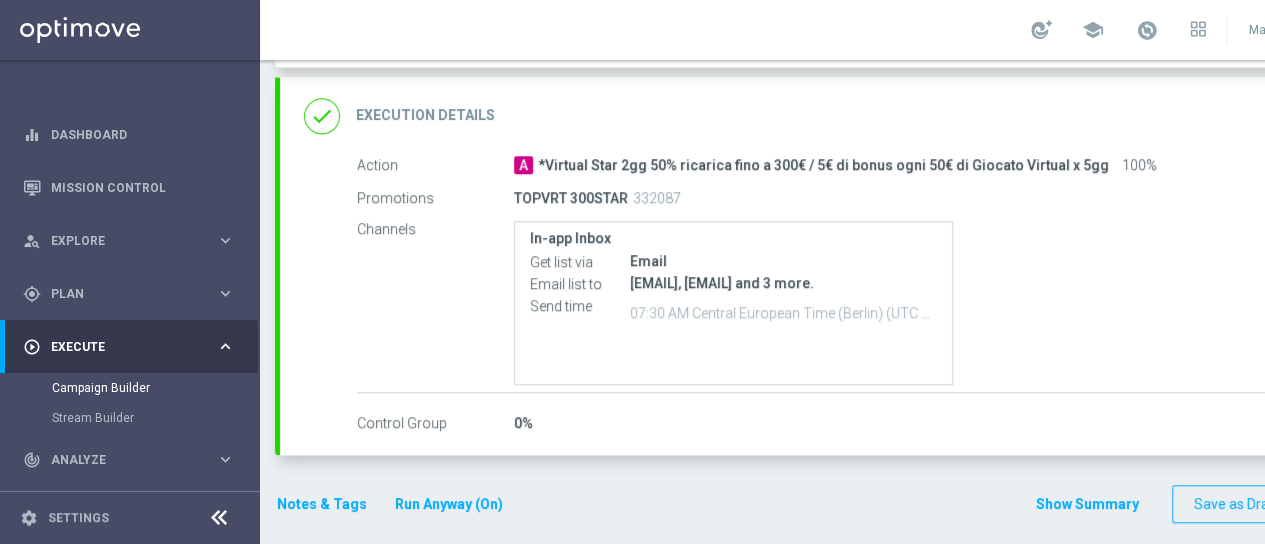 drag, startPoint x: 539, startPoint y: 160, endPoint x: 1086, endPoint y: 165, distance: 547.0228 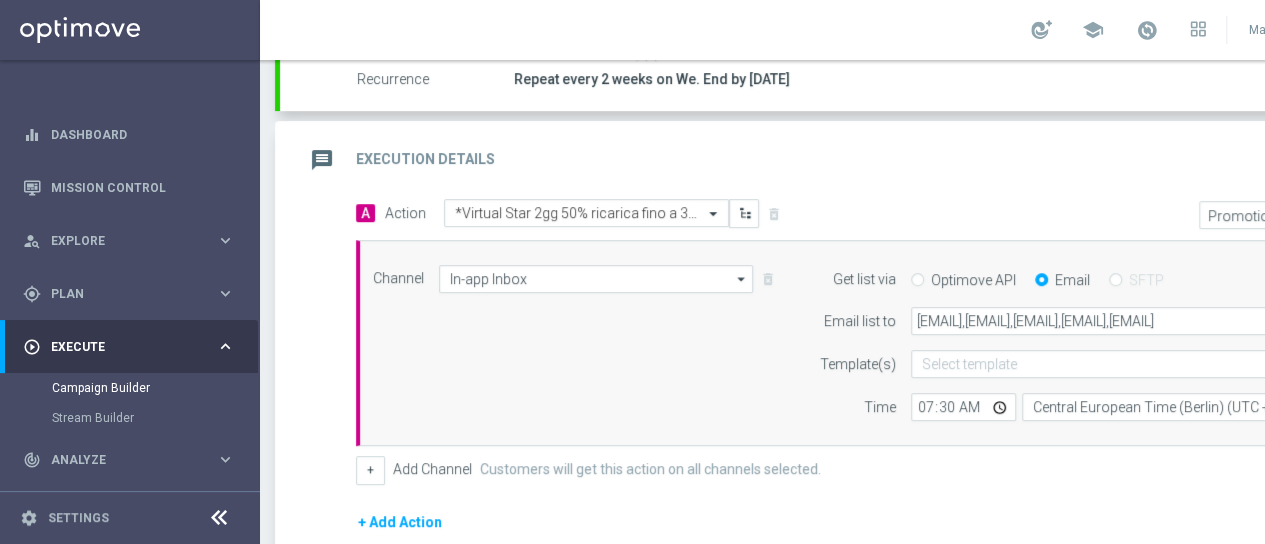 scroll, scrollTop: 325, scrollLeft: 0, axis: vertical 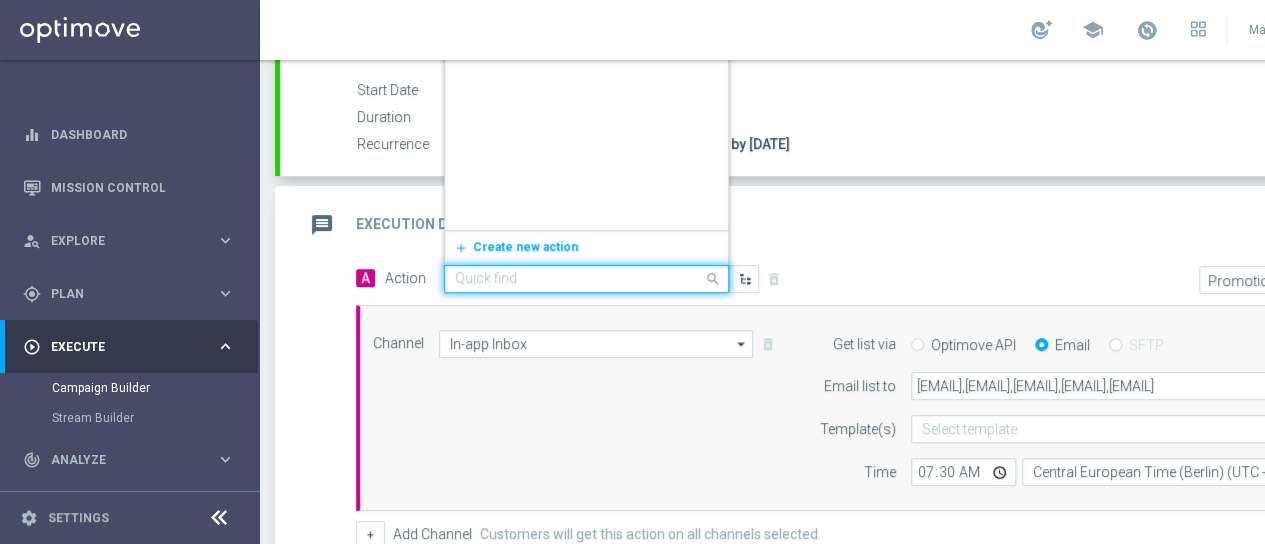 click 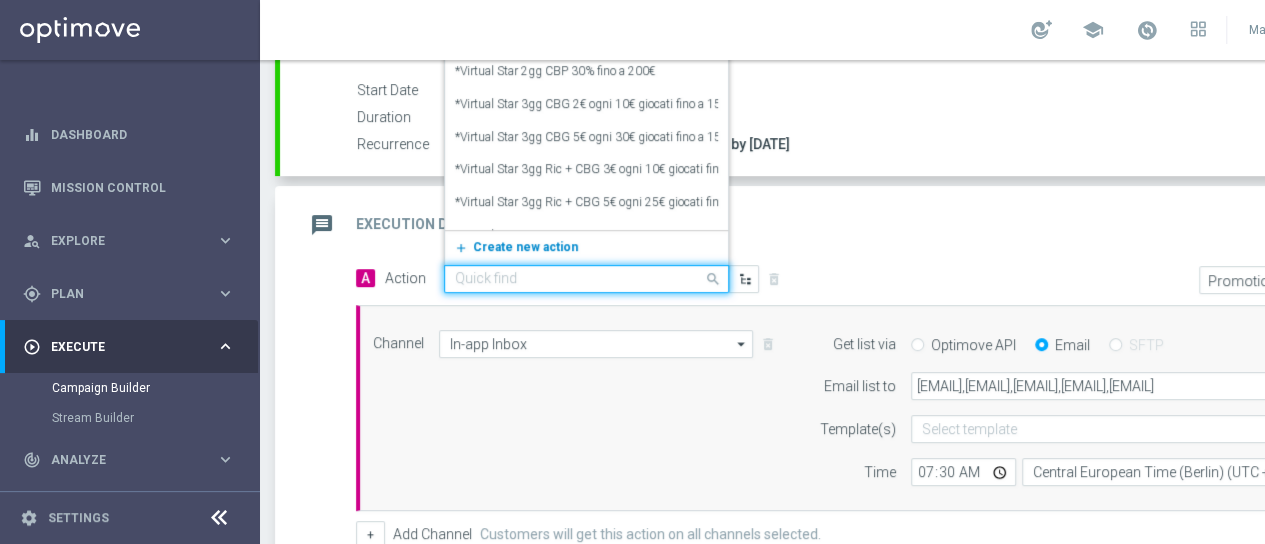 click on "Create new action" at bounding box center [525, 247] 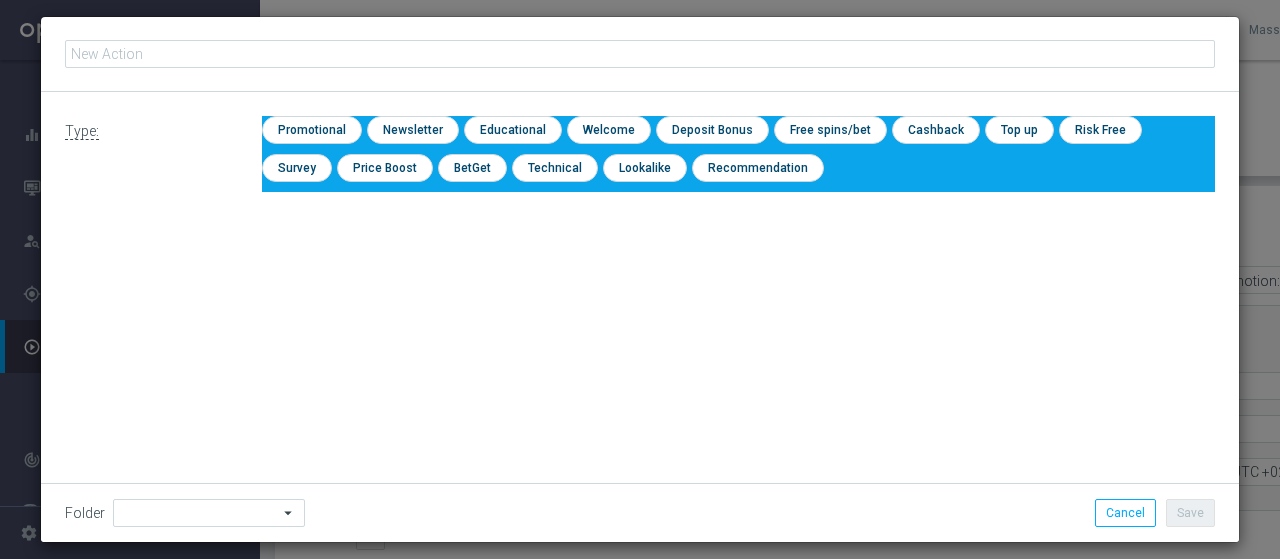 click 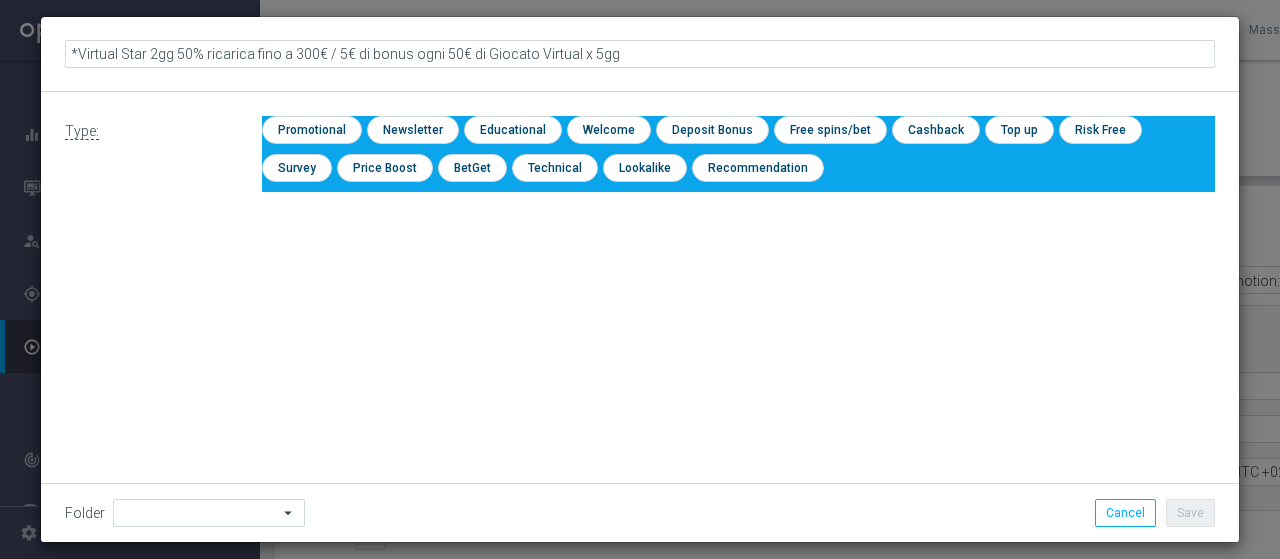 click on "*Virtual Star 2gg 50% ricarica fino a 300€ / 5€ di bonus ogni 50€ di Giocato Virtual x 5gg" 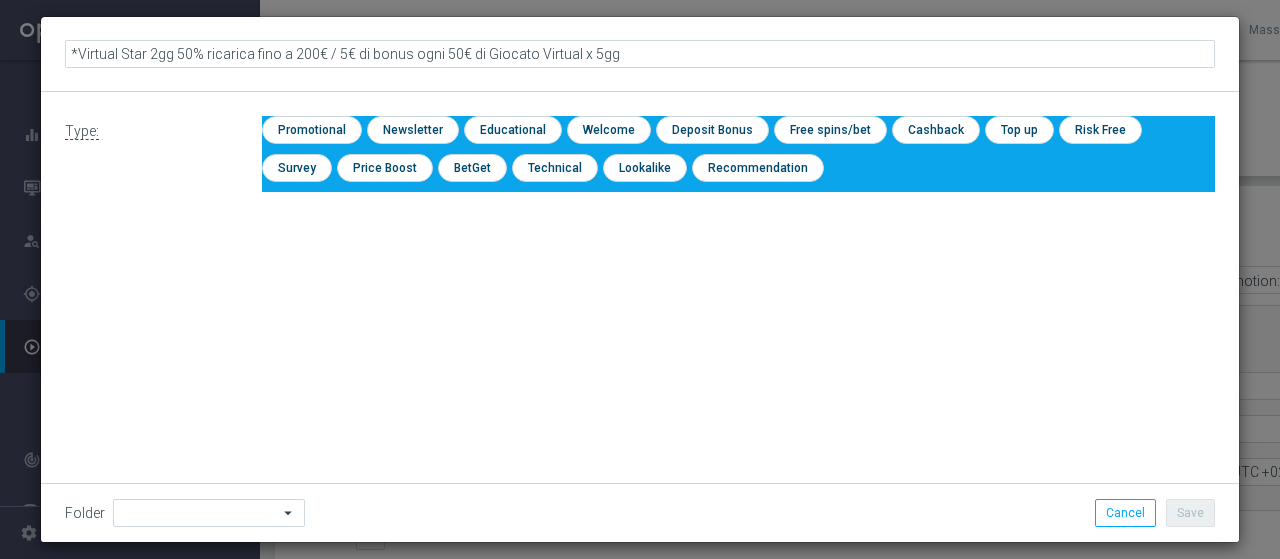 click on "*Virtual Star 2gg 50% ricarica fino a 200€ / 5€ di bonus ogni 50€ di Giocato Virtual x 5gg" 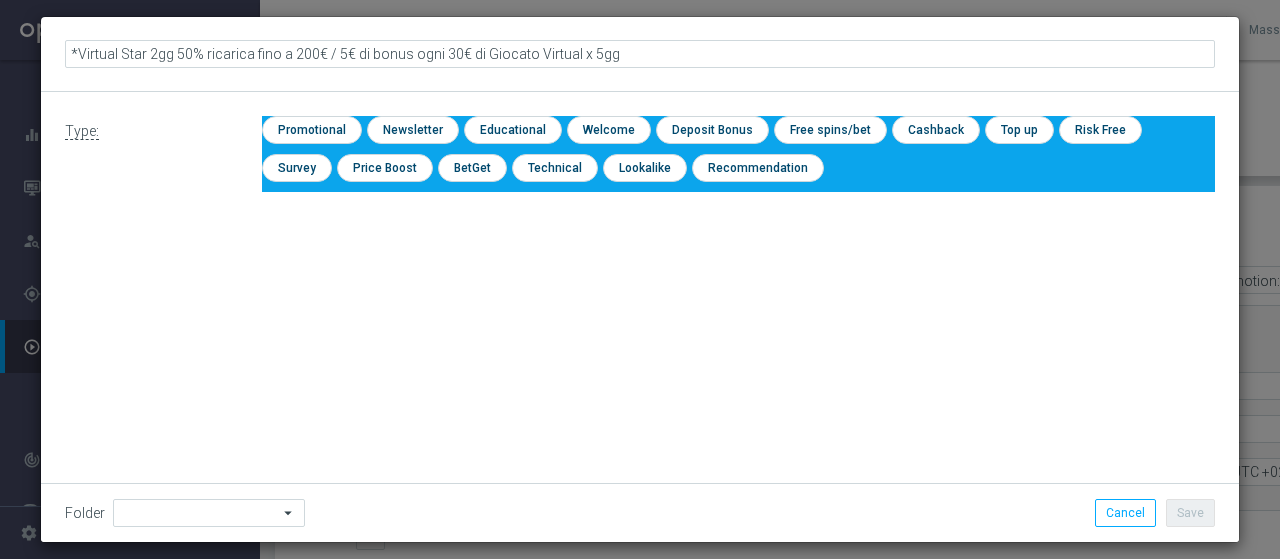 drag, startPoint x: 564, startPoint y: 53, endPoint x: 656, endPoint y: 53, distance: 92 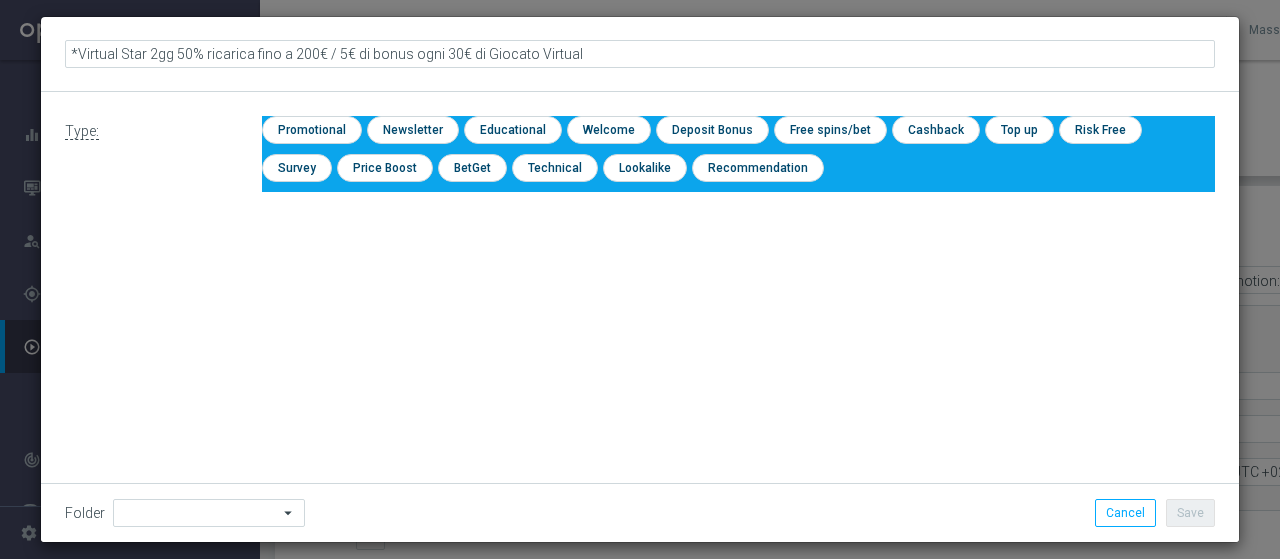 type on "*Virtual Star 2gg 50% ricarica fino a 200€ / 5€ di bonus ogni 30€ di Giocato Virtual" 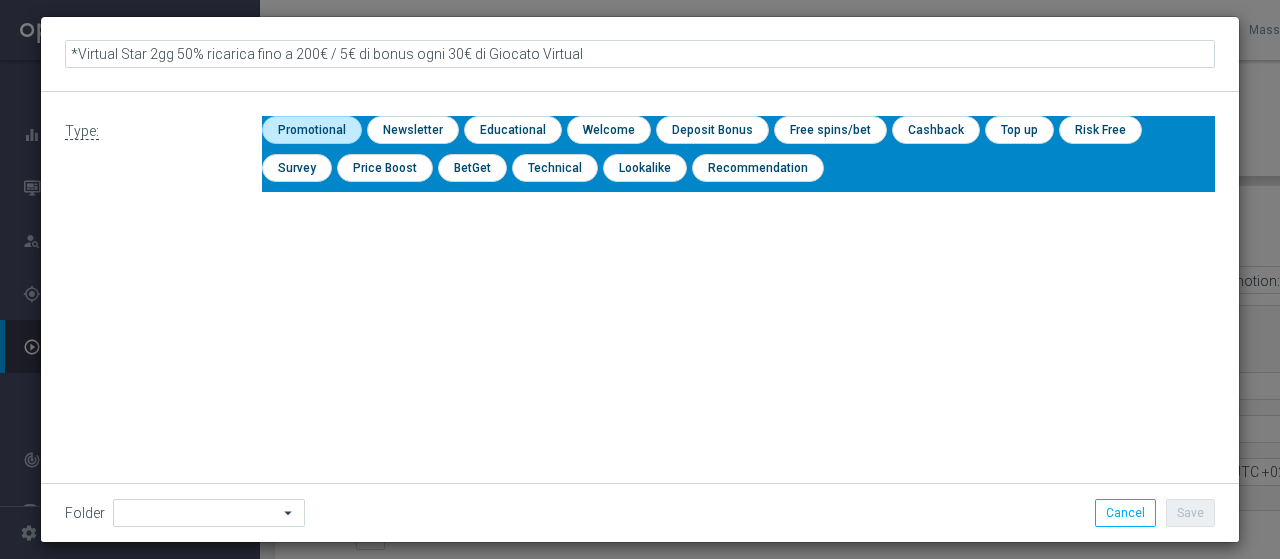 click 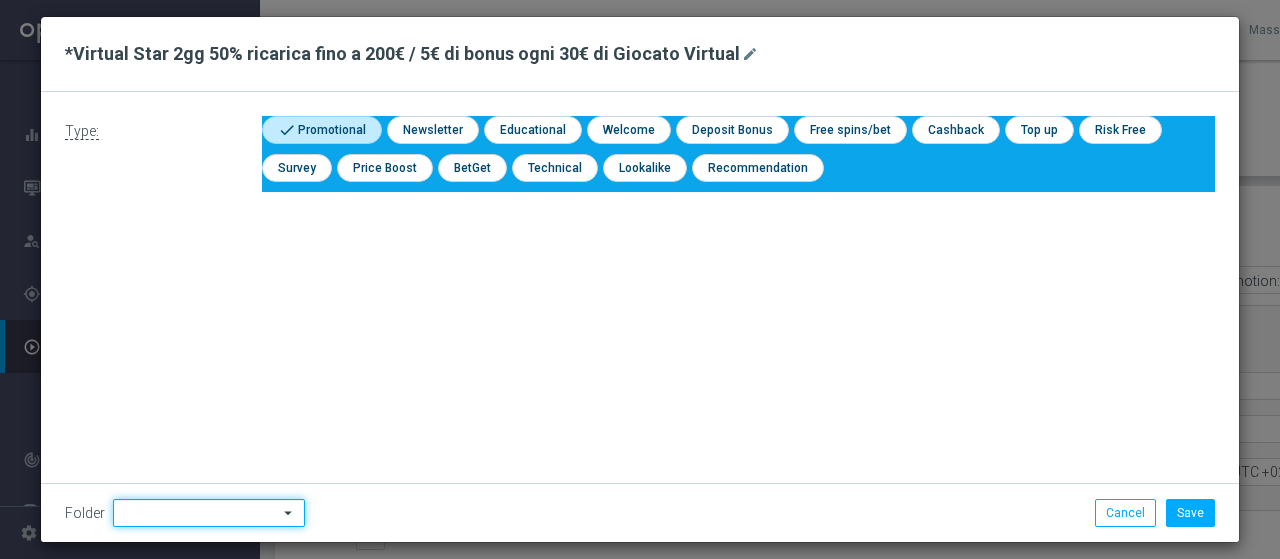 click 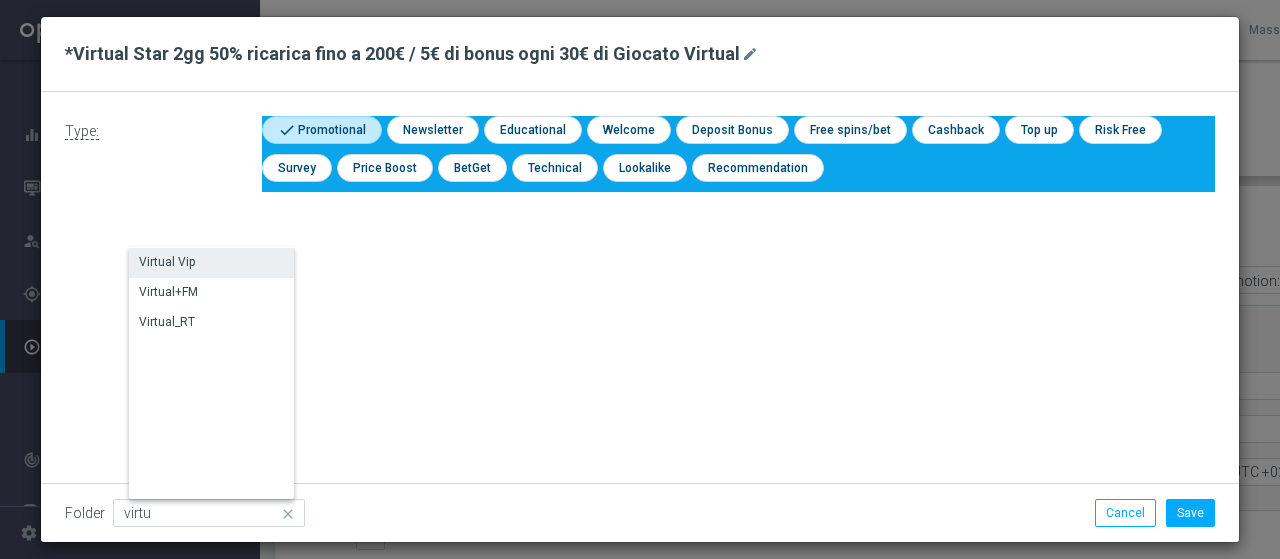 click on "Virtual Vip" 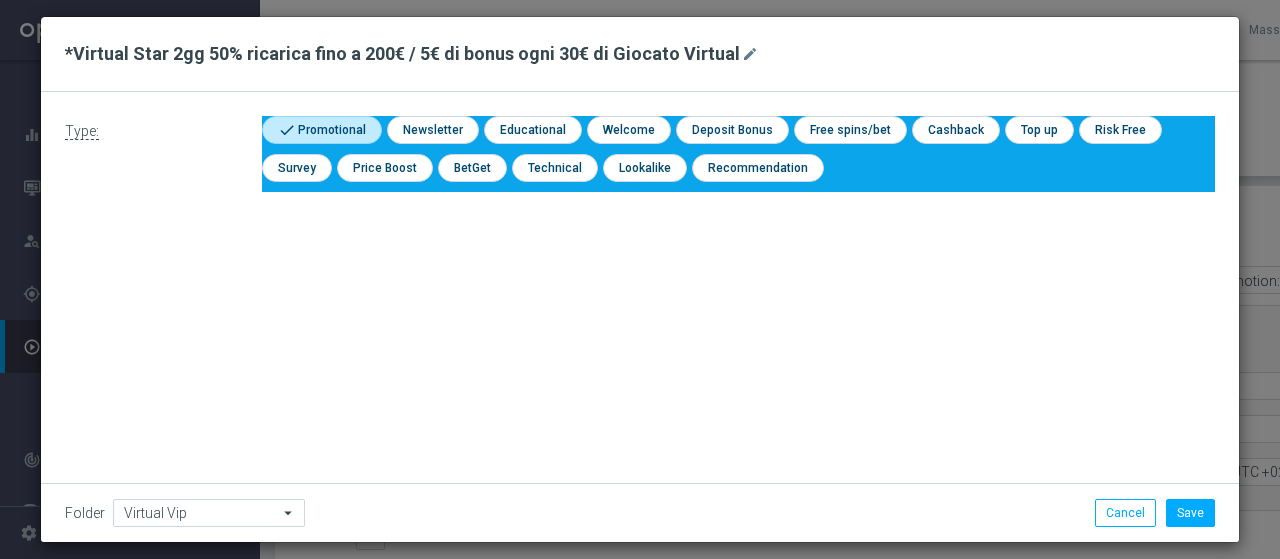 click on "Type:
check
Promotional
check
Newsletter
check
Educational
check
Welcome
check
Deposit Bonus
check
Free spins/bet
check
Cashback
check
Top up" 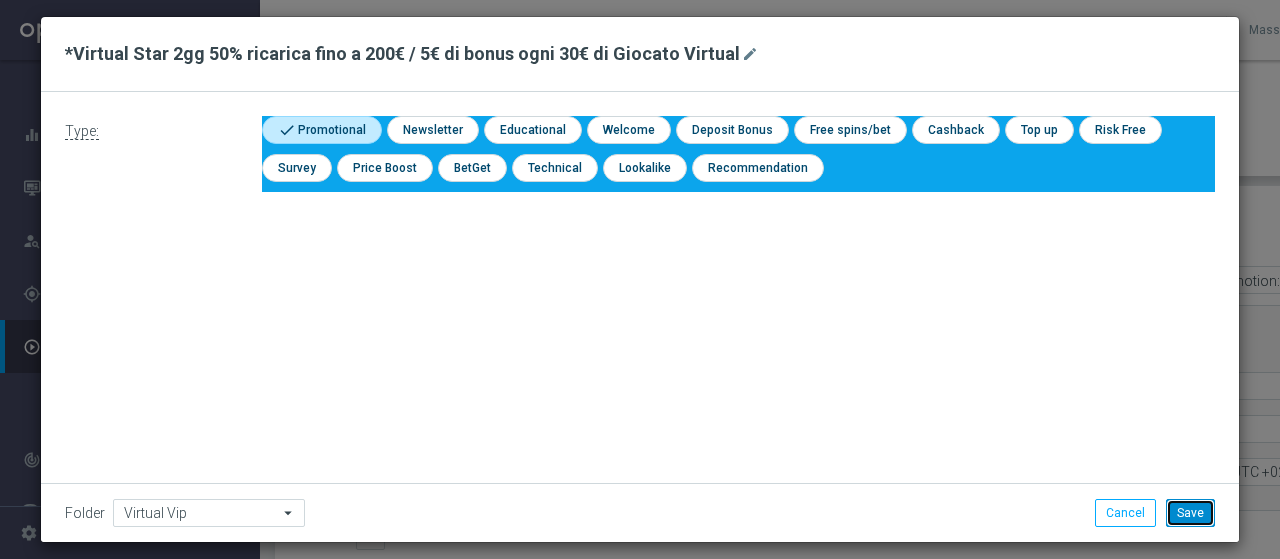 click on "Save" 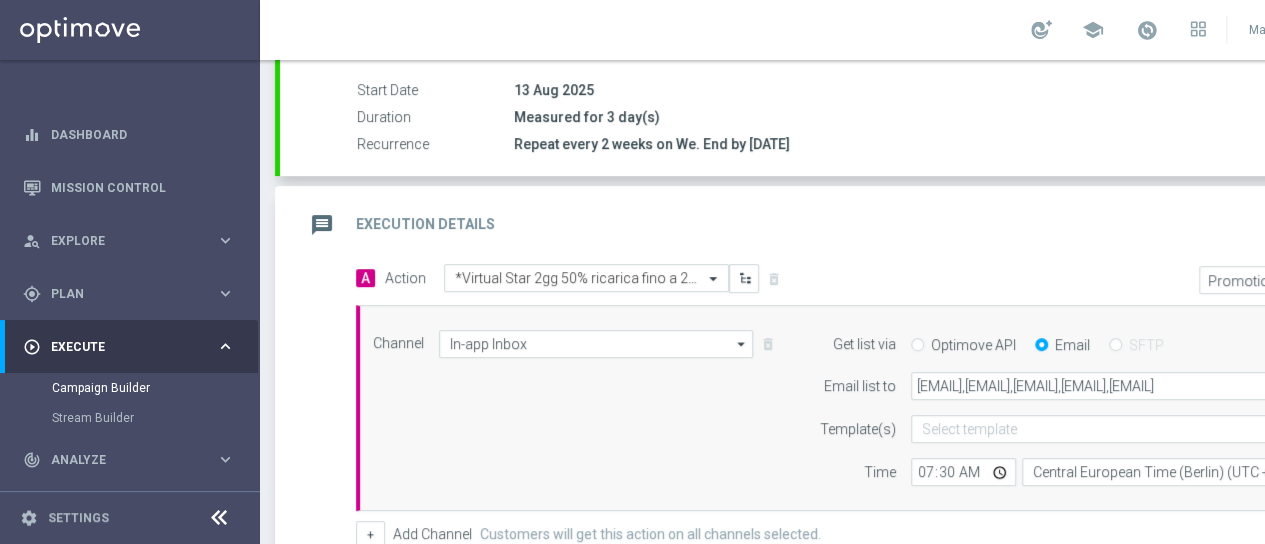 scroll, scrollTop: 0, scrollLeft: 210, axis: horizontal 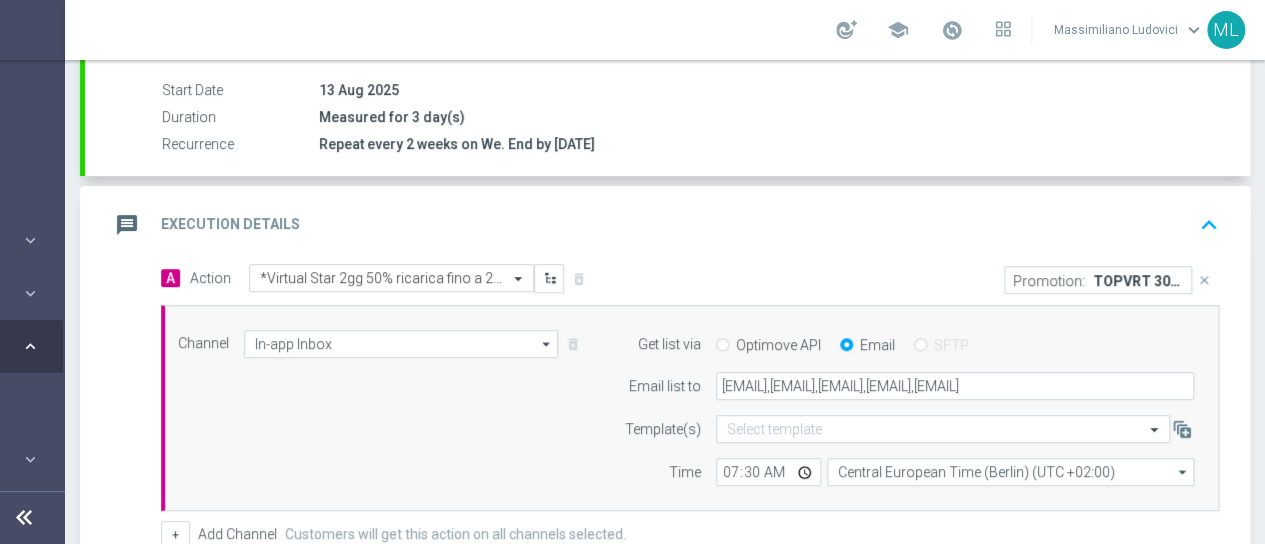 click on "close" 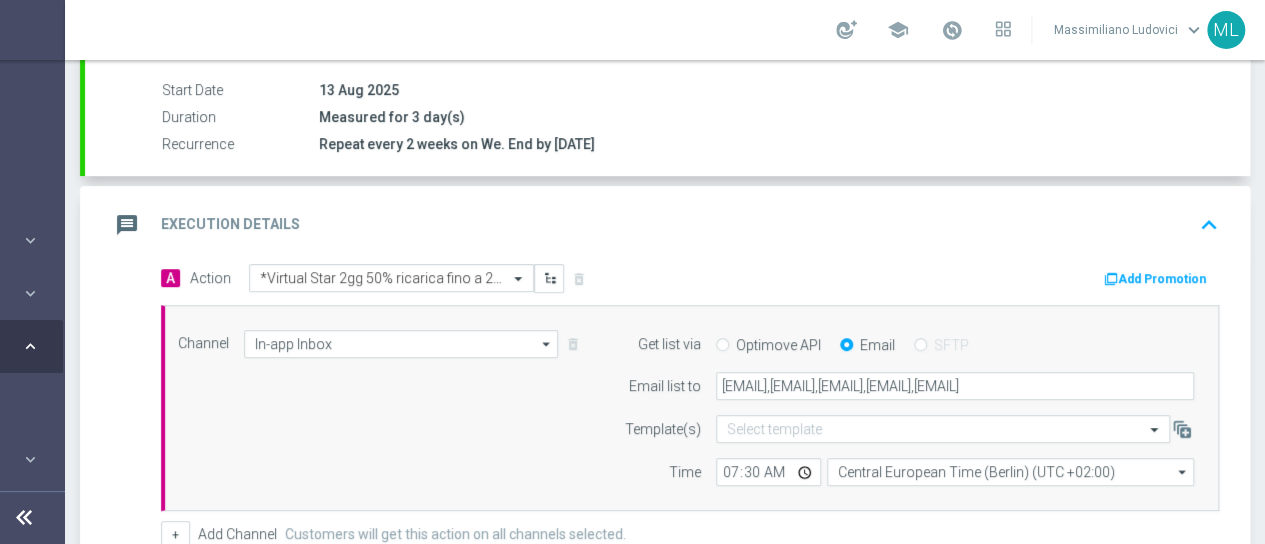 click on "Add Promotion" 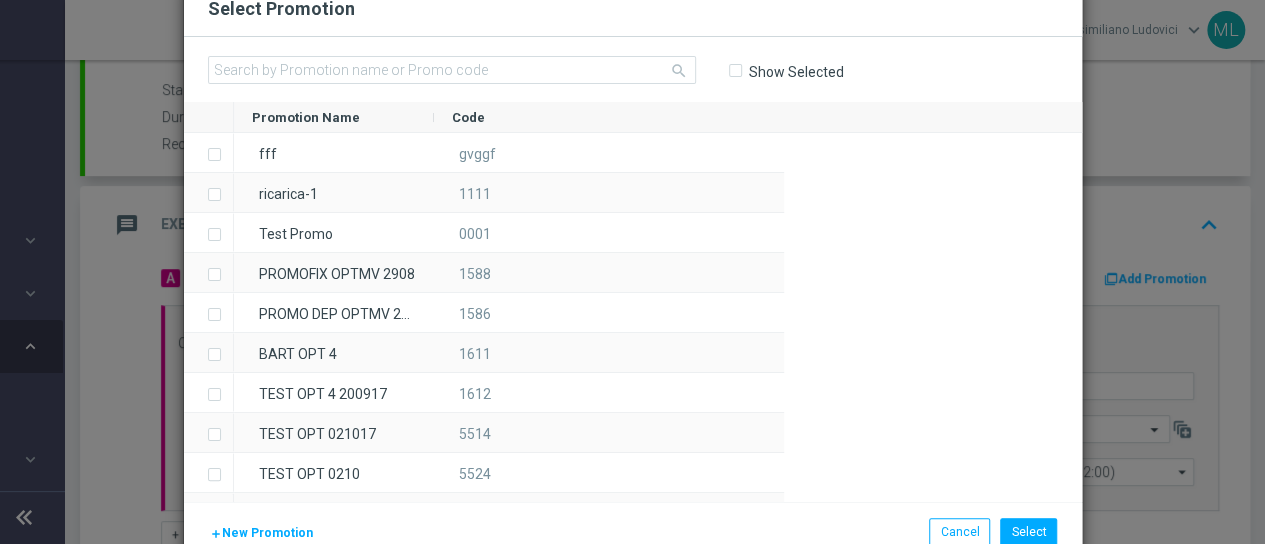 scroll, scrollTop: 0, scrollLeft: 195, axis: horizontal 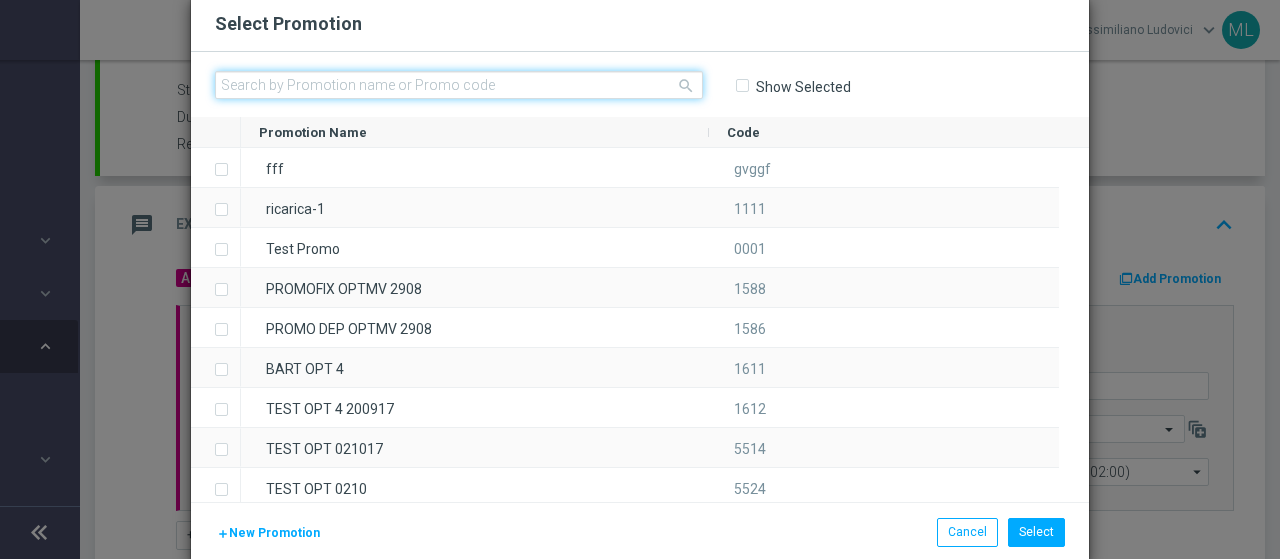 click 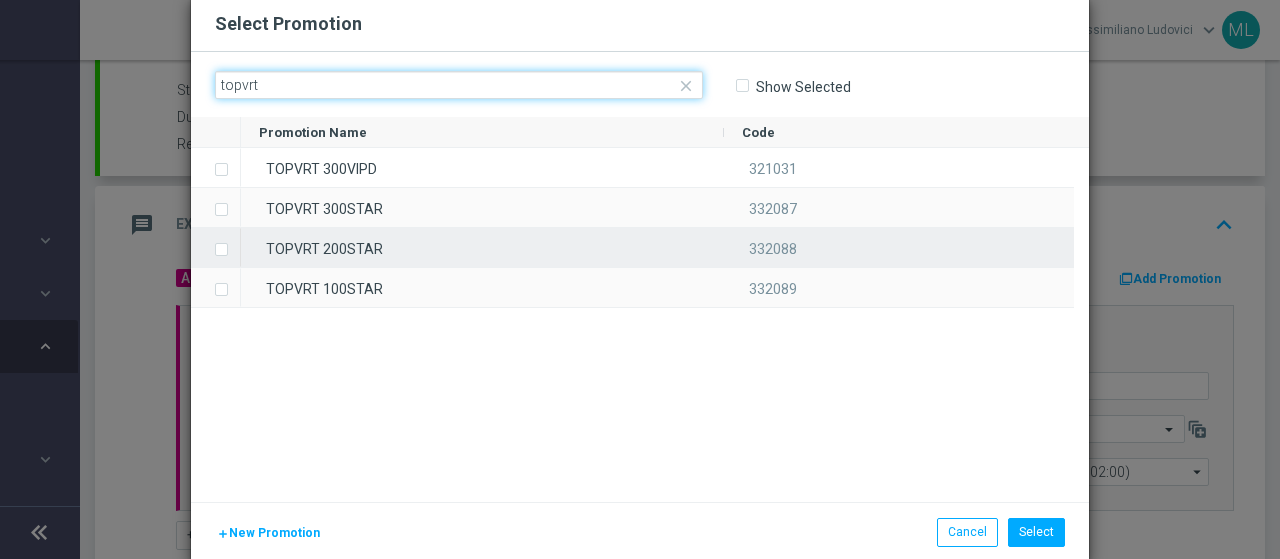 type on "topvrt" 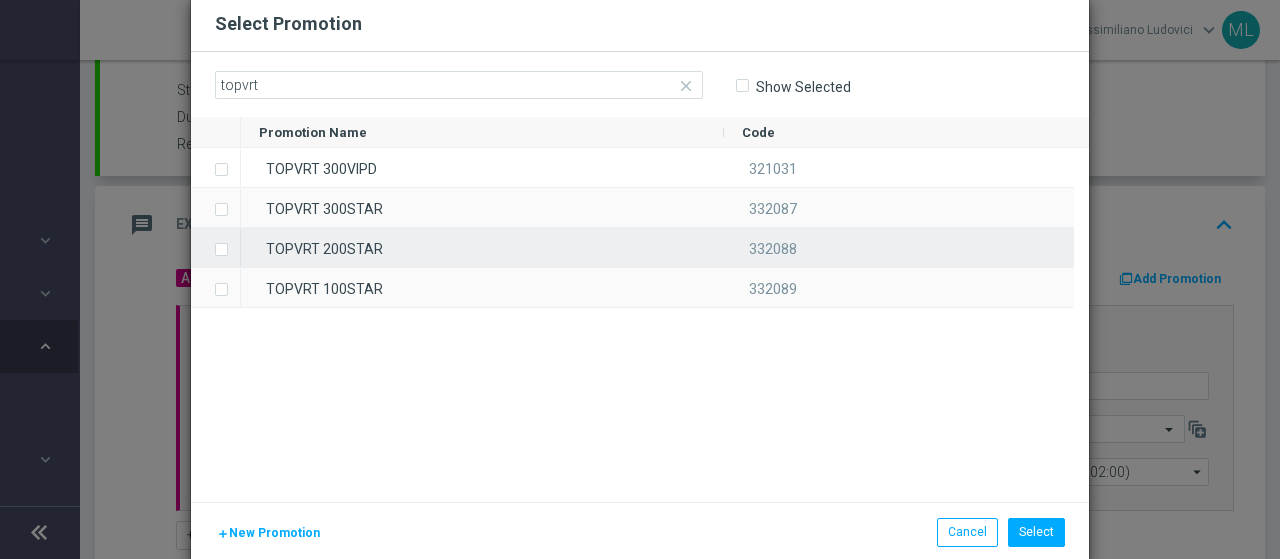 click 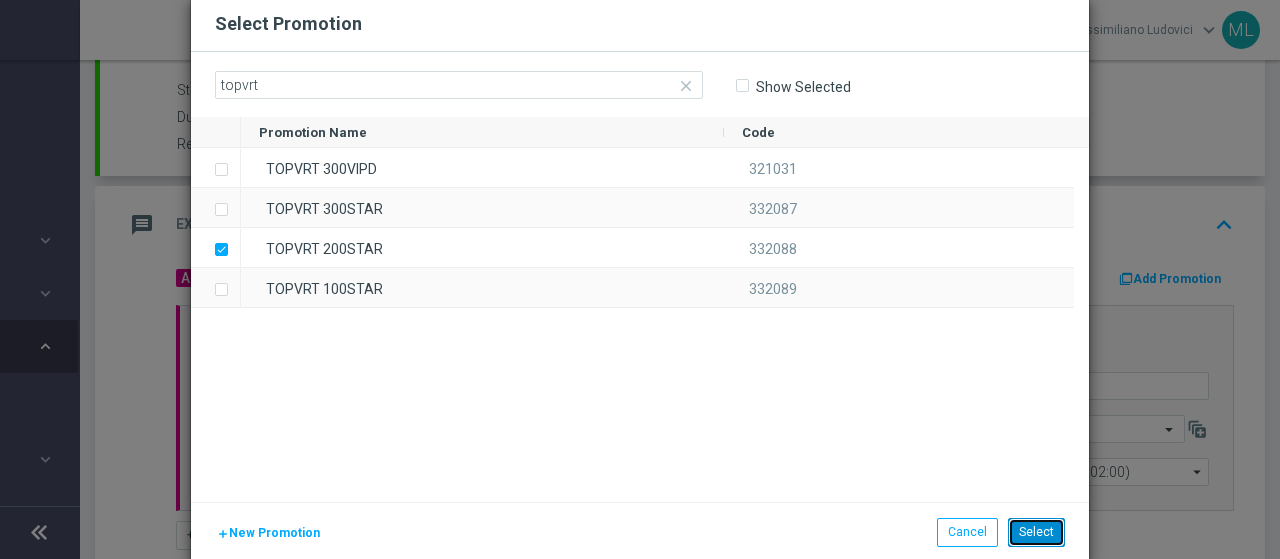 click on "Select" 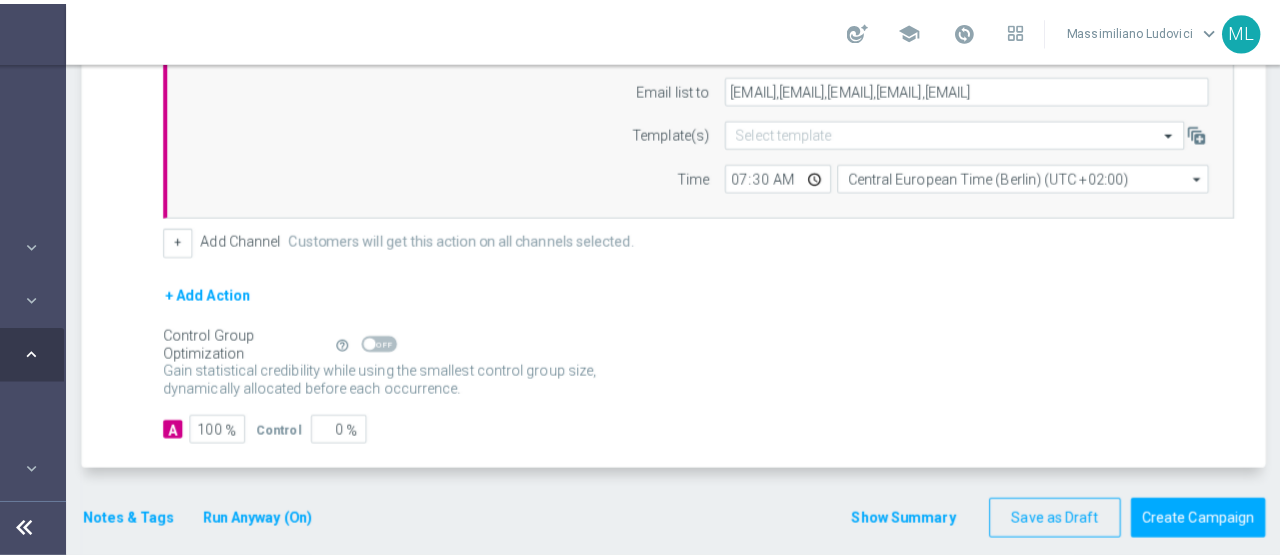 scroll, scrollTop: 625, scrollLeft: 0, axis: vertical 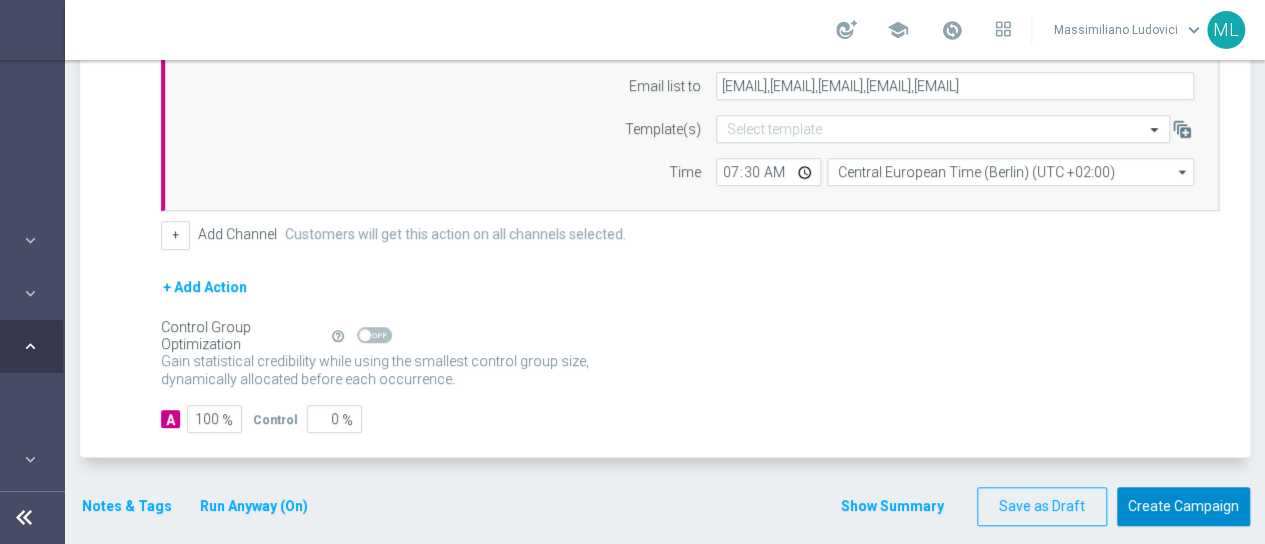 click on "Create Campaign" 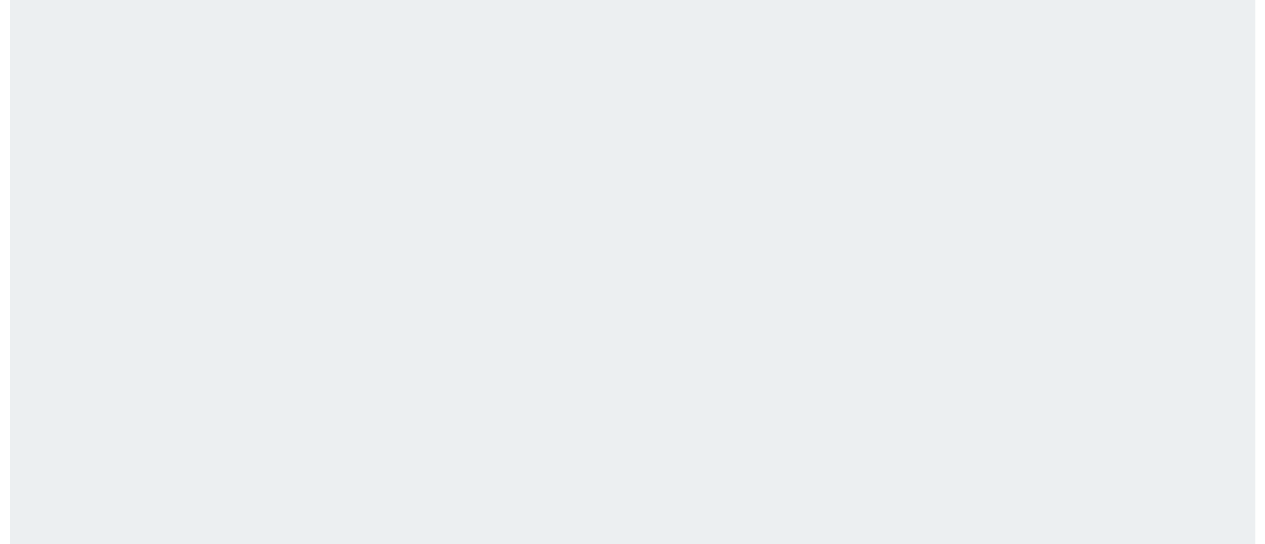 scroll, scrollTop: 0, scrollLeft: 0, axis: both 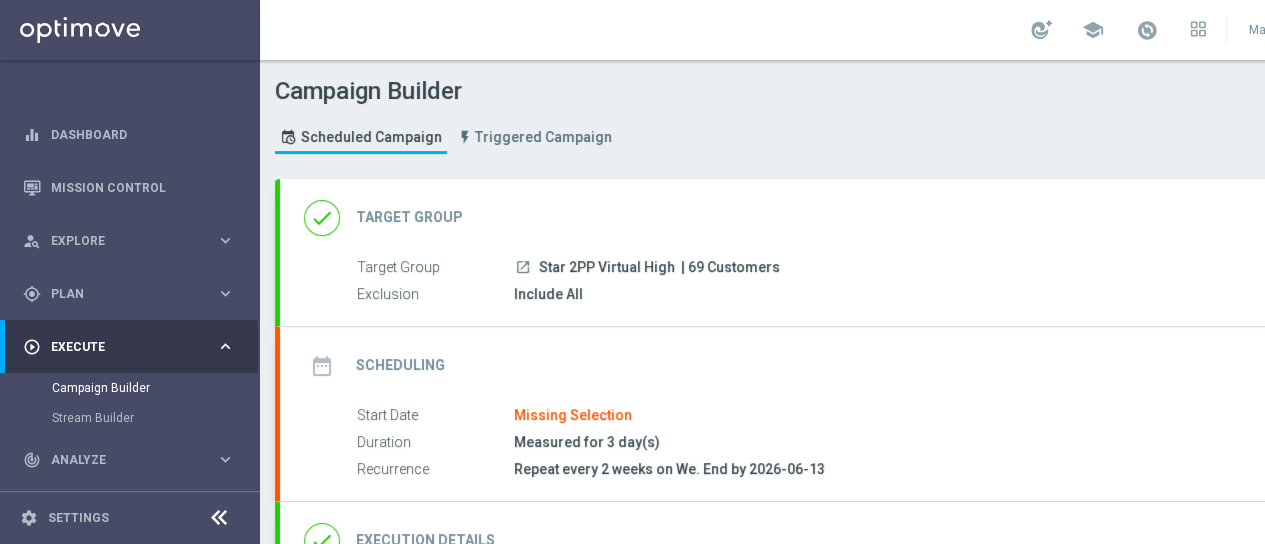 click on "Target Group" 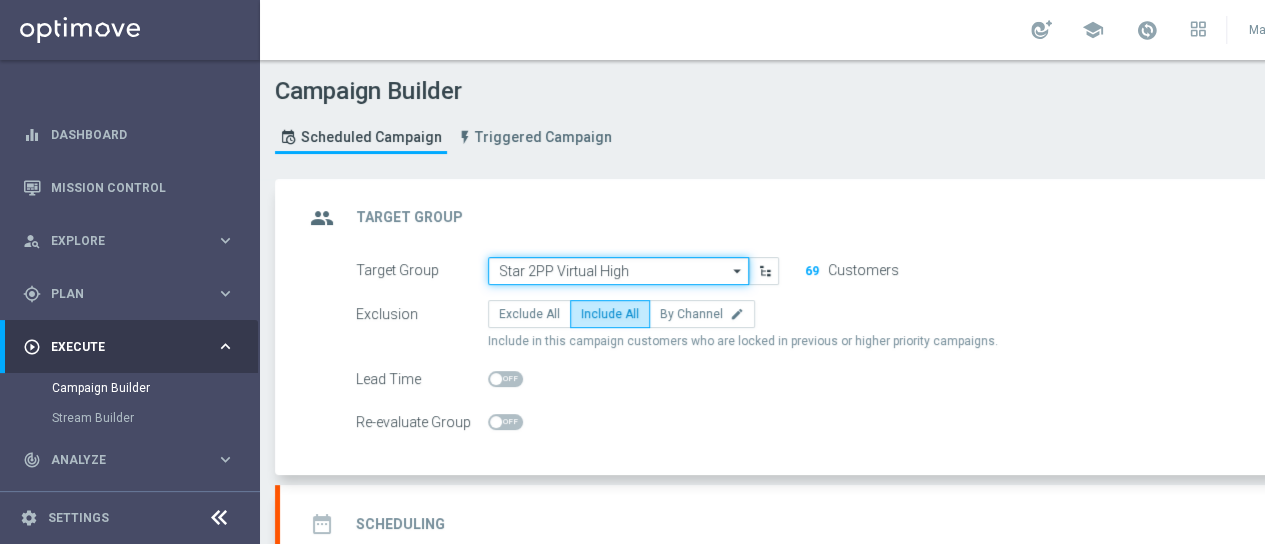 click on "Star 2PP Virtual High" 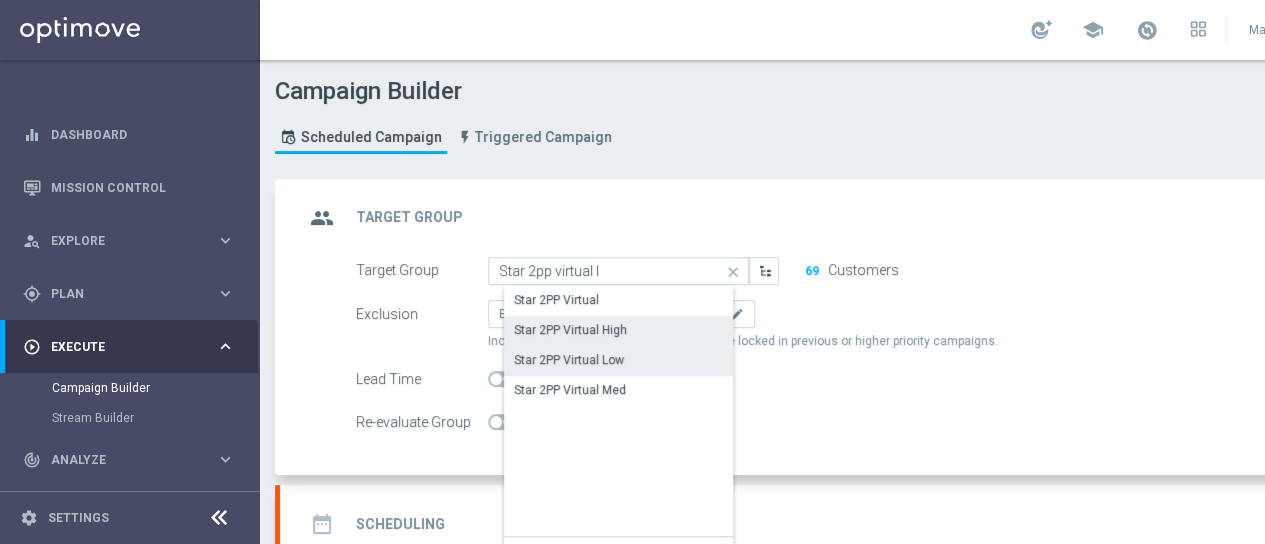 click on "Star 2PP Virtual Low" 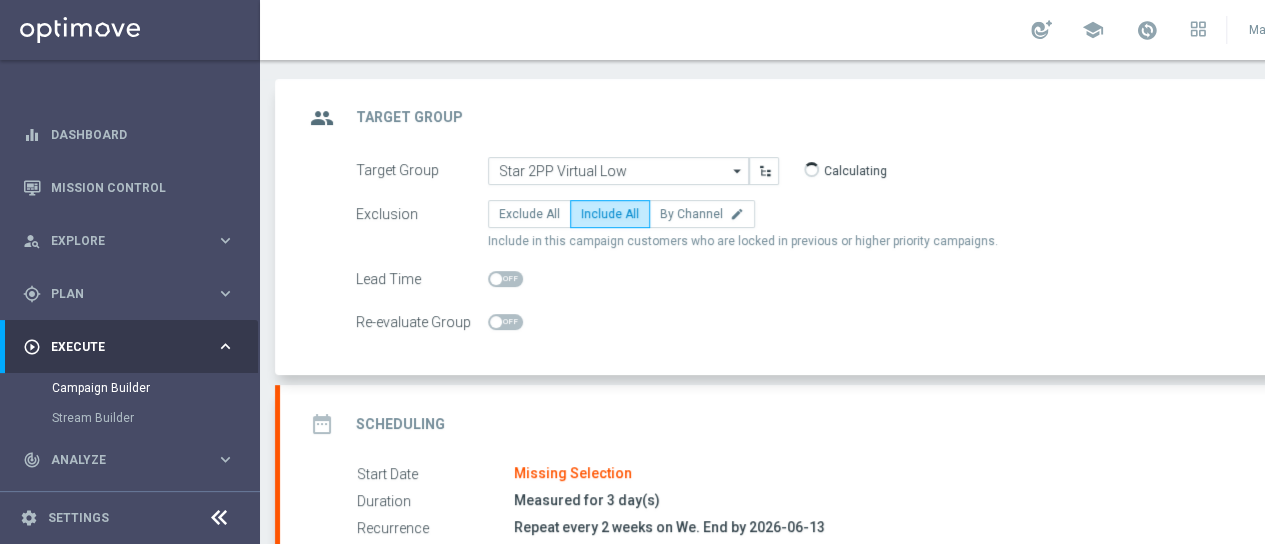 scroll, scrollTop: 200, scrollLeft: 0, axis: vertical 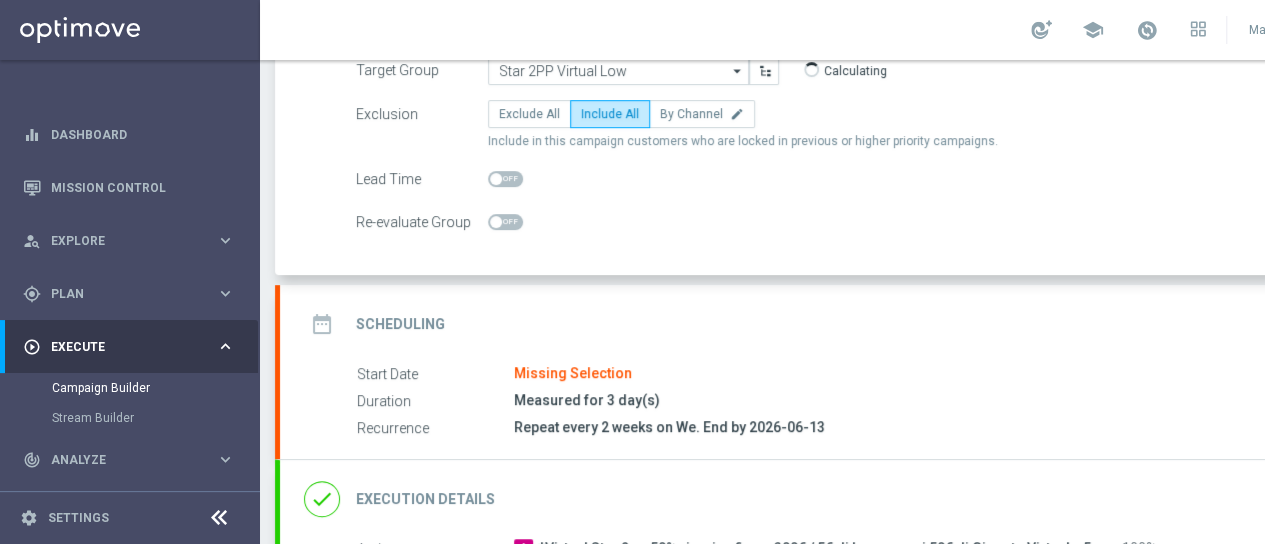 click on "Scheduling" 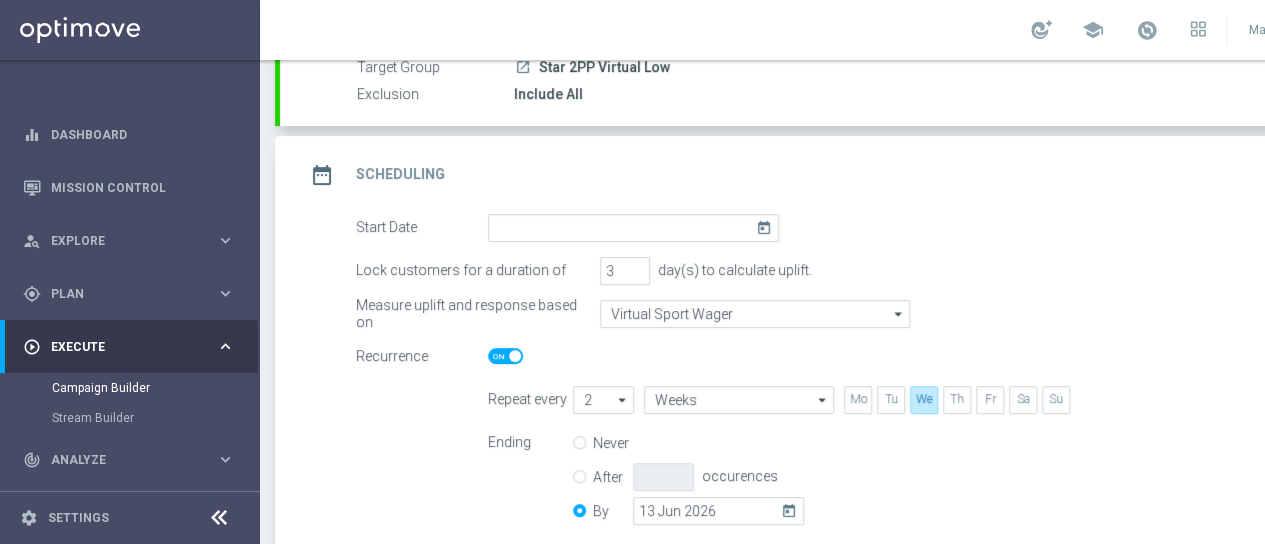 click on "today" 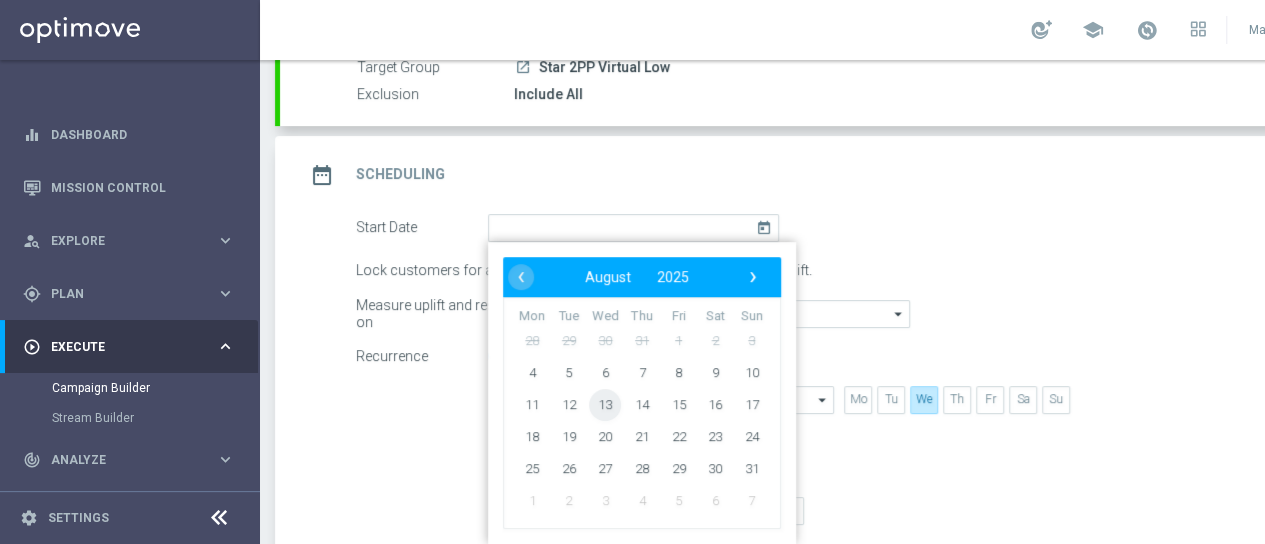 click on "13" 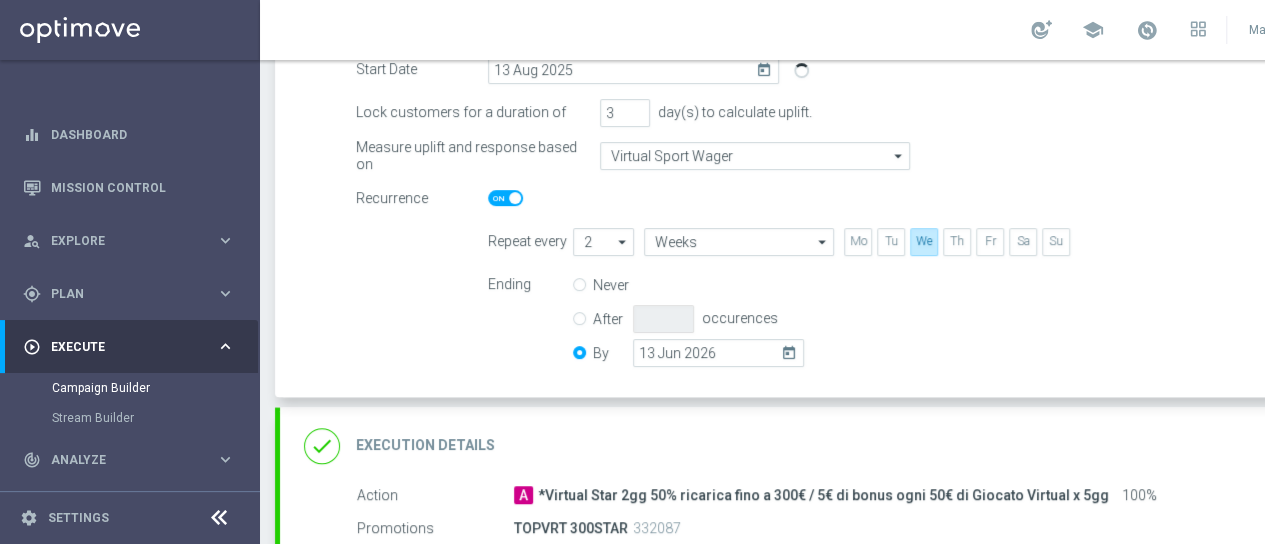 scroll, scrollTop: 600, scrollLeft: 0, axis: vertical 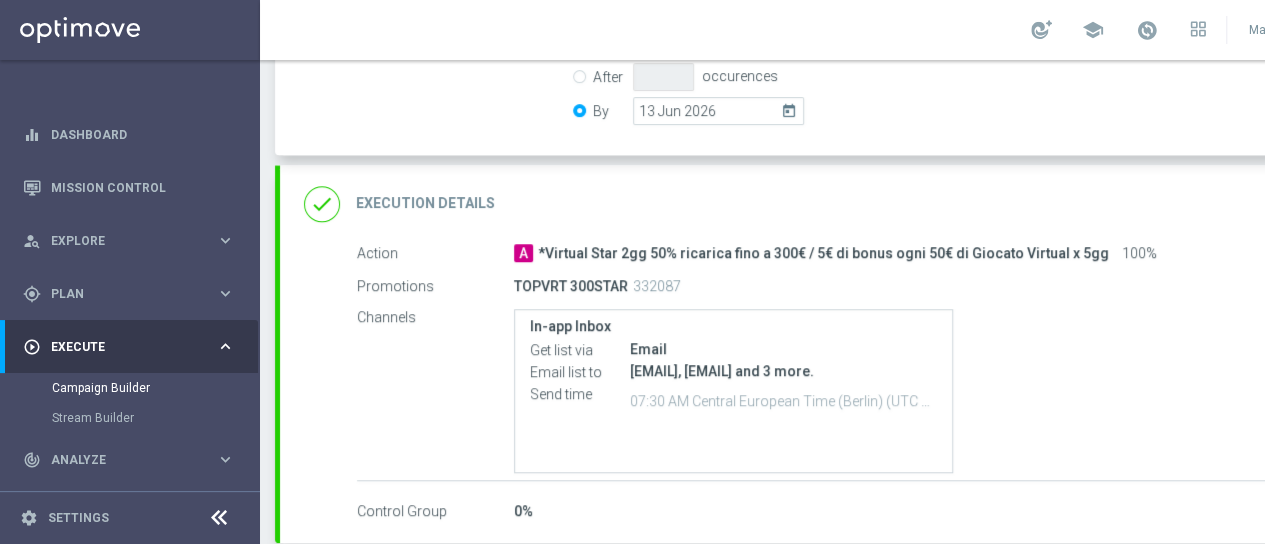 drag, startPoint x: 538, startPoint y: 247, endPoint x: 1050, endPoint y: 256, distance: 512.0791 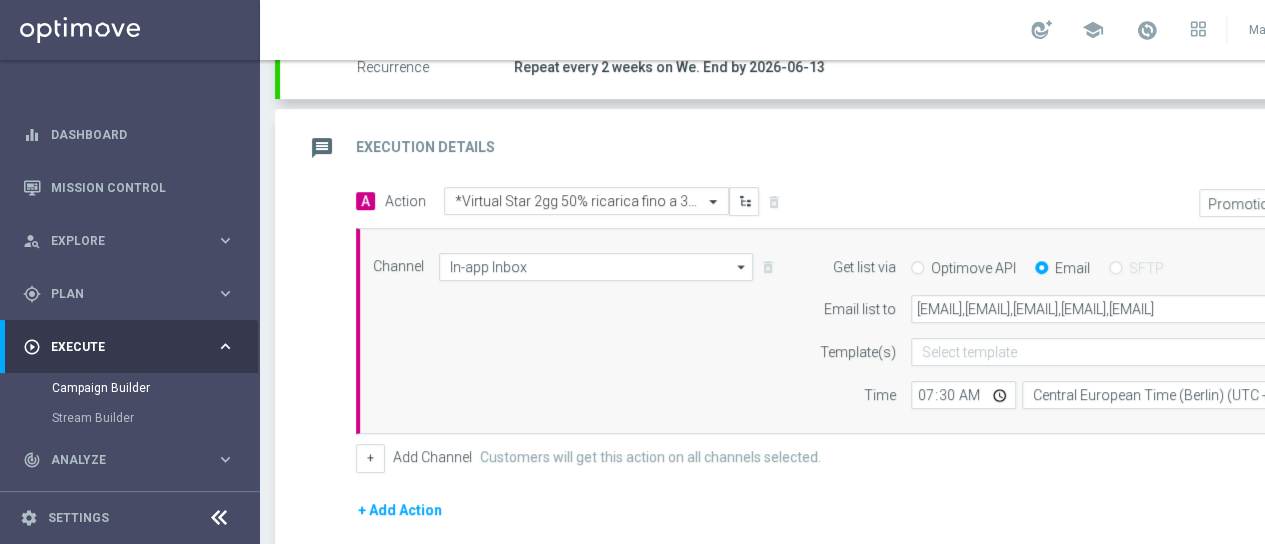scroll, scrollTop: 399, scrollLeft: 0, axis: vertical 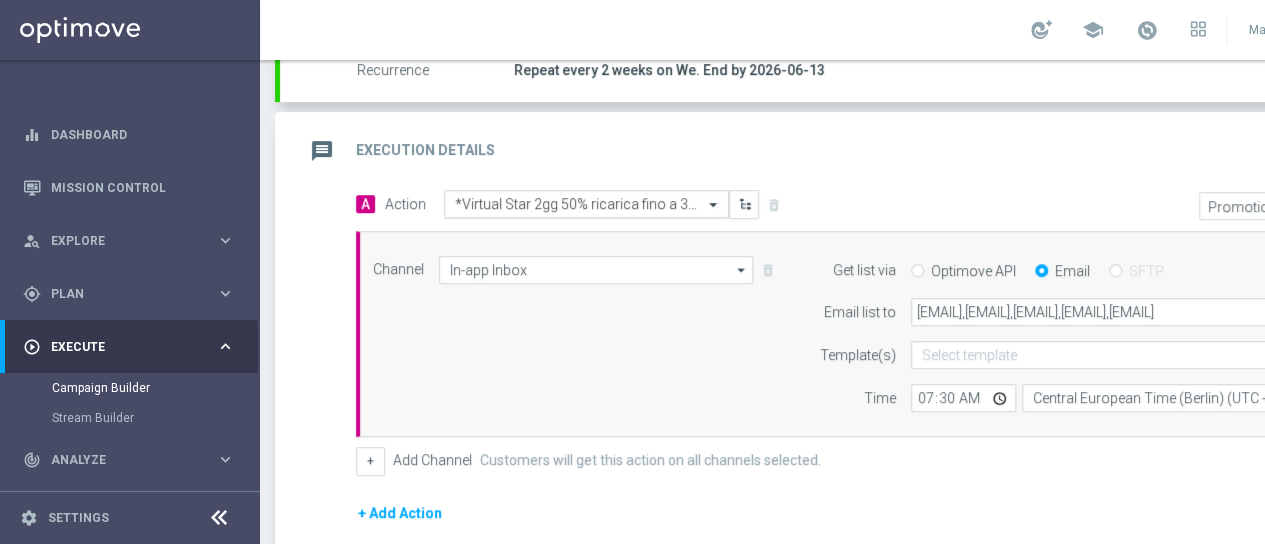 click 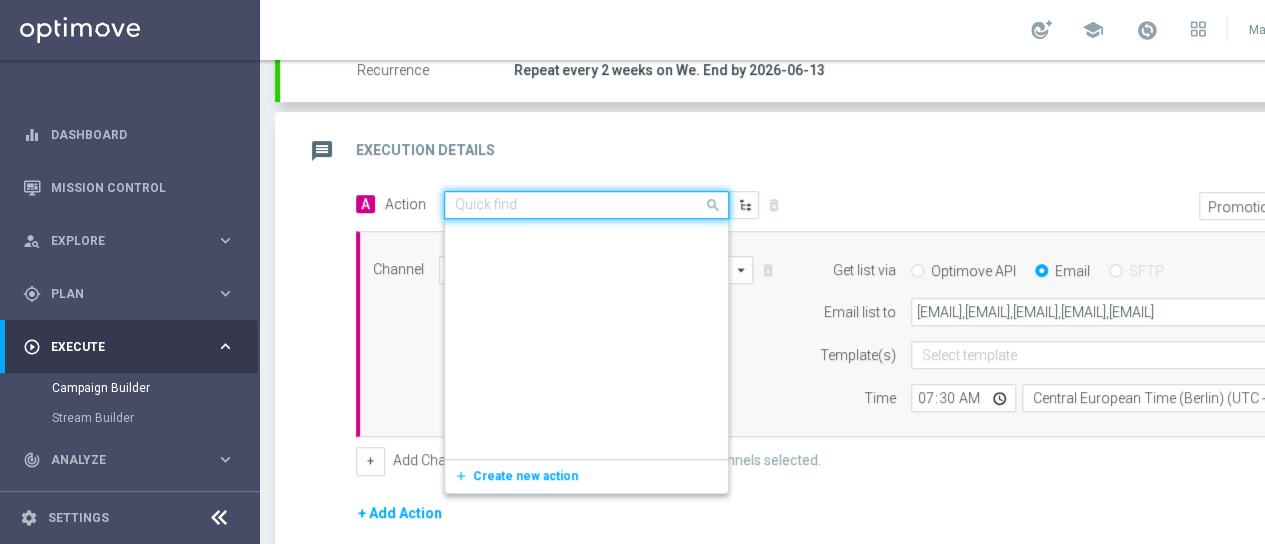 scroll, scrollTop: 9273, scrollLeft: 0, axis: vertical 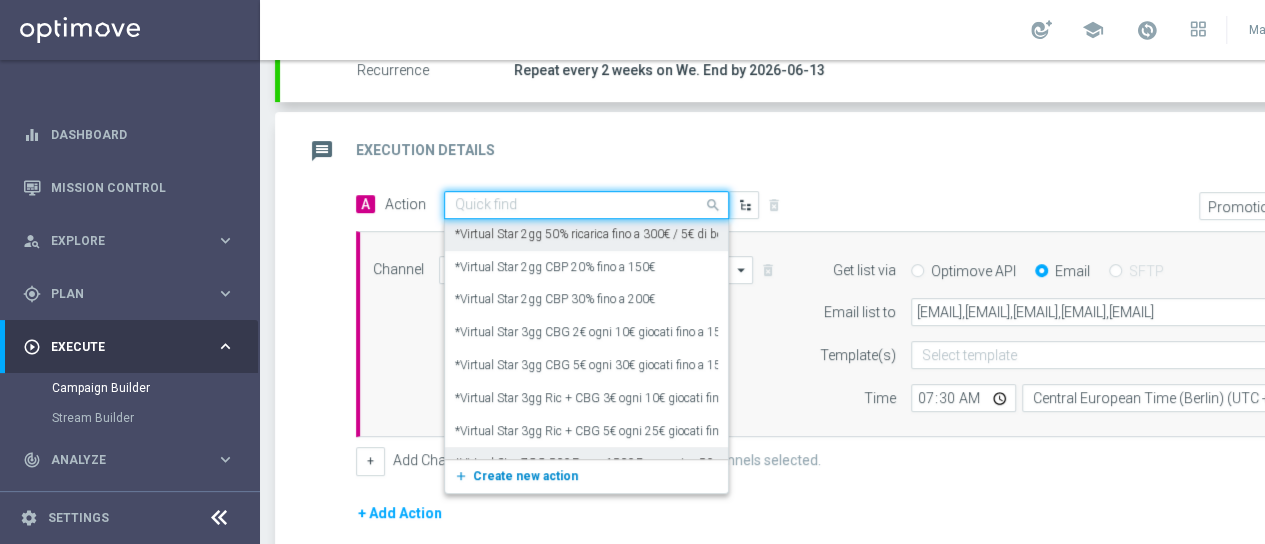click on "add_new Create new action" at bounding box center (583, 476) 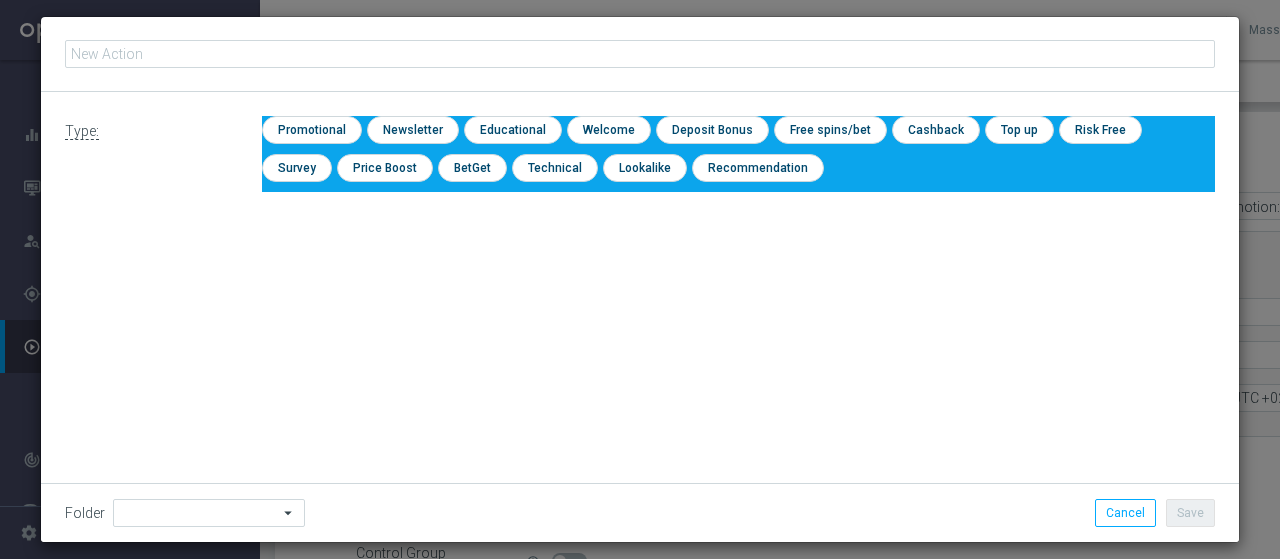 type on "*Virtual Star 2gg 50% ricarica fino a 300€ / 5€ di bonus ogni 50€ di Giocato Virtual" 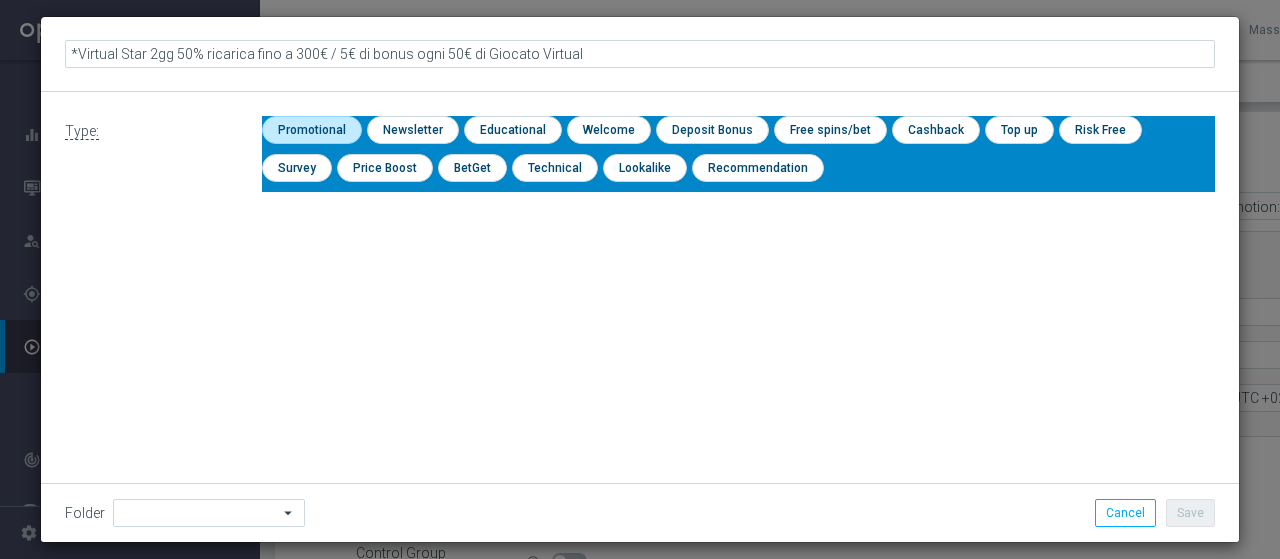 click 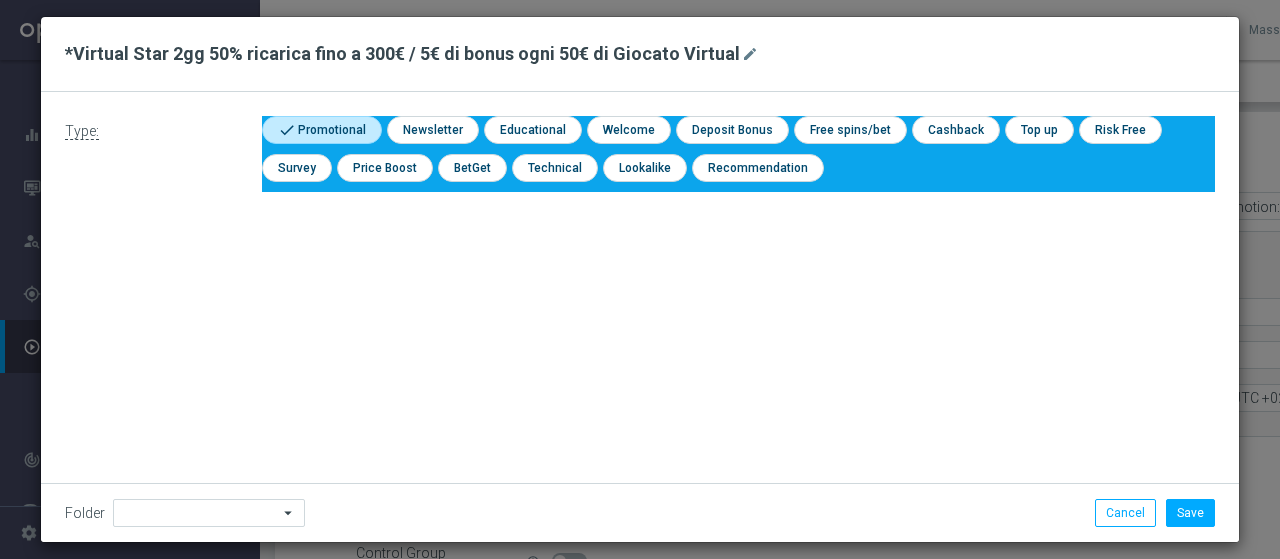 click on "*Virtual Star 2gg 50% ricarica fino a 300€ / 5€ di bonus ogni 50€ di Giocato Virtual" 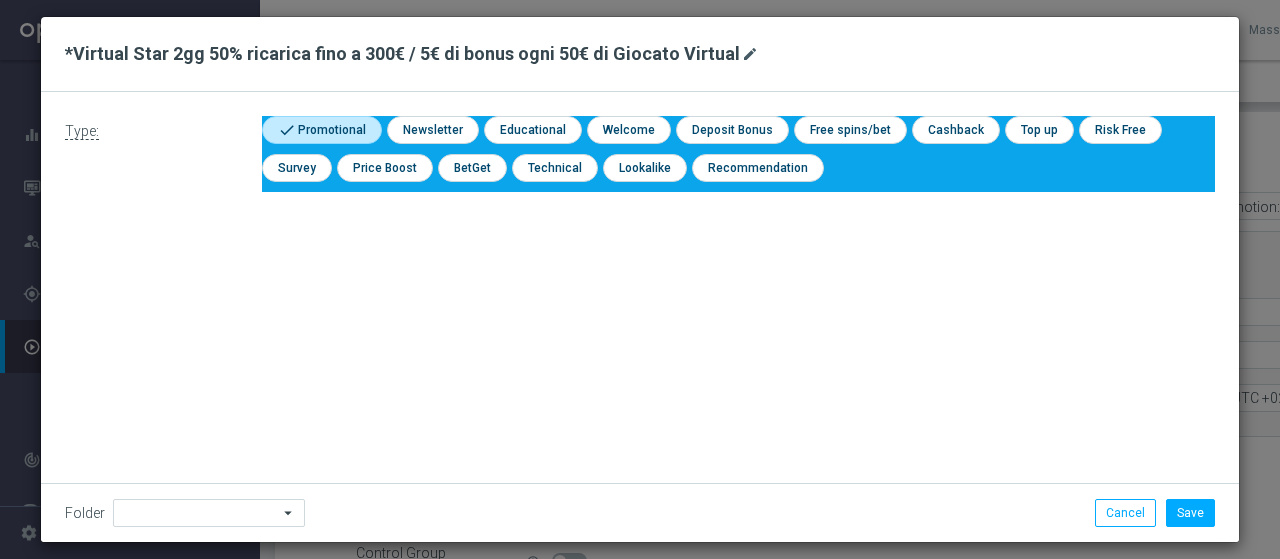 click on "mode_edit" 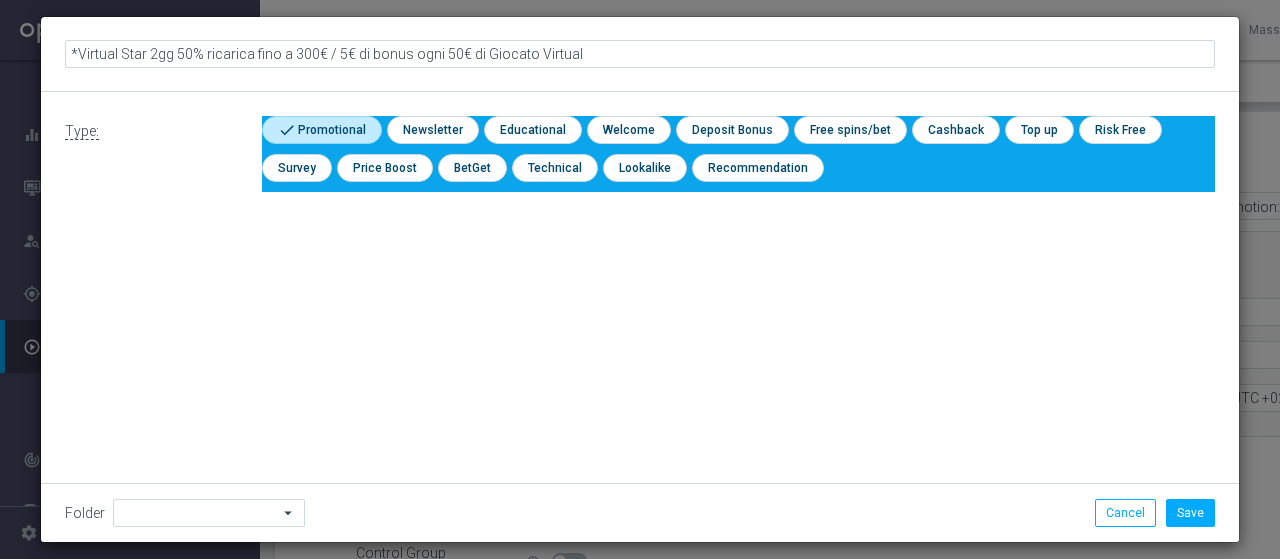 click on "*Virtual Star 2gg 50% ricarica fino a 300€ / 5€ di bonus ogni 50€ di Giocato Virtual" 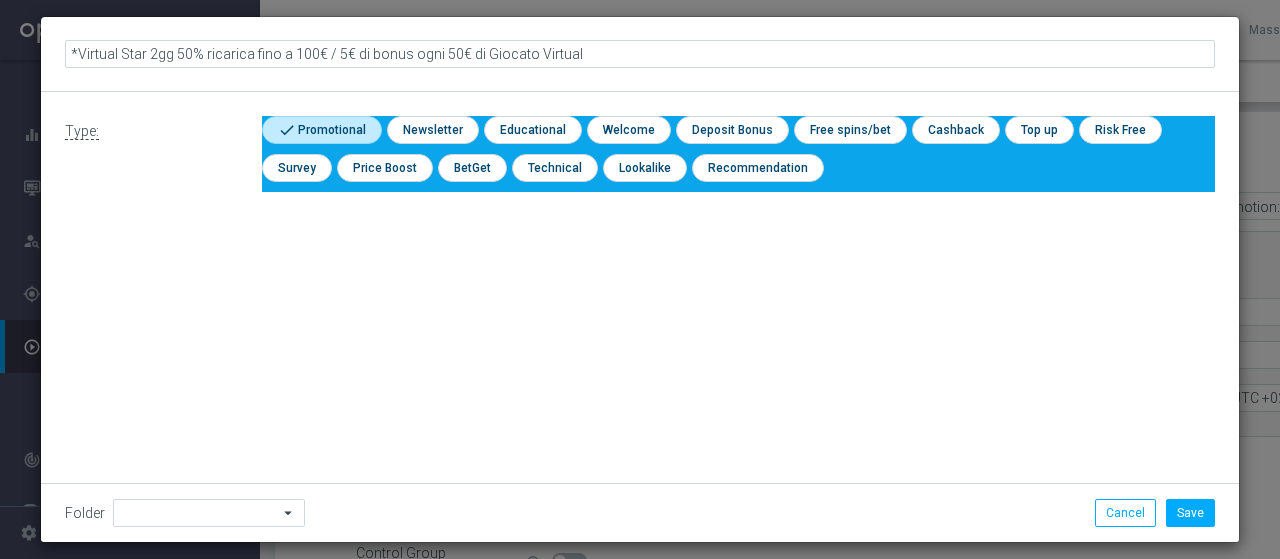 click on "*Virtual Star 2gg 50% ricarica fino a 100€ / 5€ di bonus ogni 50€ di Giocato Virtual" 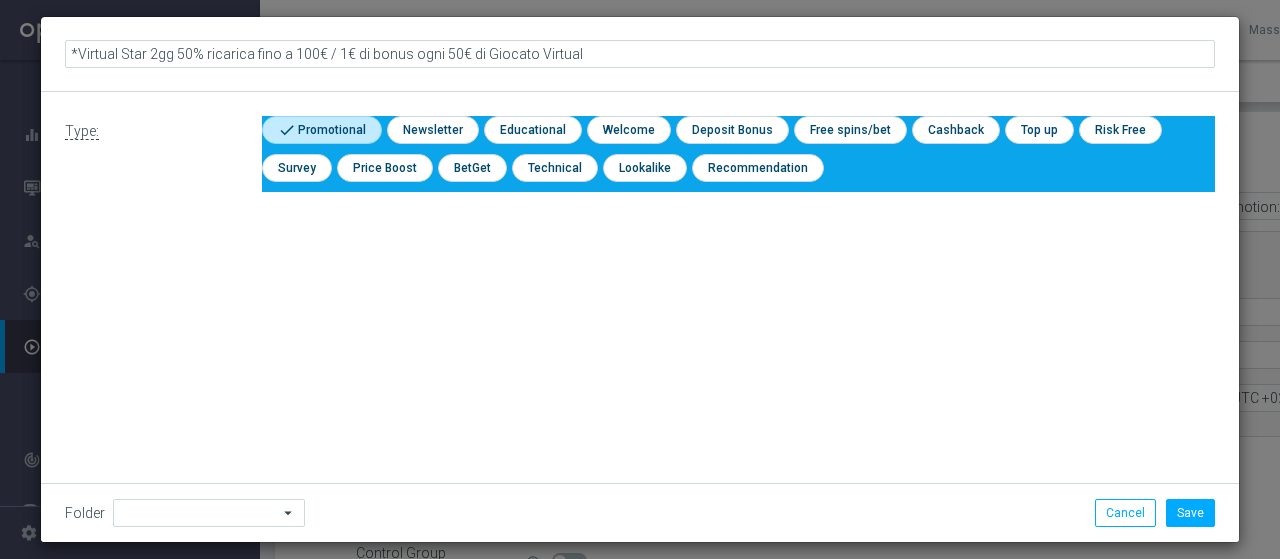 type on "*Virtual Star 2gg 50% ricarica fino a 100€ / 10€ di bonus ogni 50€ di Giocato Virtual" 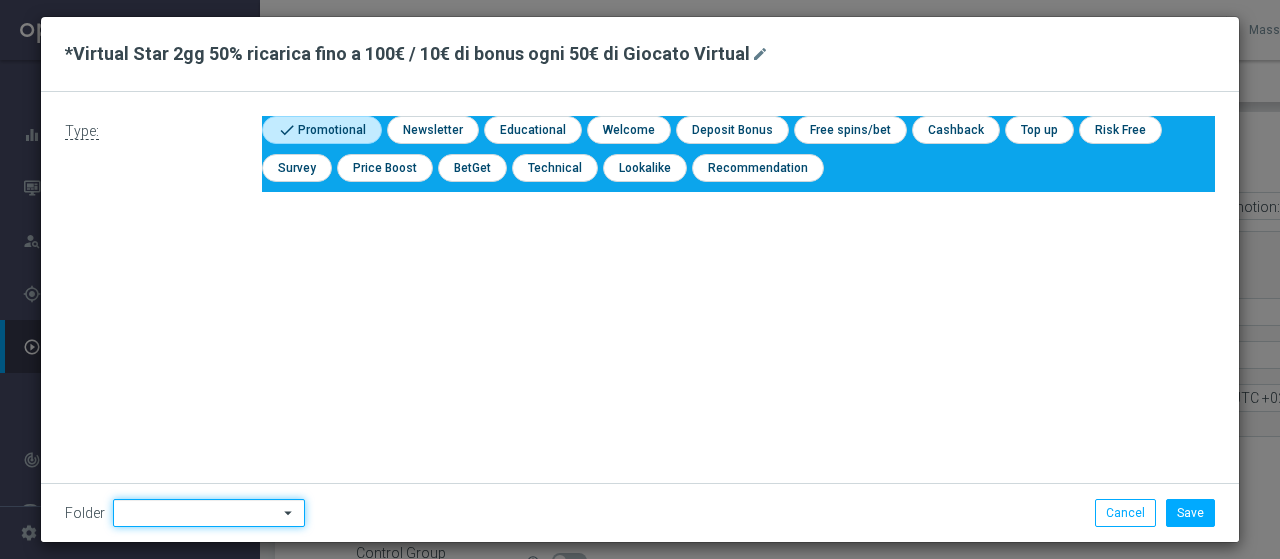 click 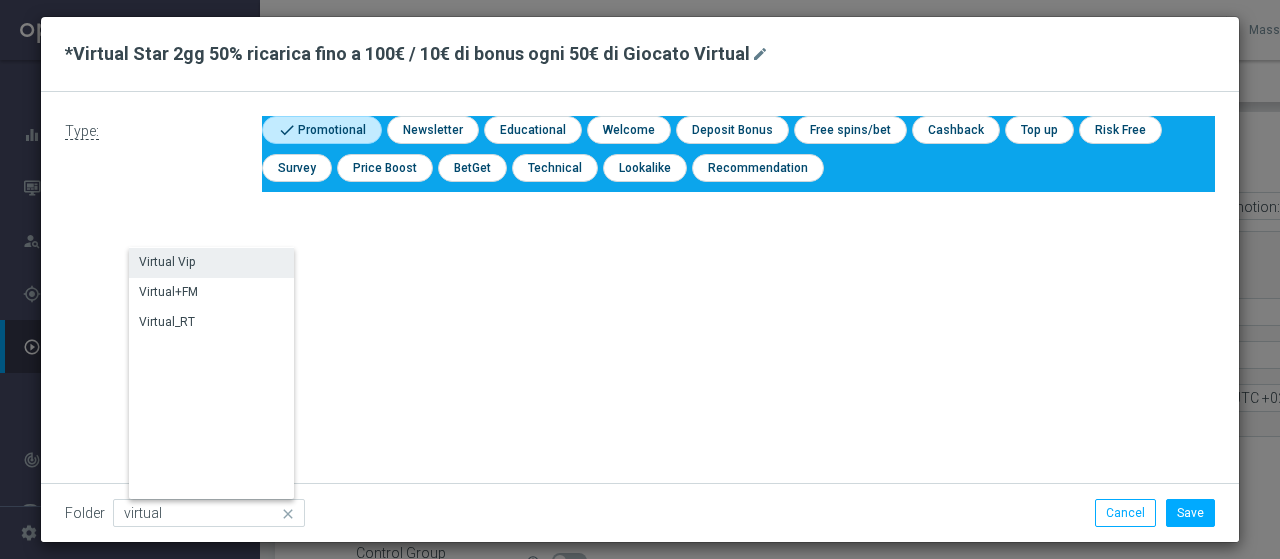 click on "Virtual Vip" 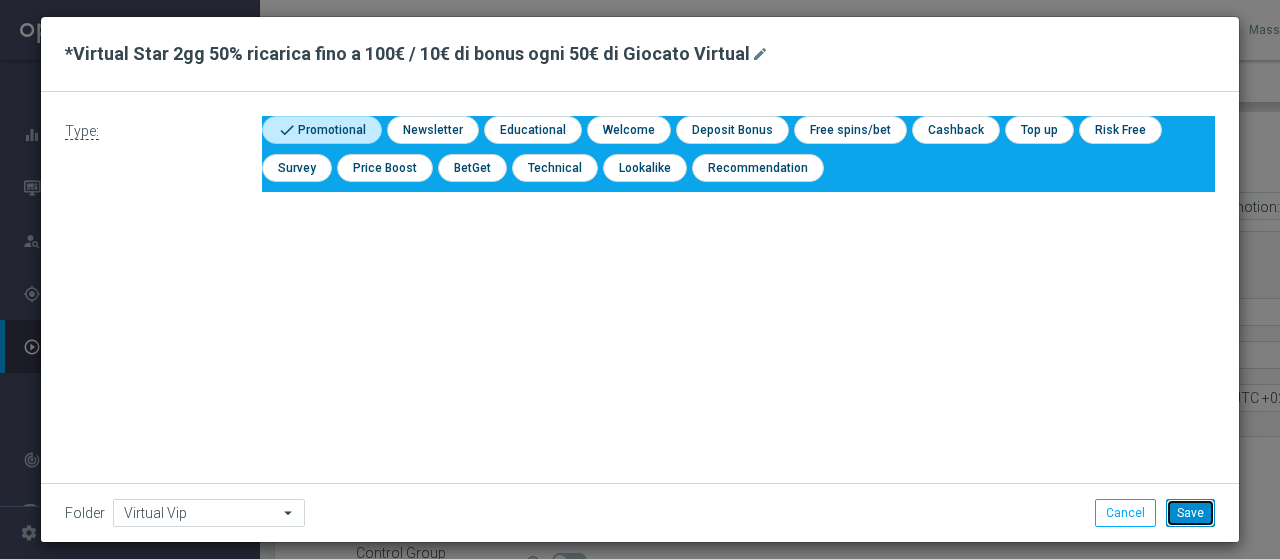 click on "Save" 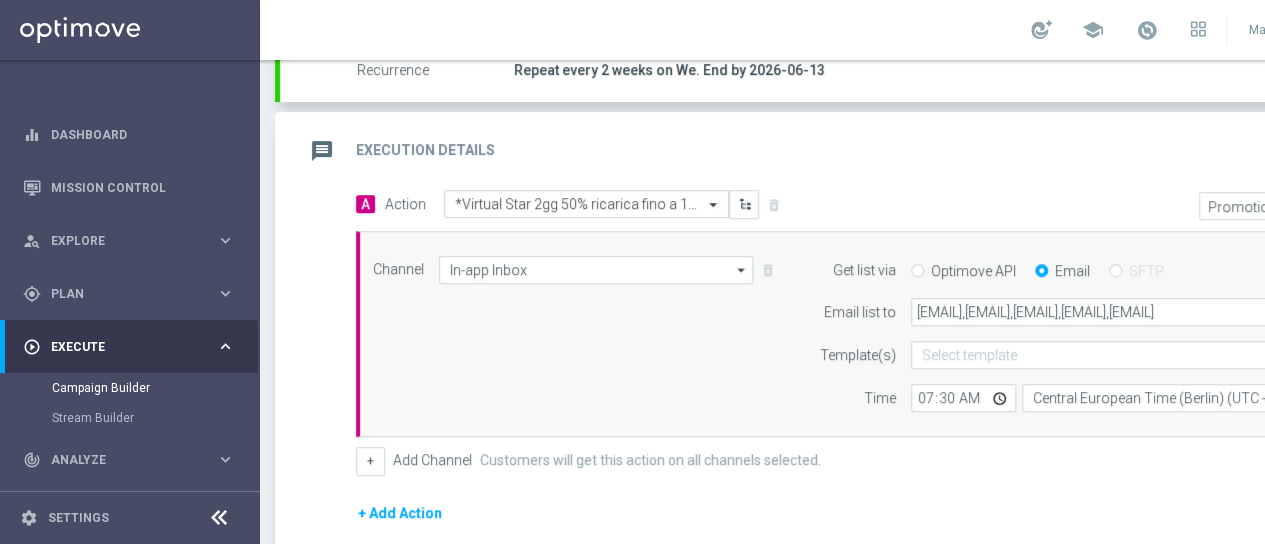 scroll, scrollTop: 0, scrollLeft: 210, axis: horizontal 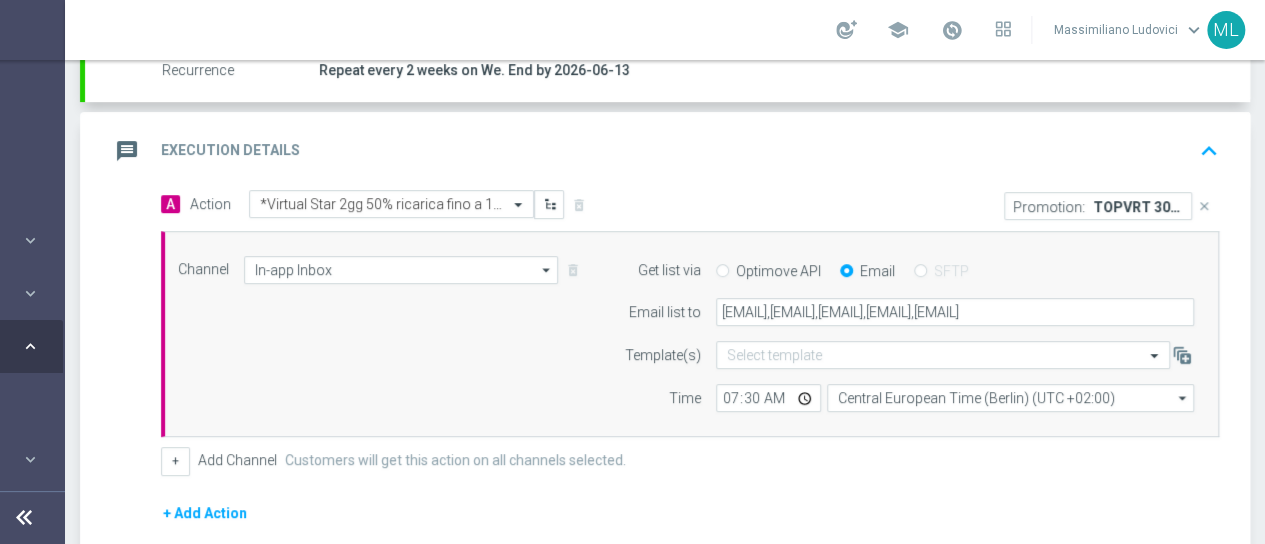 click on "close" 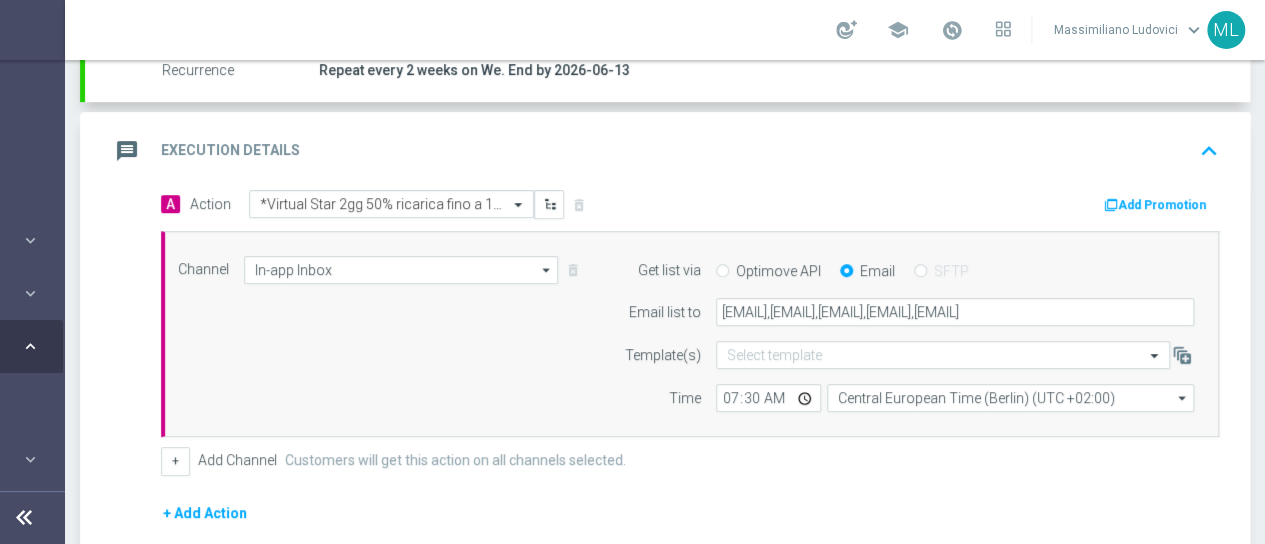 click on "Add Promotion" 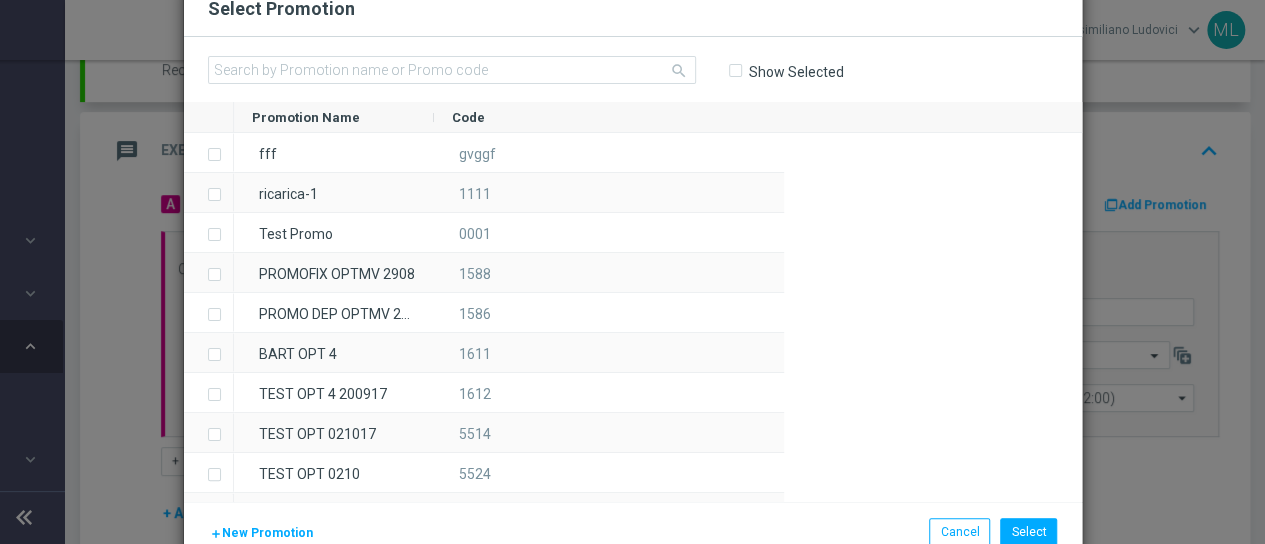 scroll, scrollTop: 0, scrollLeft: 195, axis: horizontal 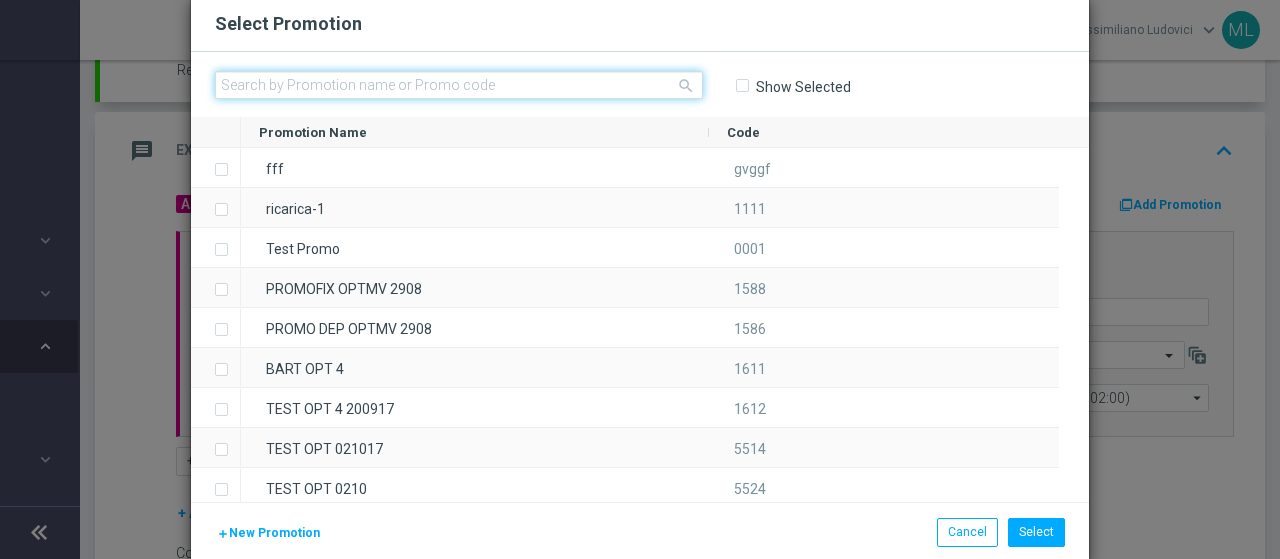 click 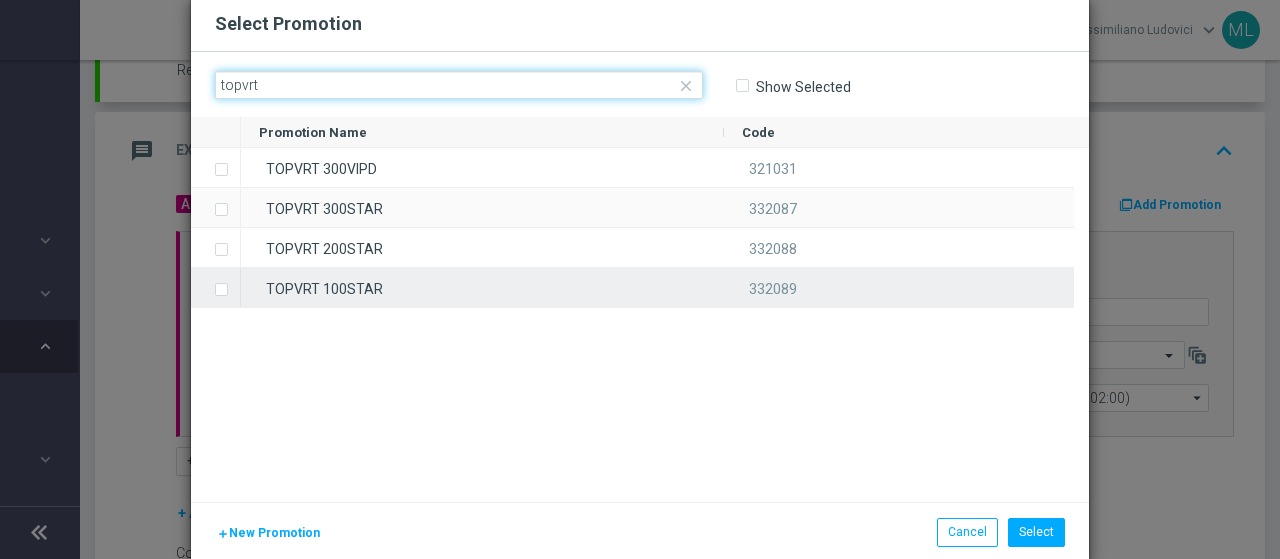 type on "topvrt" 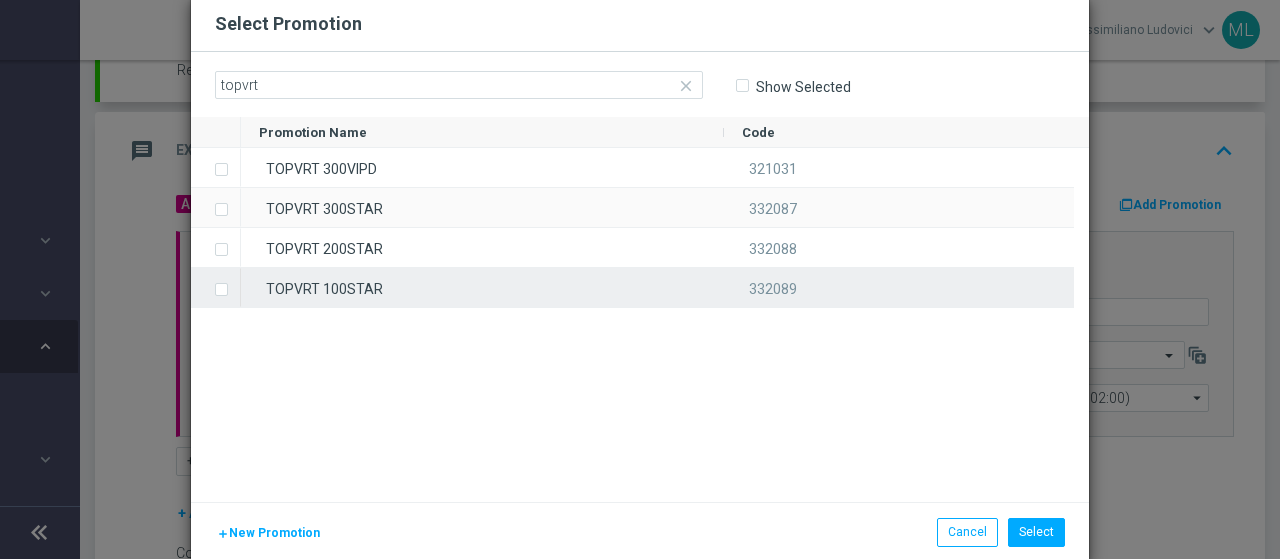 click 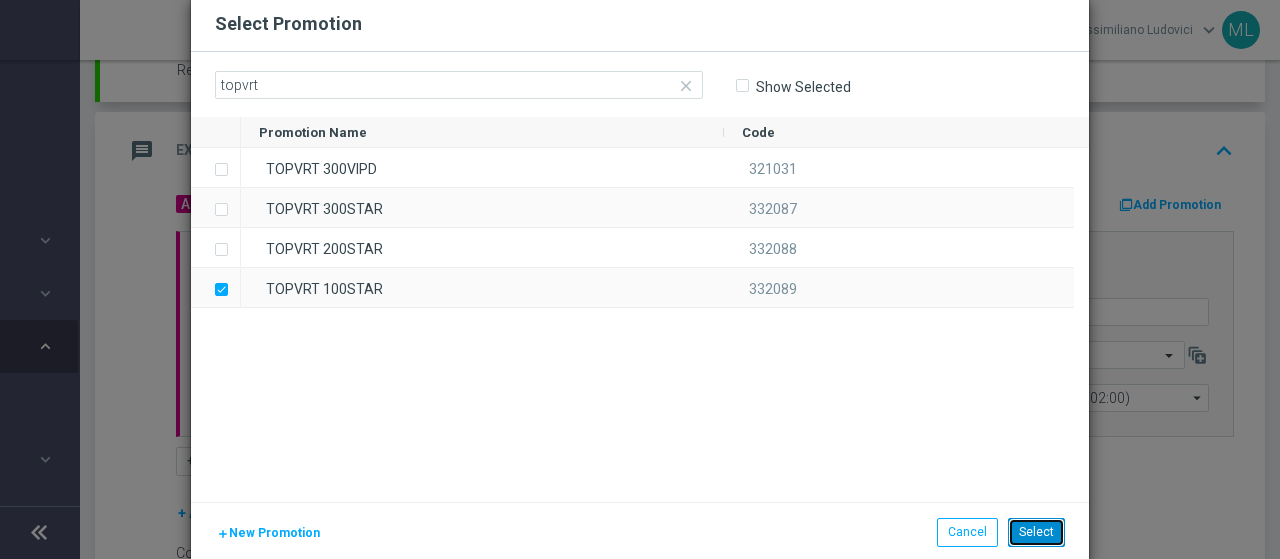 click on "Select" 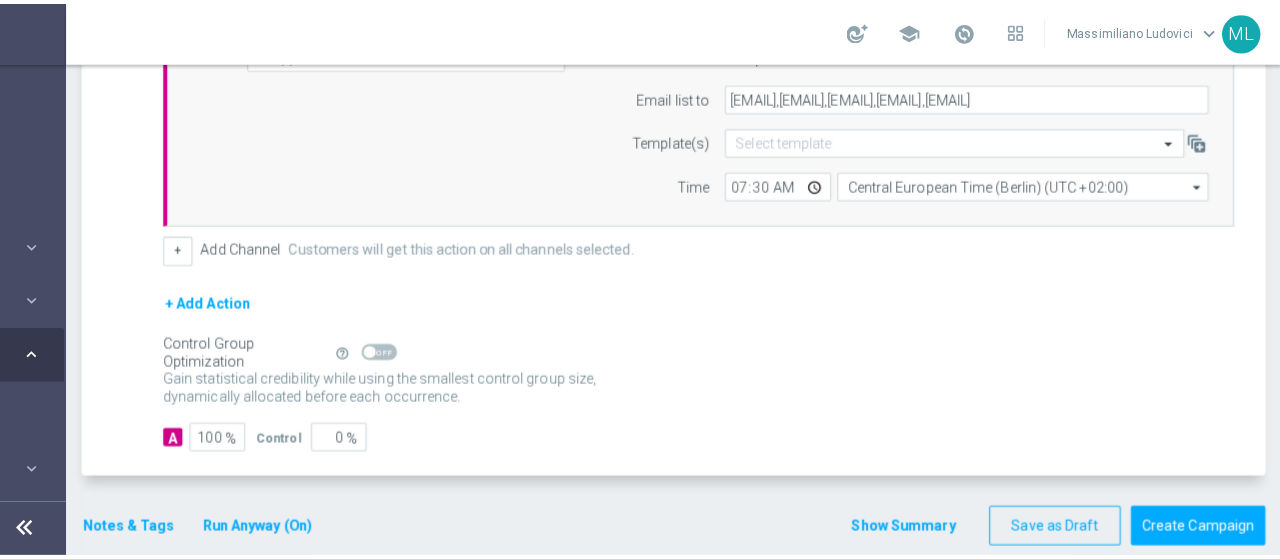 scroll, scrollTop: 625, scrollLeft: 0, axis: vertical 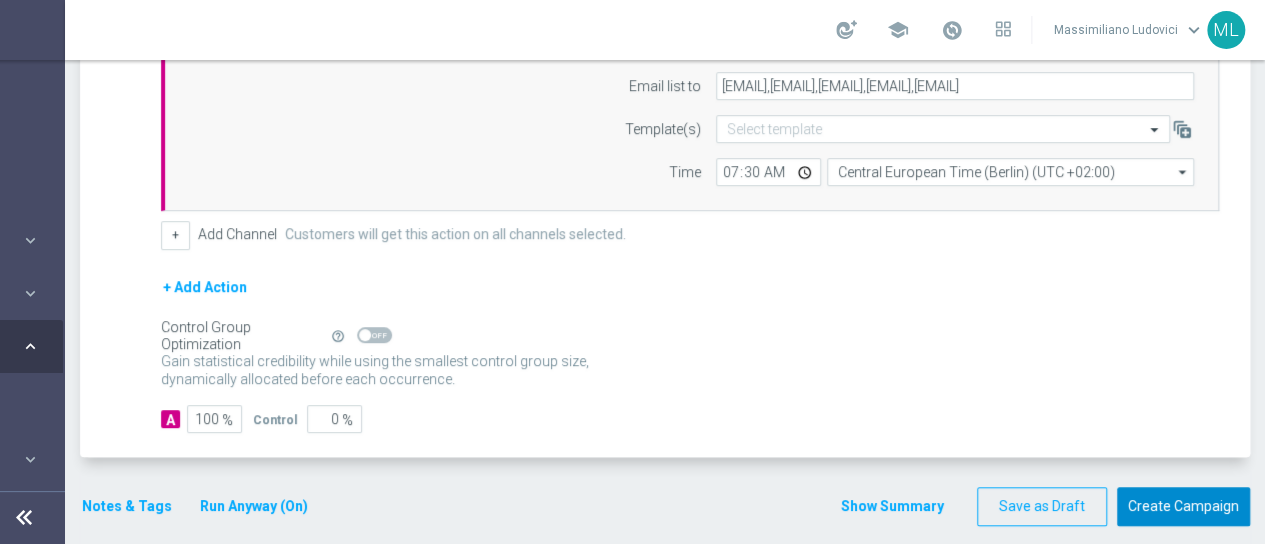 click on "Create Campaign" 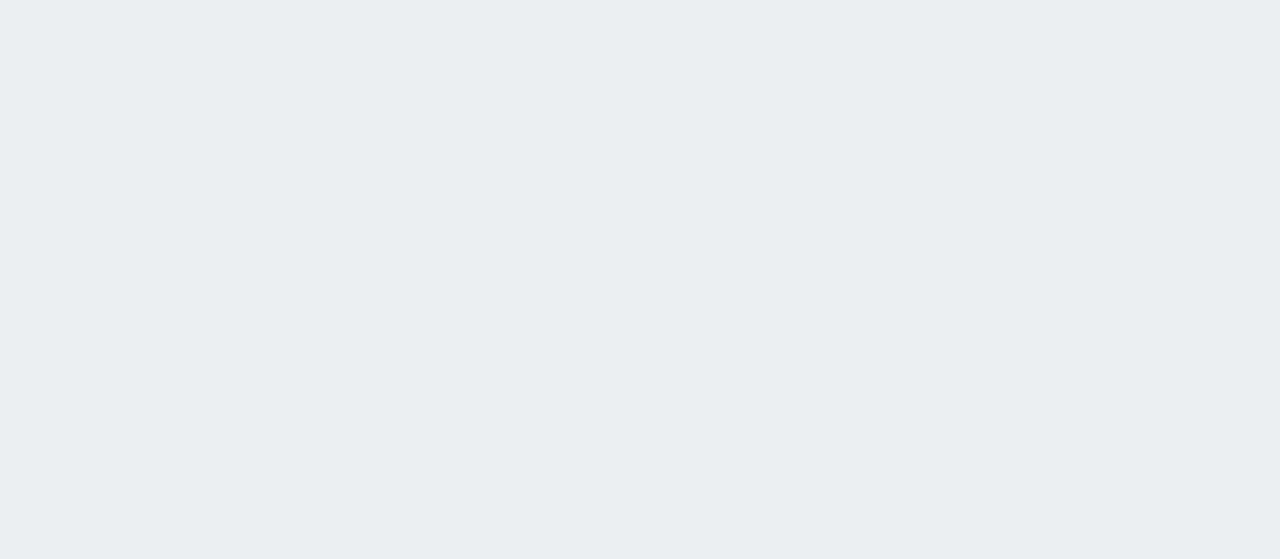 scroll, scrollTop: 0, scrollLeft: 0, axis: both 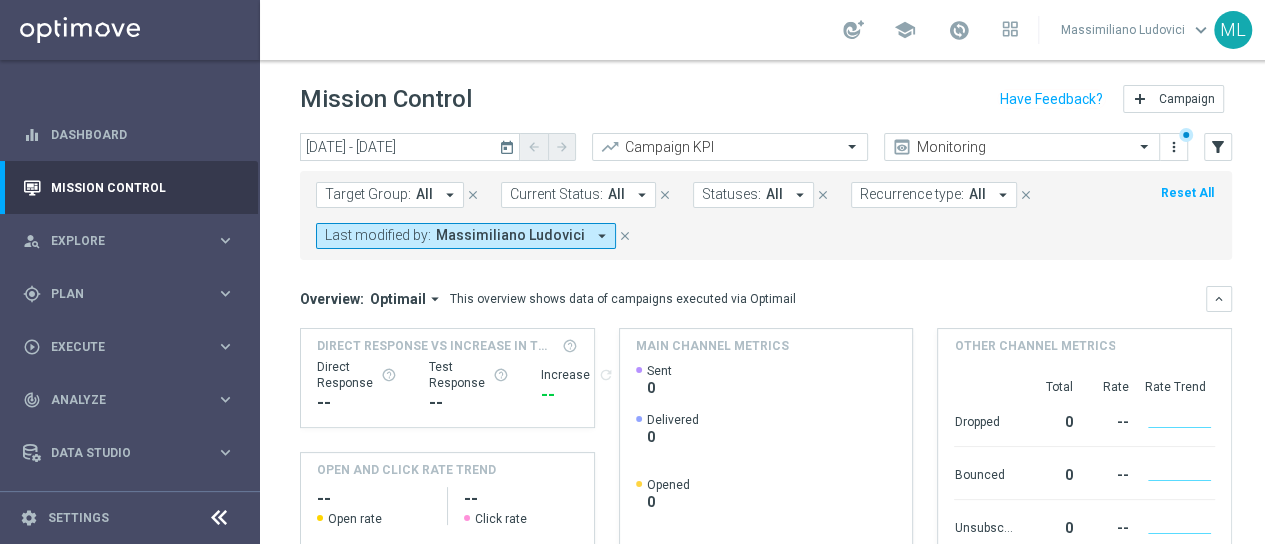 click on "today" 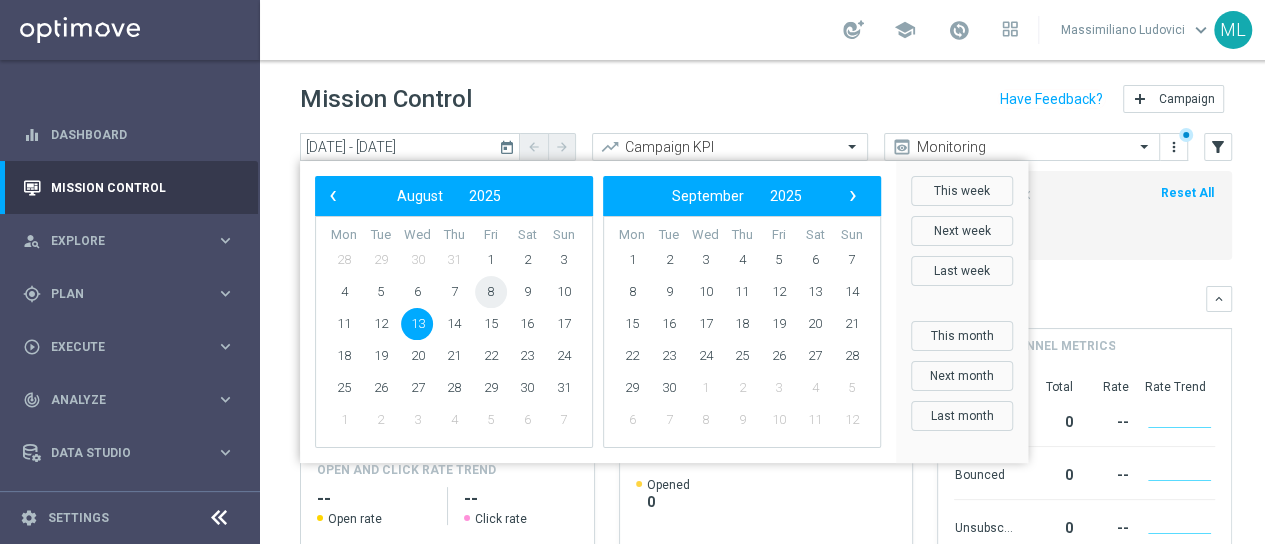 click on "8" 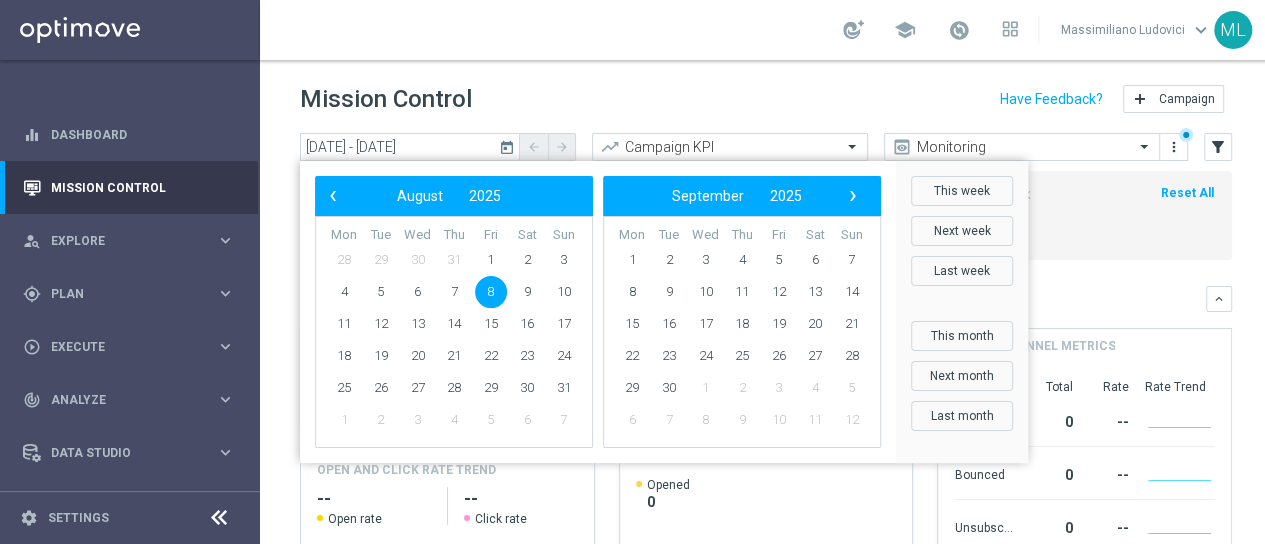 click on "8" 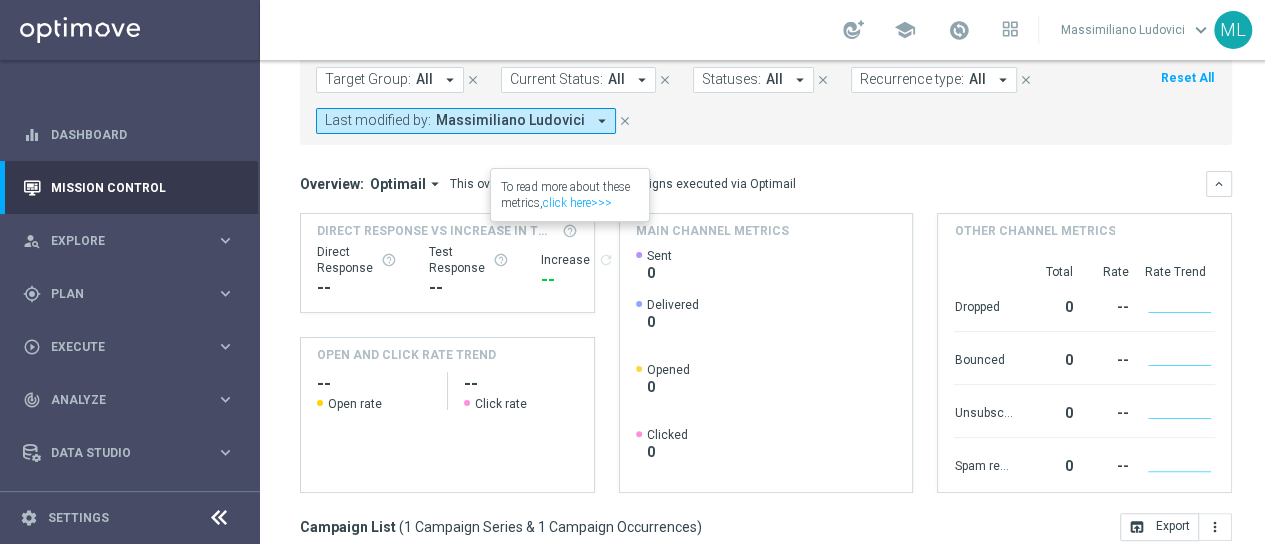 scroll, scrollTop: 0, scrollLeft: 0, axis: both 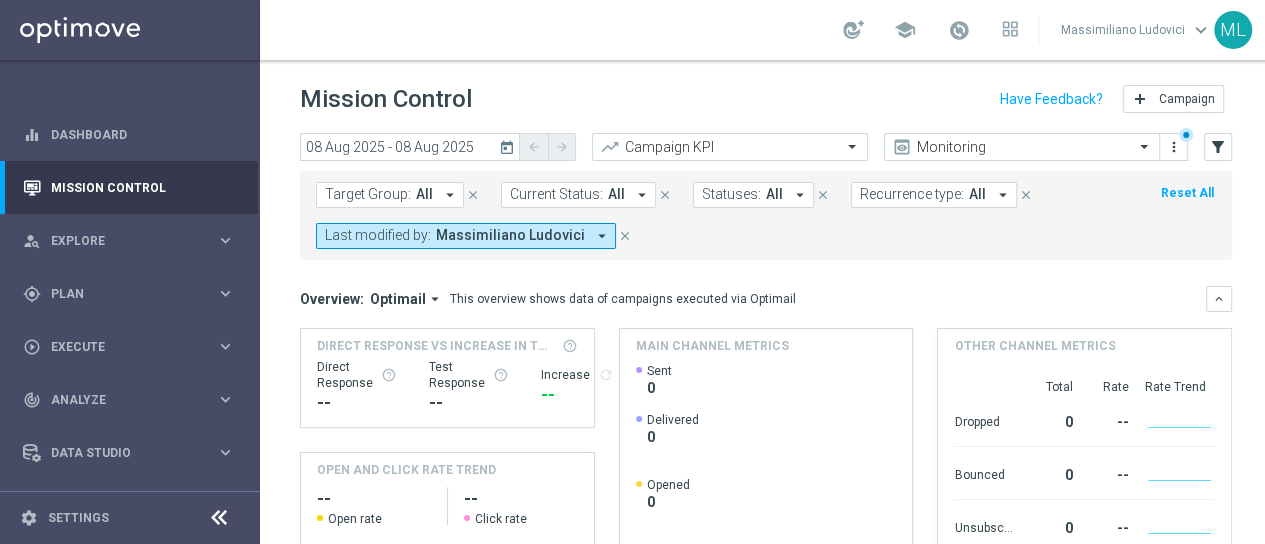 click on "today" 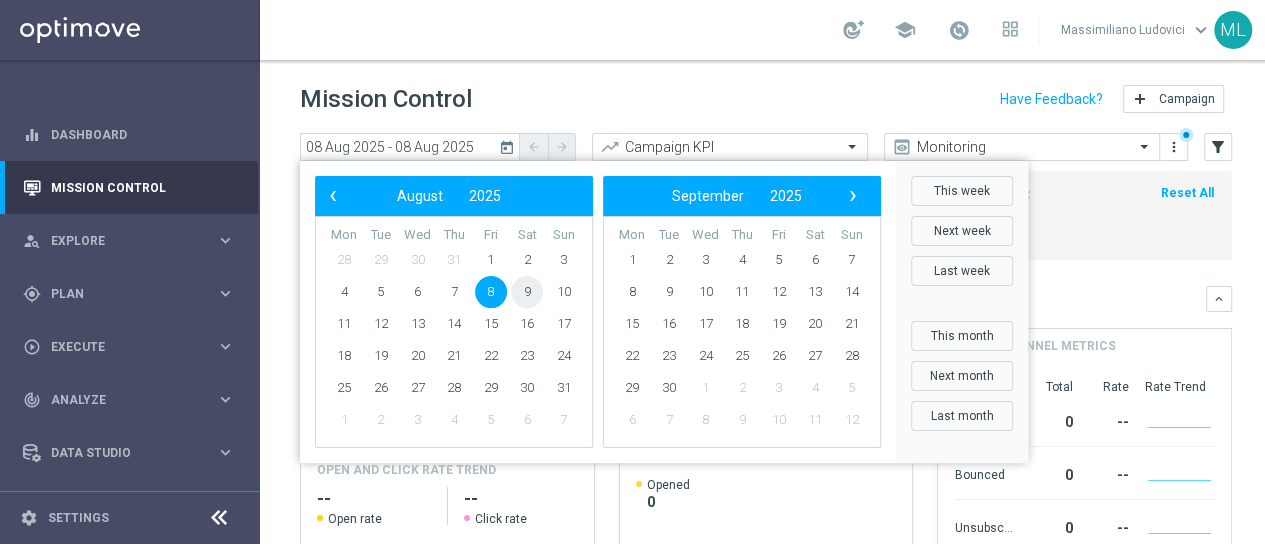click on "9" 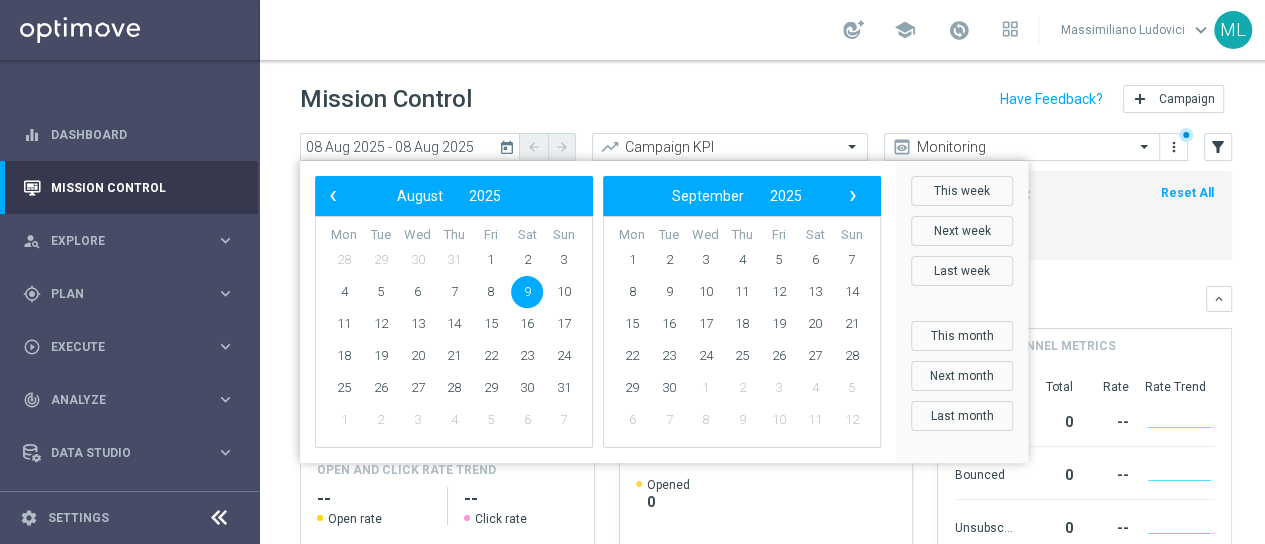 click on "9" 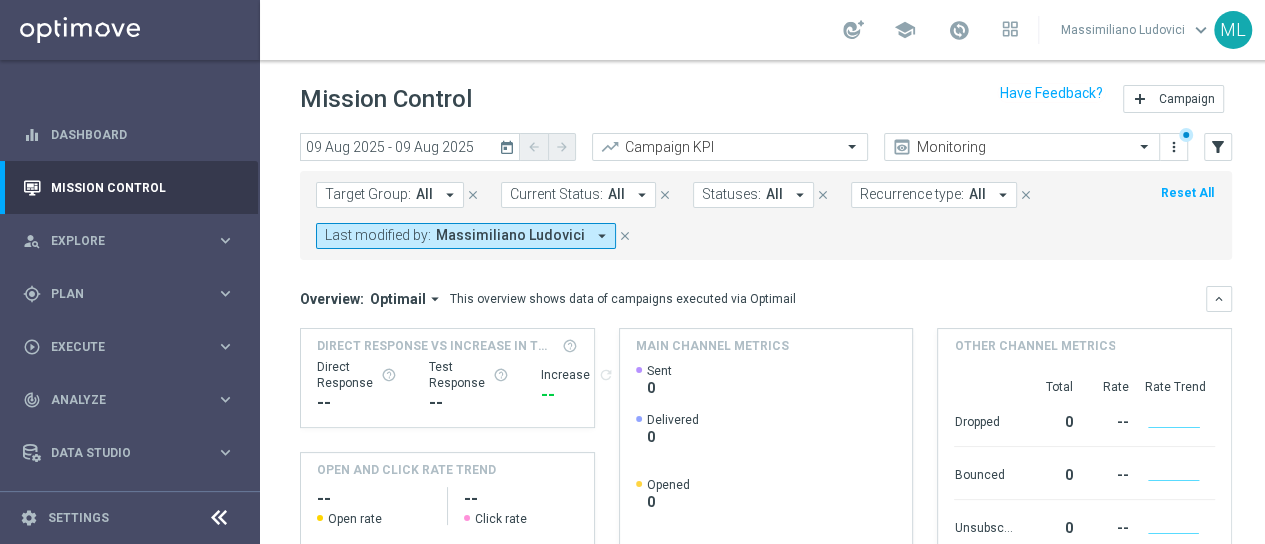 scroll, scrollTop: 479, scrollLeft: 0, axis: vertical 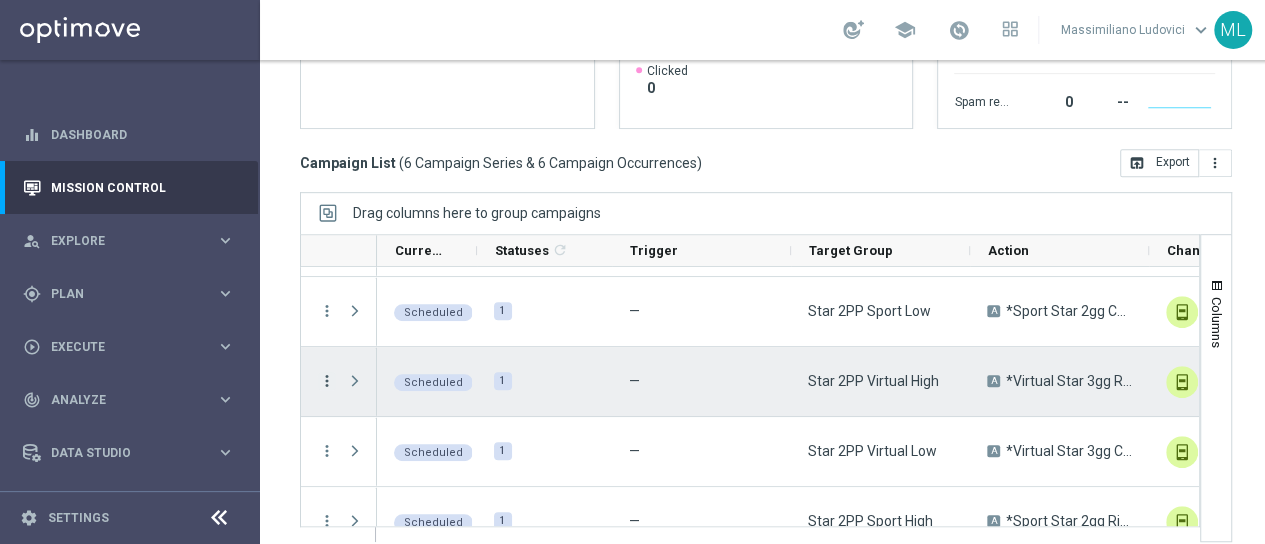 click on "more_vert" at bounding box center [327, 381] 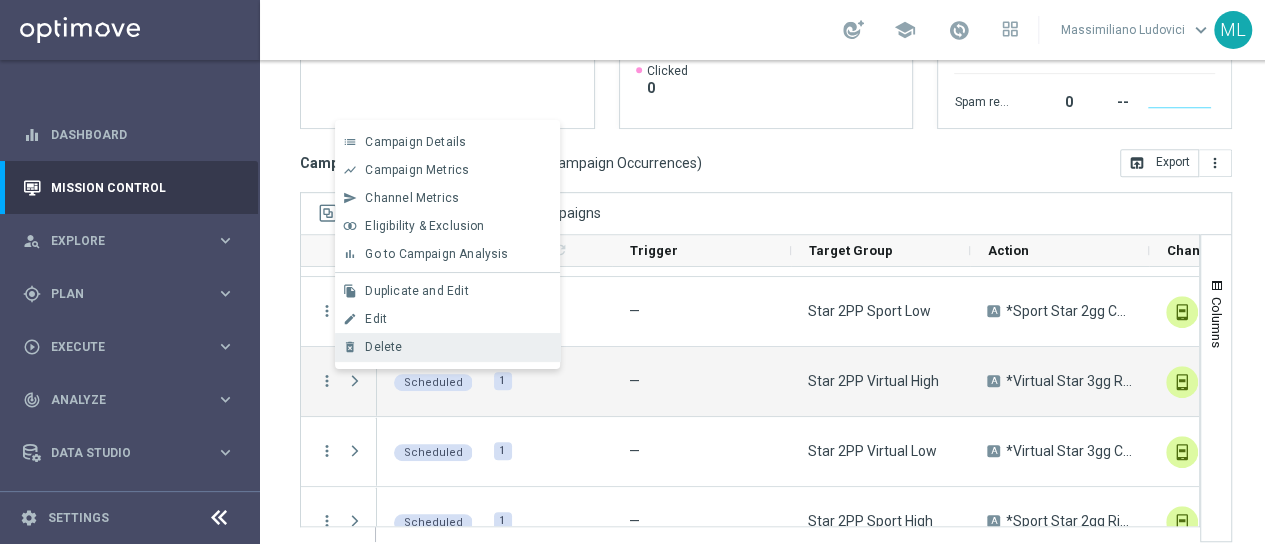 click on "Delete" at bounding box center (383, 347) 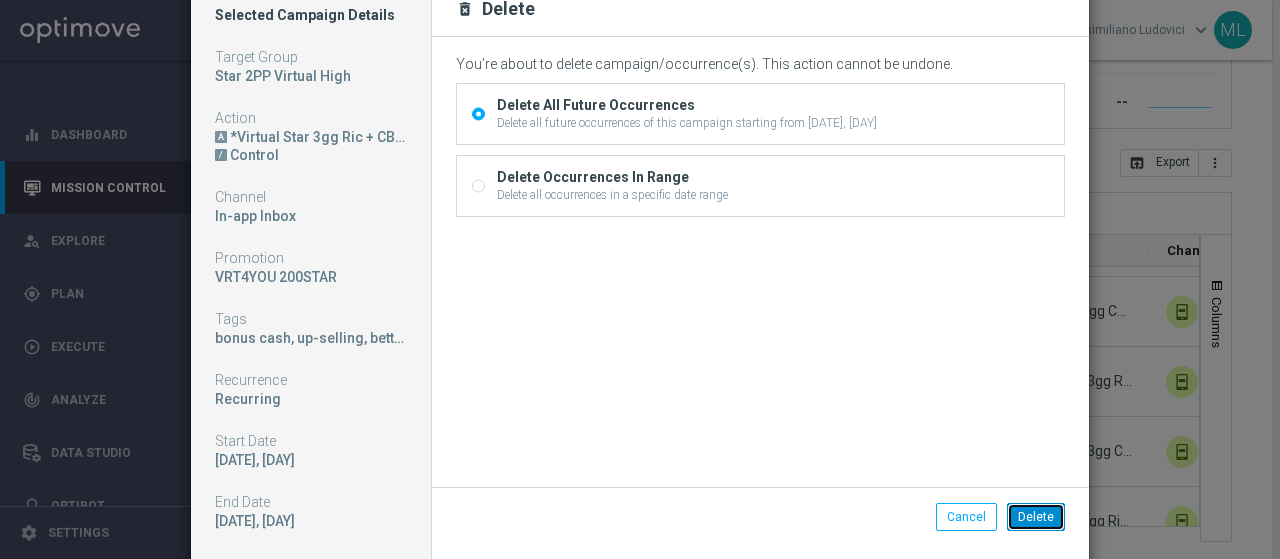 click on "Delete" 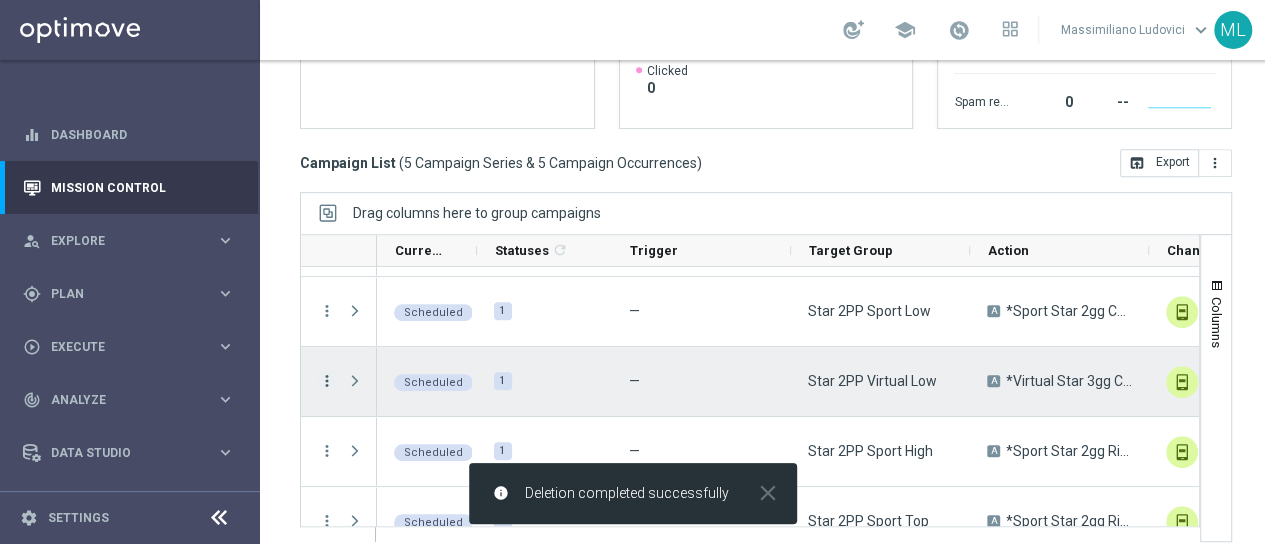 click on "more_vert" at bounding box center (327, 381) 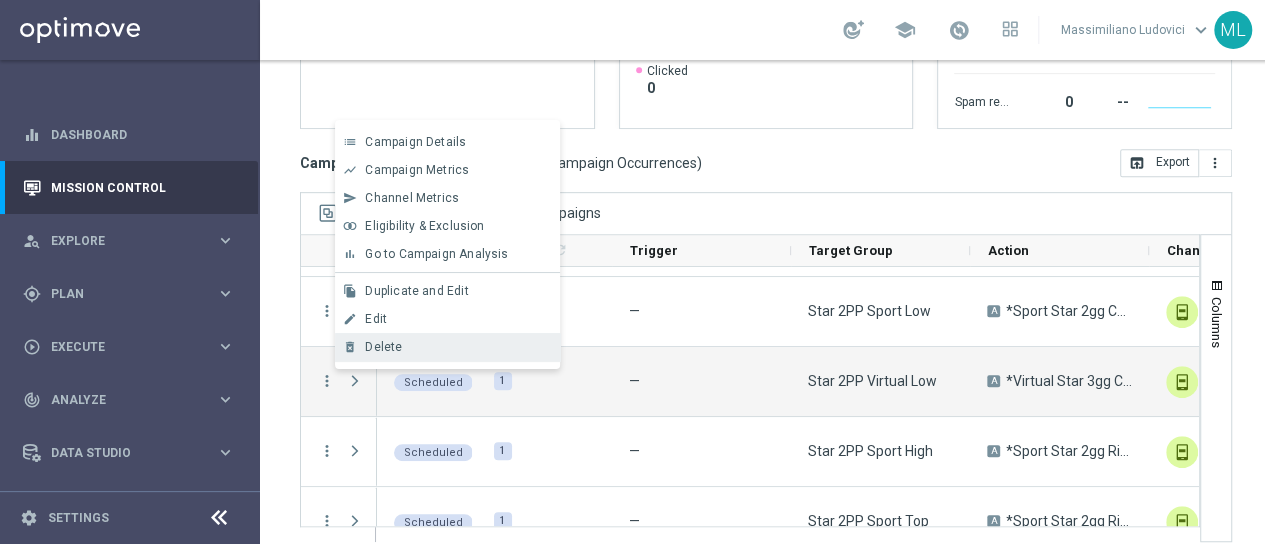 click on "Delete" at bounding box center [383, 347] 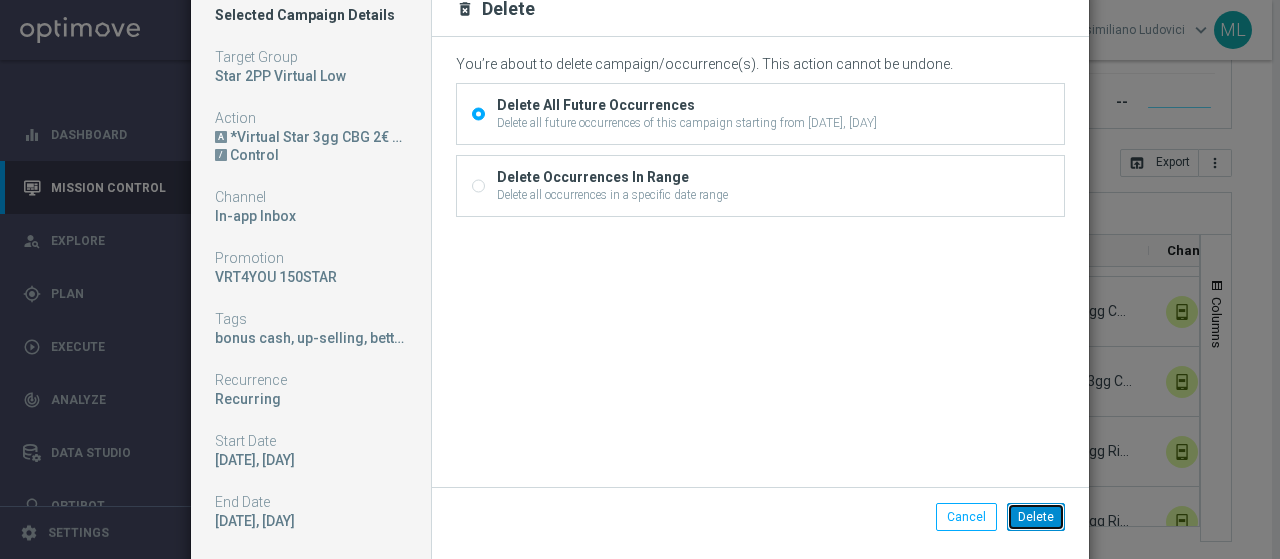 click on "Delete" 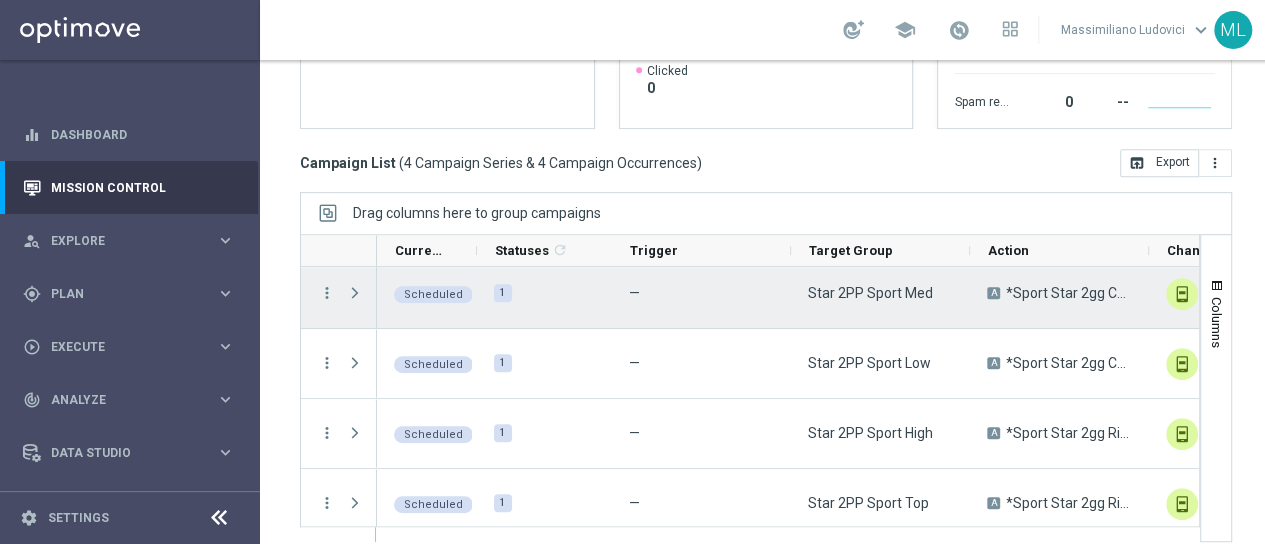 scroll, scrollTop: 0, scrollLeft: 0, axis: both 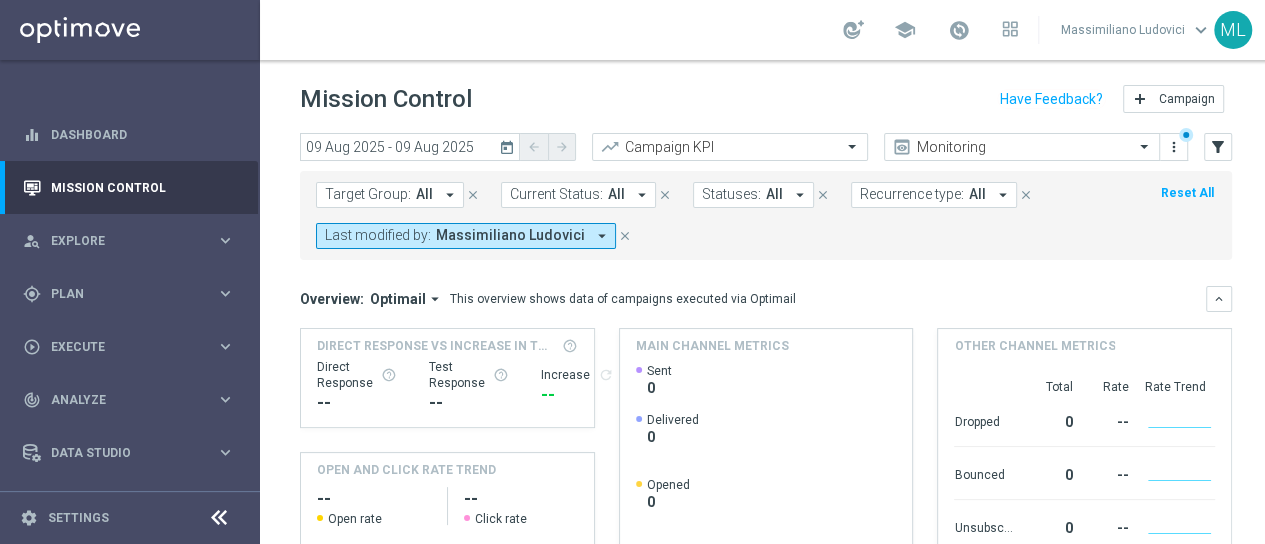 click on "today" 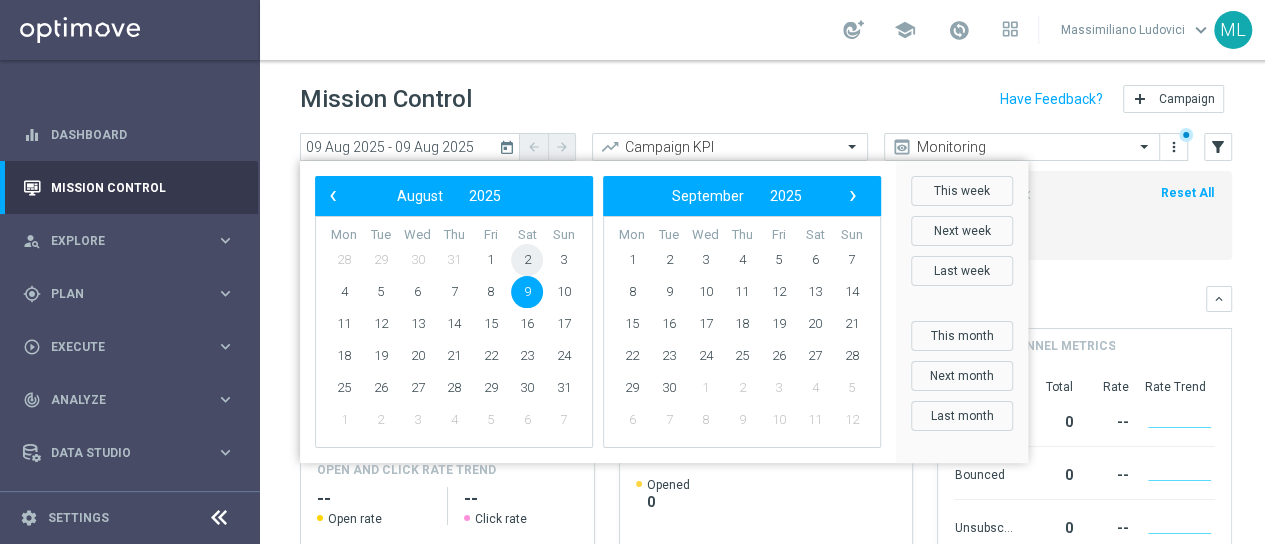 click on "2" 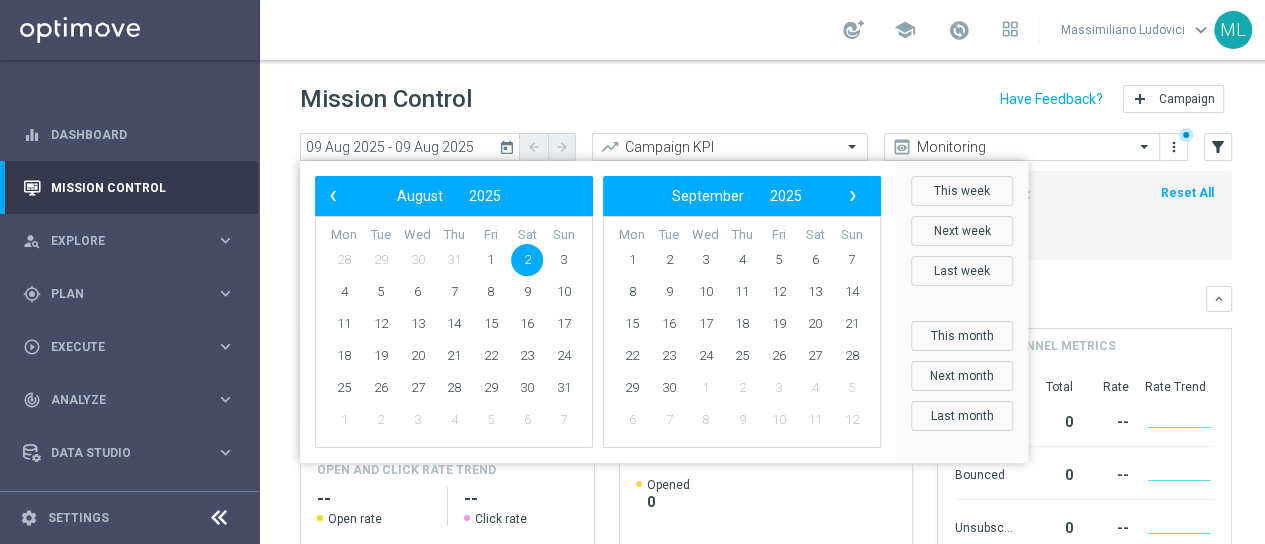 click on "2" 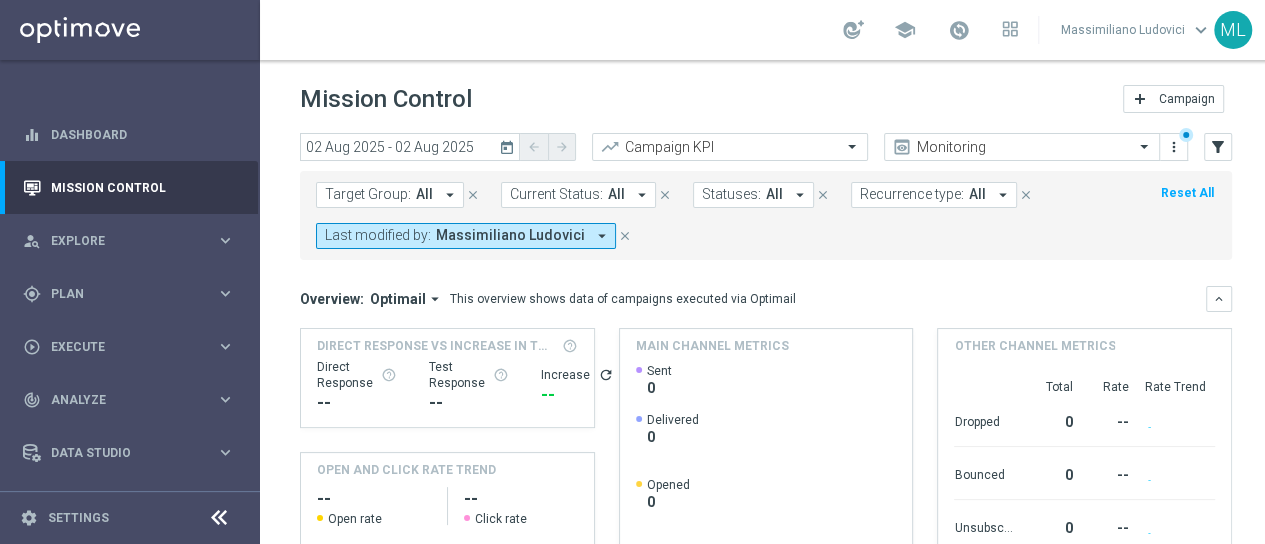 scroll, scrollTop: 479, scrollLeft: 0, axis: vertical 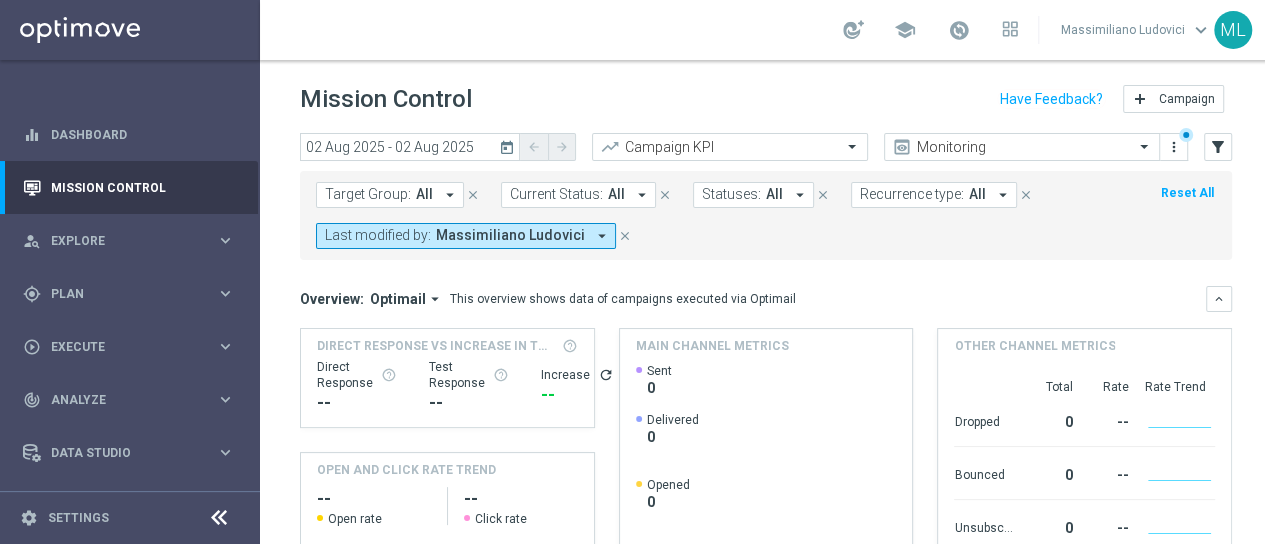 click on "today" 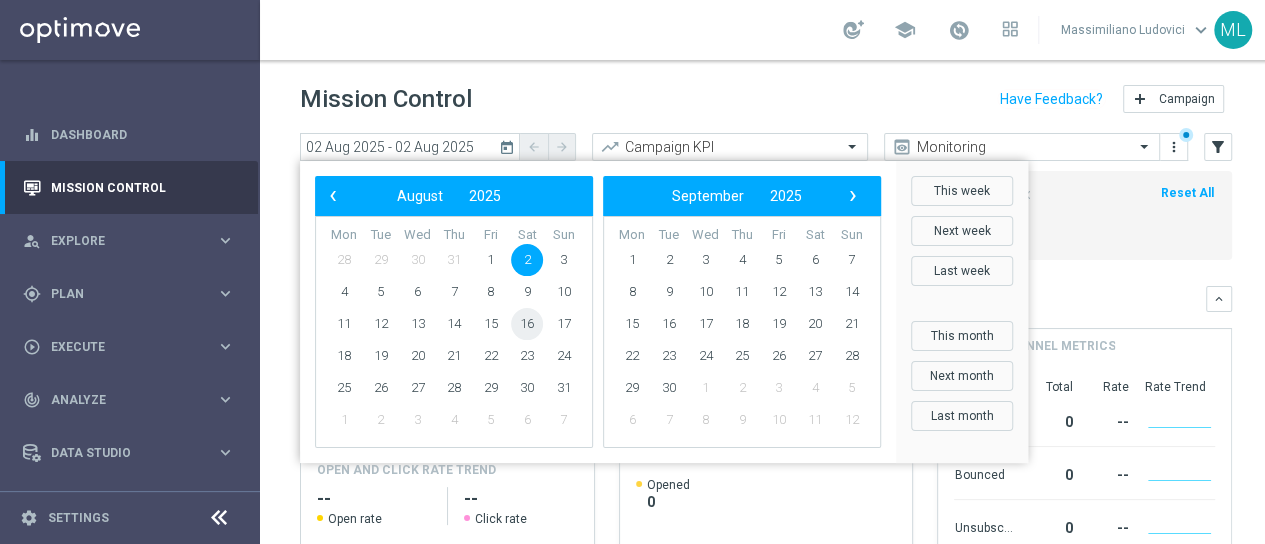 click on "16" 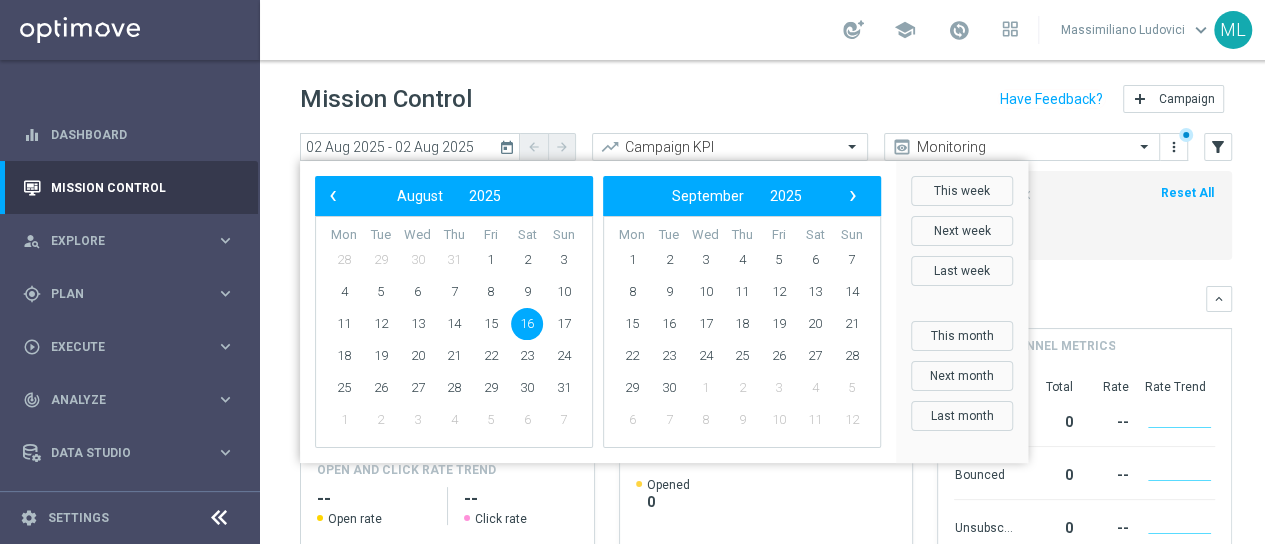 click on "16" 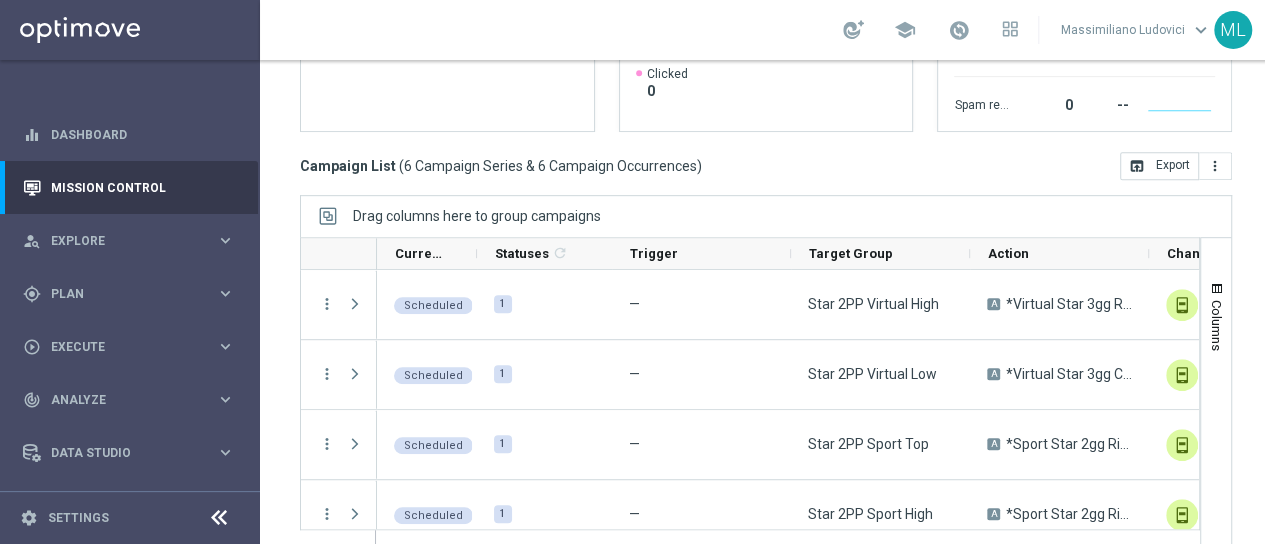 scroll, scrollTop: 479, scrollLeft: 0, axis: vertical 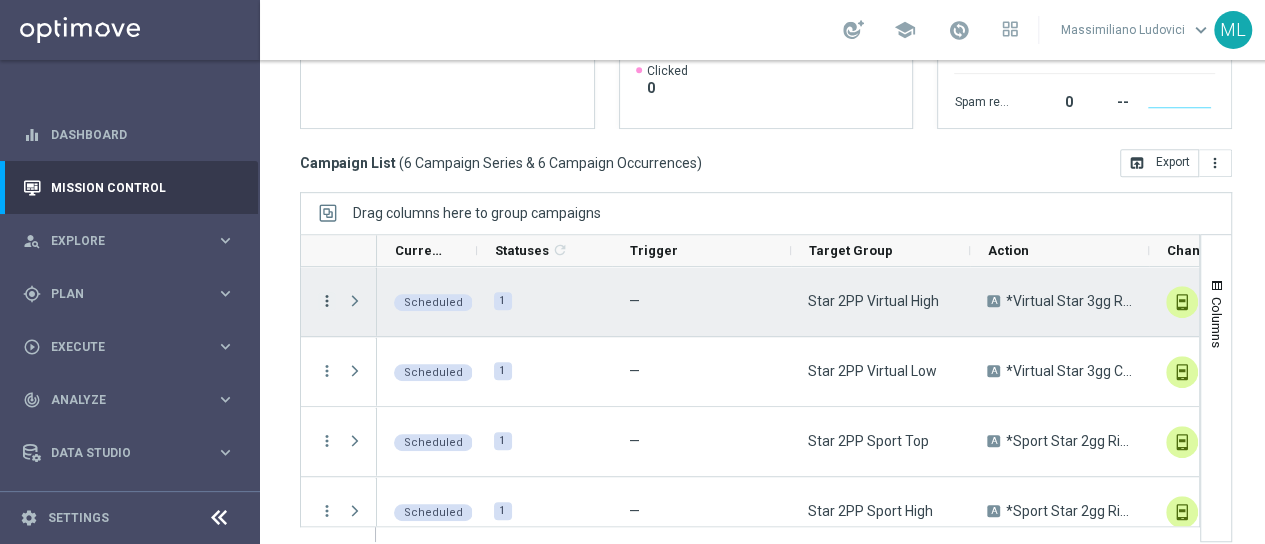 click on "more_vert" at bounding box center [327, 301] 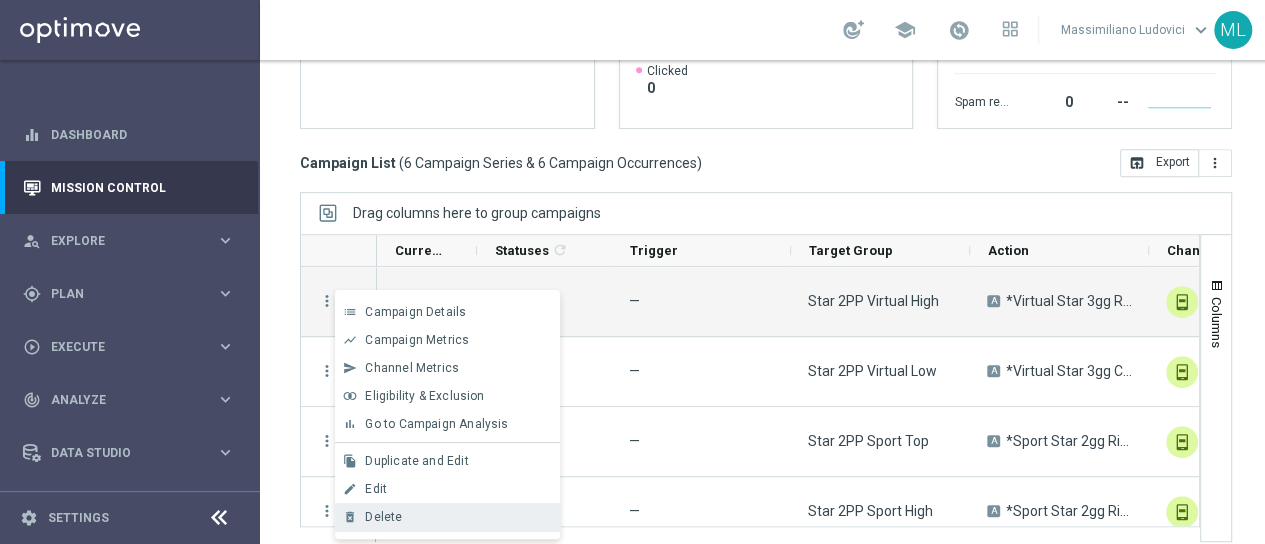 click on "Delete" at bounding box center [458, 517] 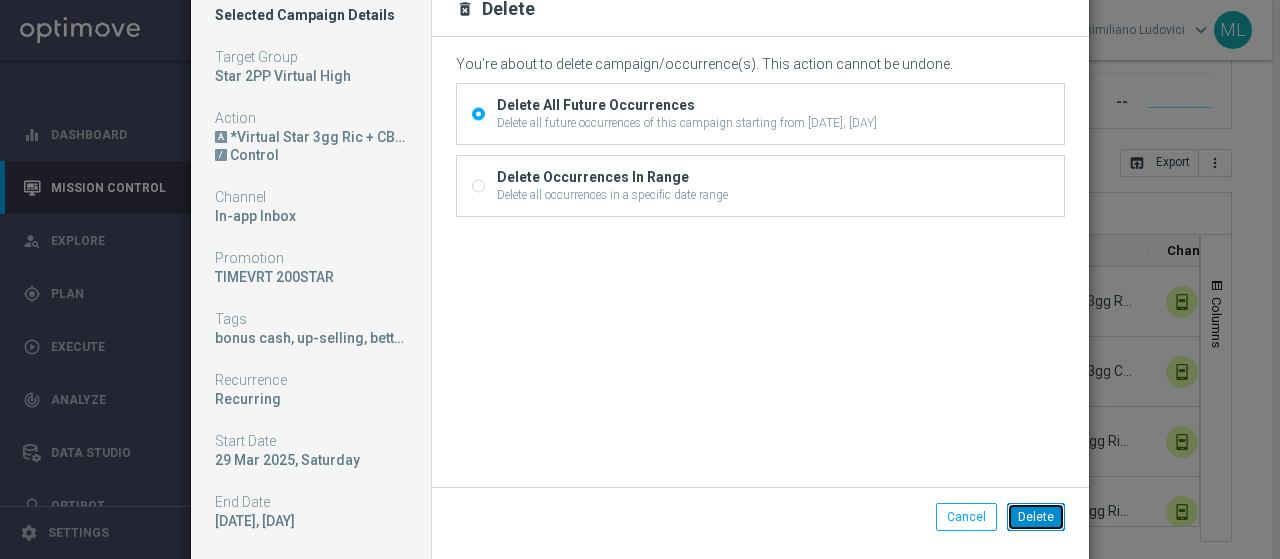 click on "Delete" 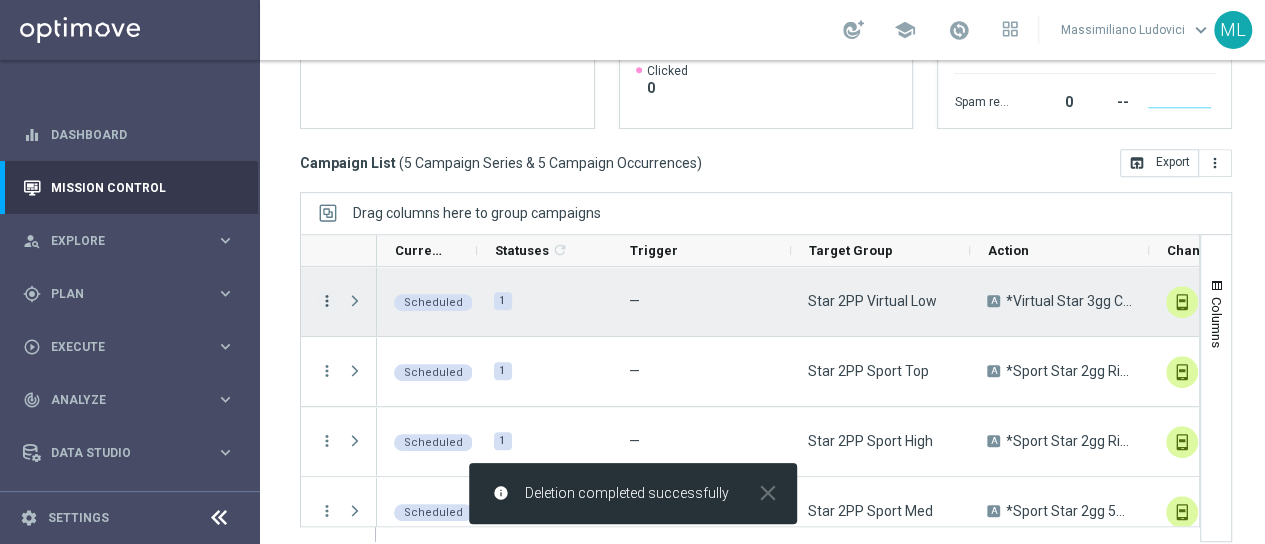 click on "more_vert" at bounding box center (327, 301) 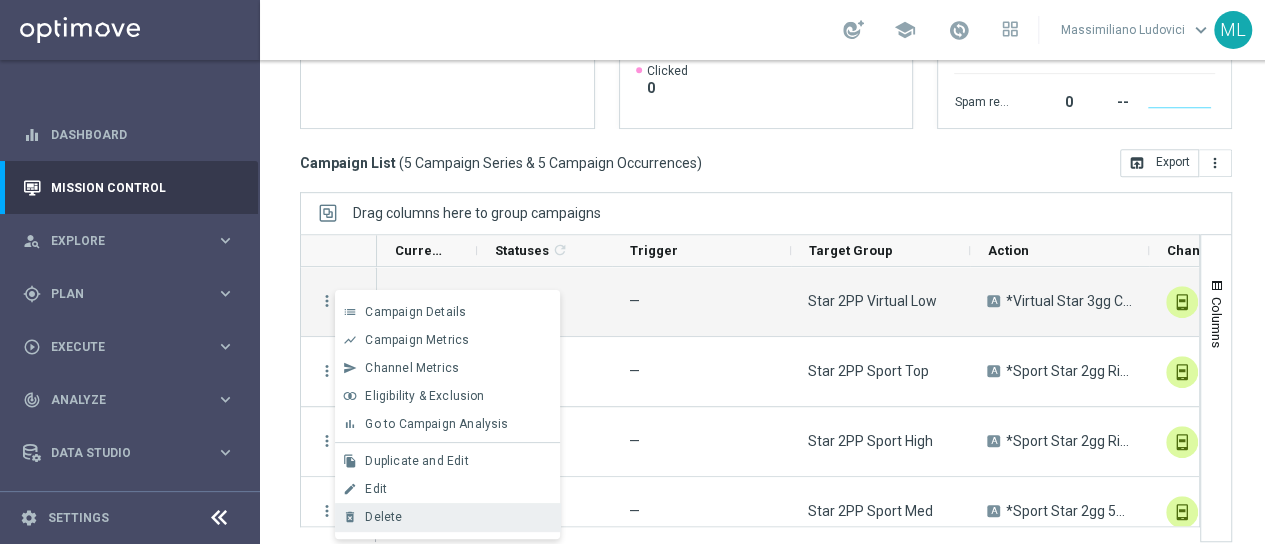 click on "Delete" at bounding box center (383, 517) 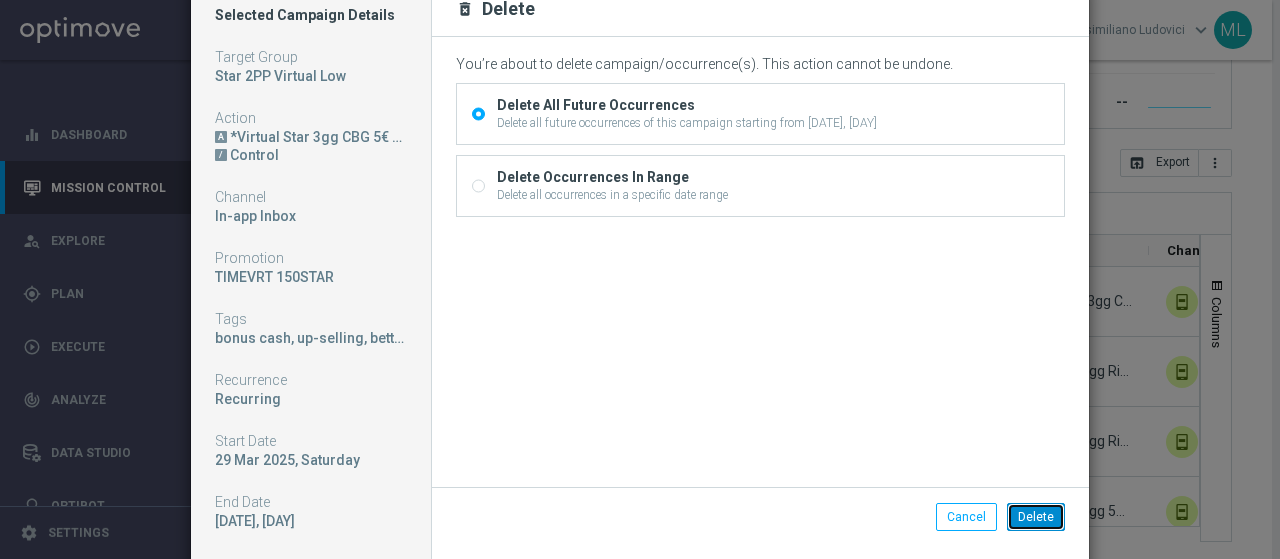 click on "Delete" 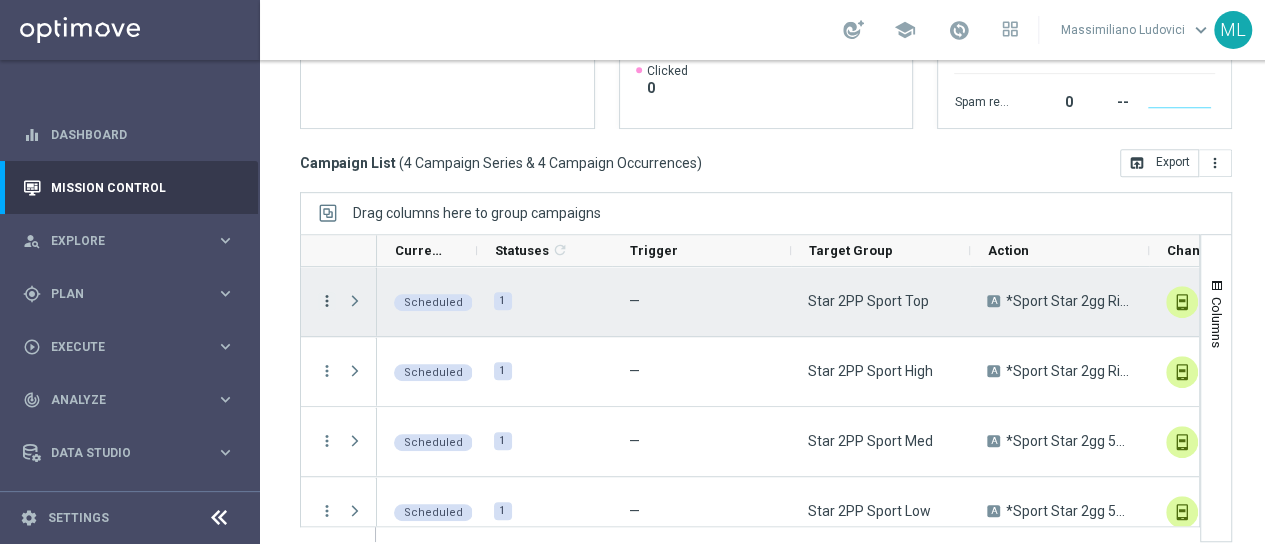 click on "more_vert" at bounding box center [327, 301] 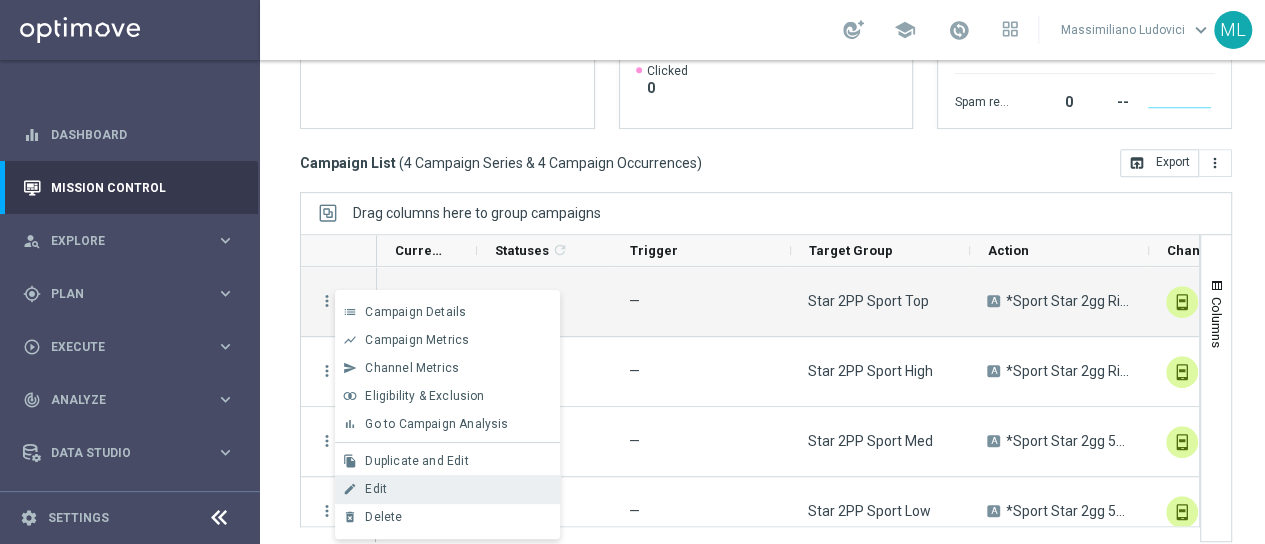 click on "Edit" at bounding box center (458, 489) 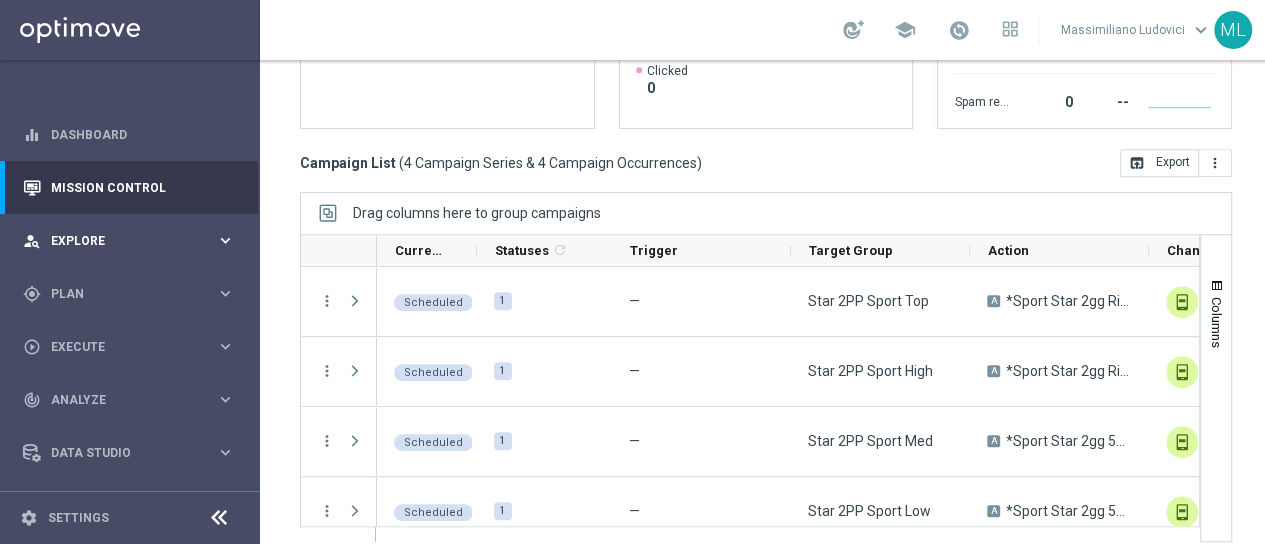 click on "person_search
Explore" at bounding box center [119, 241] 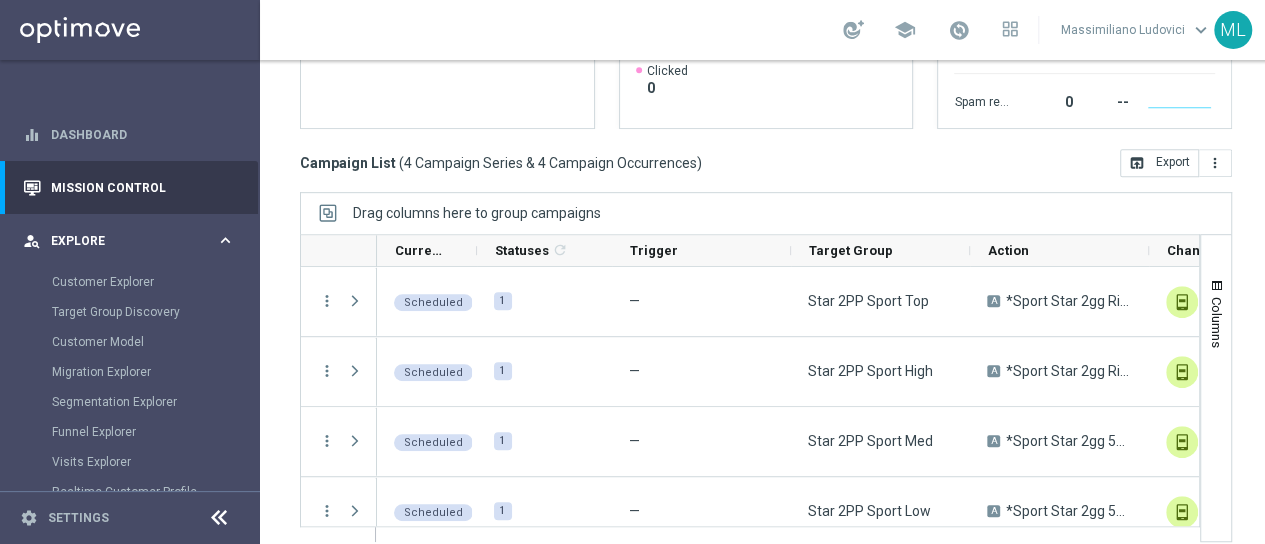 click on "person_search
Explore" at bounding box center (119, 241) 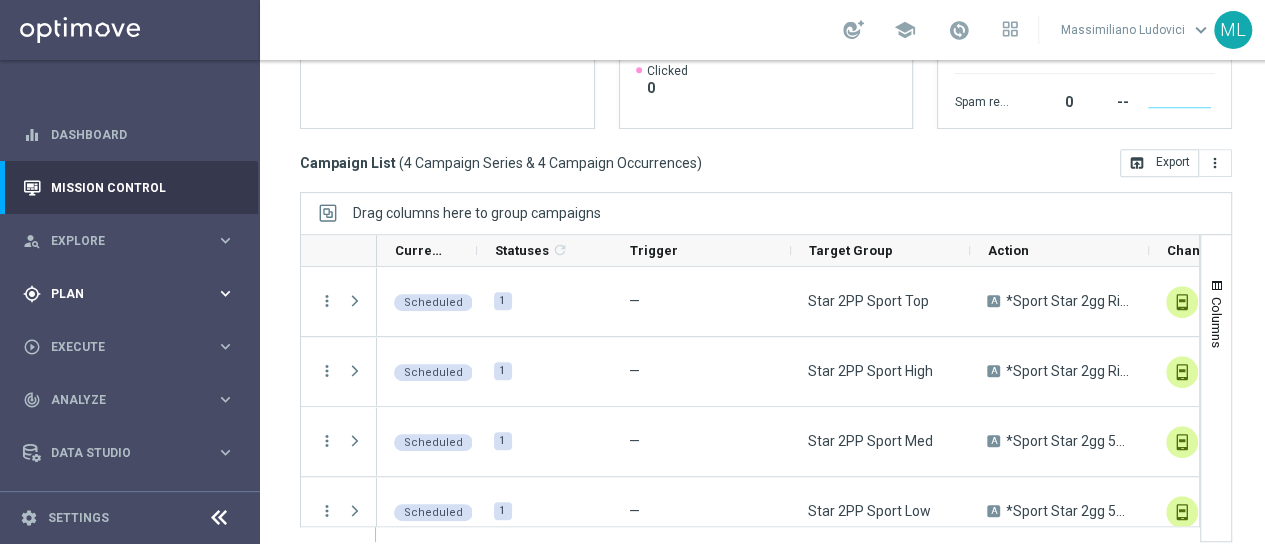 click on "Plan" at bounding box center [133, 294] 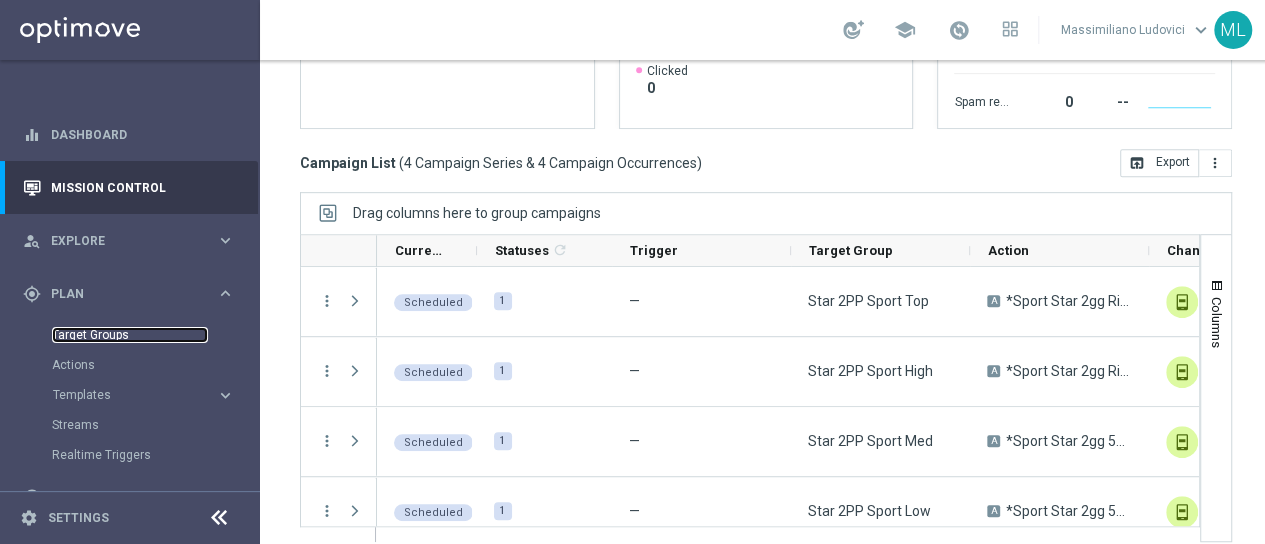 click on "Target Groups" at bounding box center [130, 335] 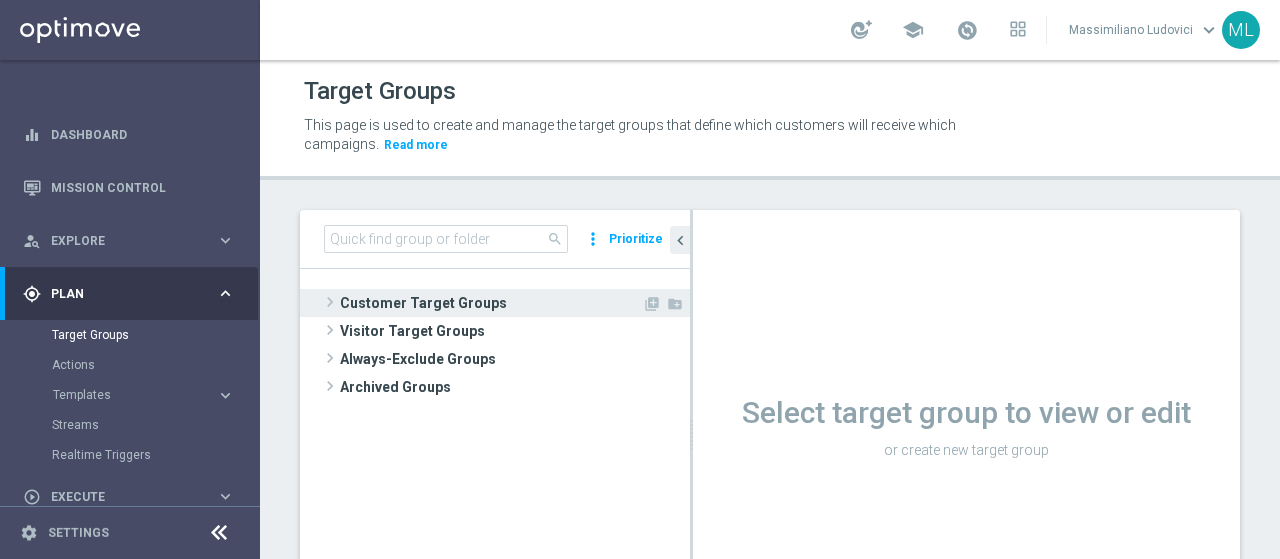 click 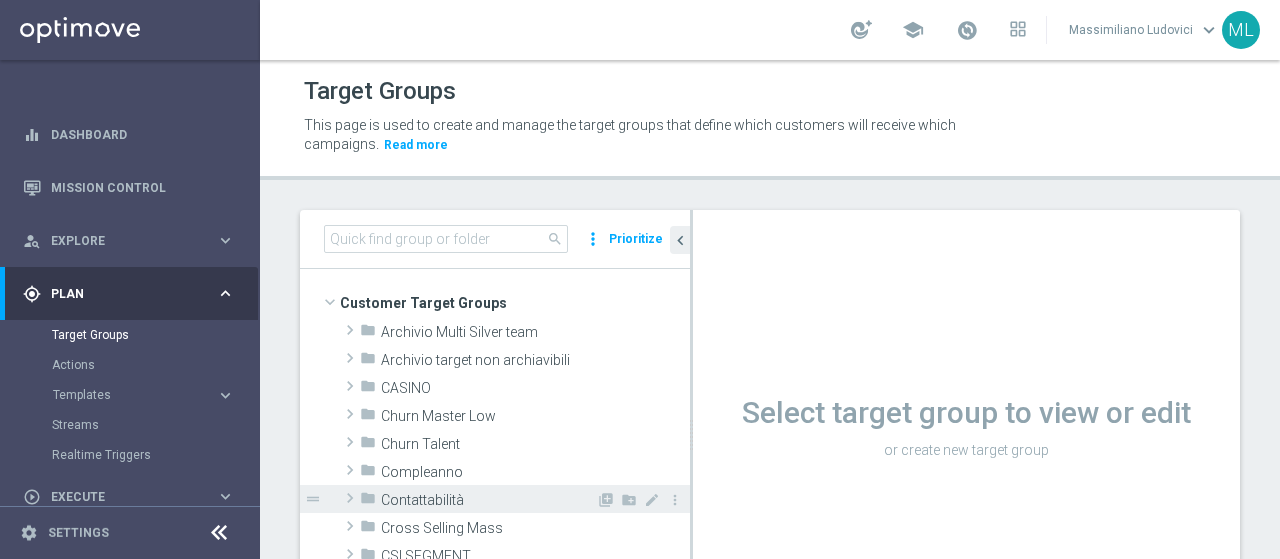 scroll, scrollTop: 100, scrollLeft: 0, axis: vertical 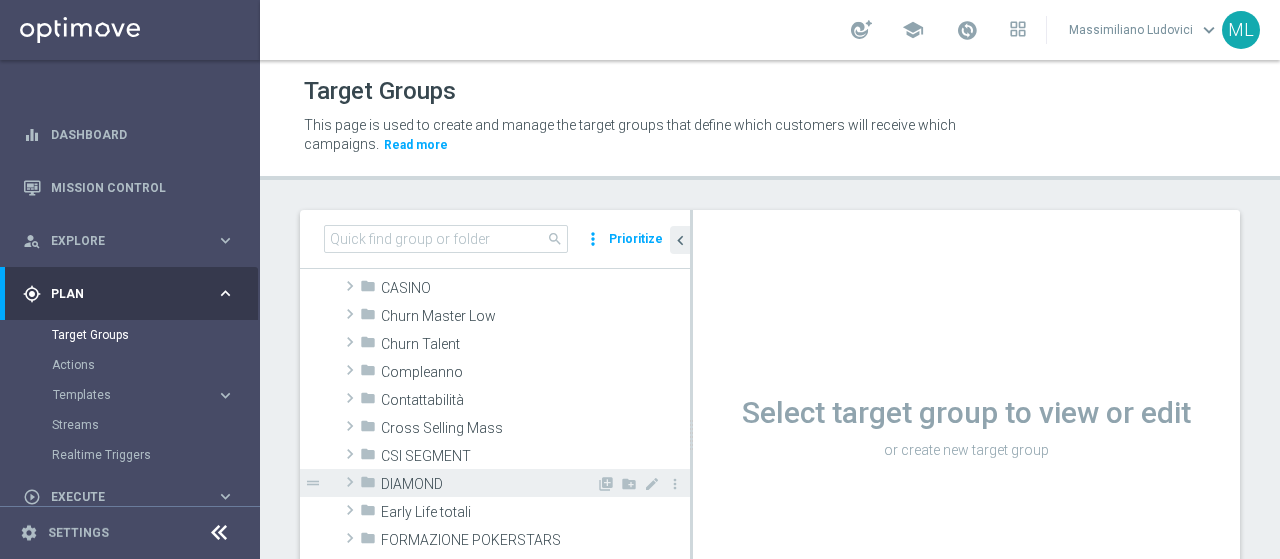 click on "DIAMOND" at bounding box center (488, 484) 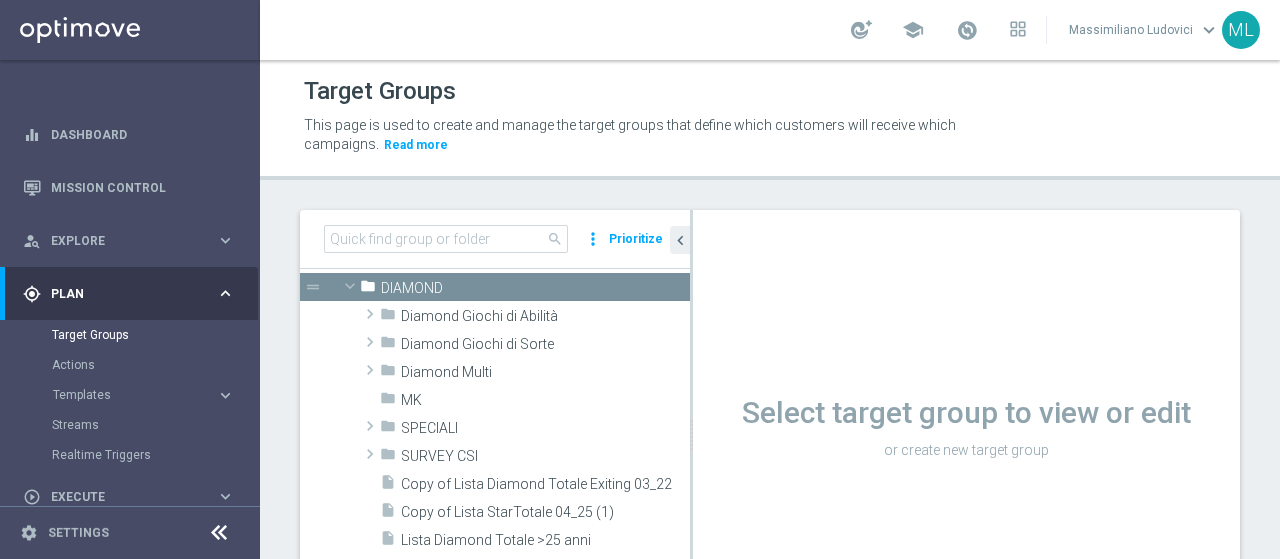 scroll, scrollTop: 300, scrollLeft: 0, axis: vertical 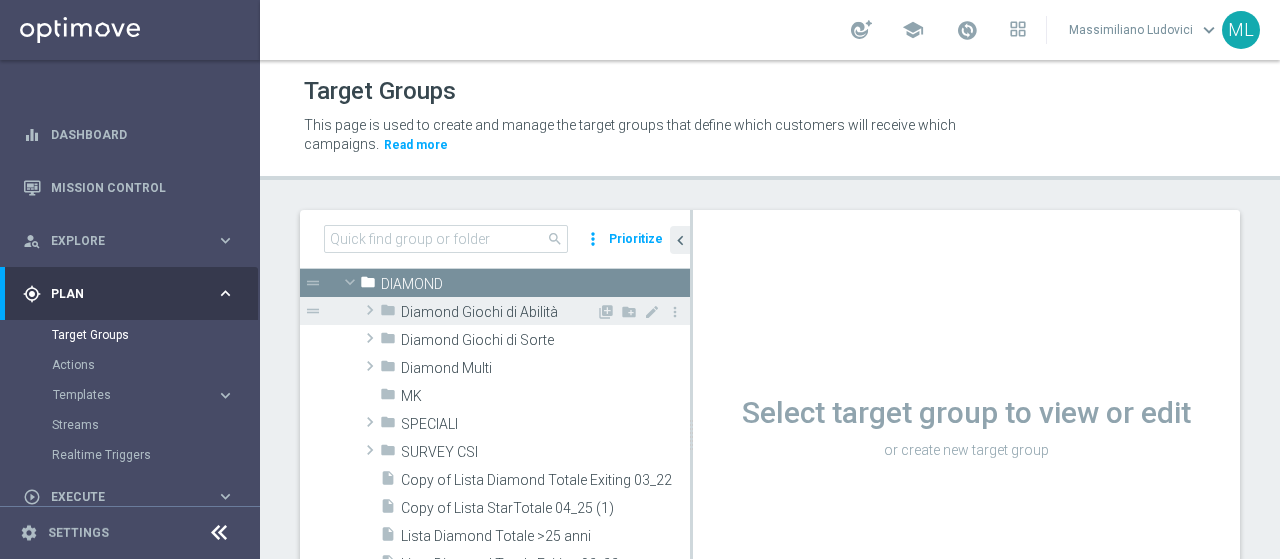 click on "Diamond Giochi di Abilità" at bounding box center [498, 312] 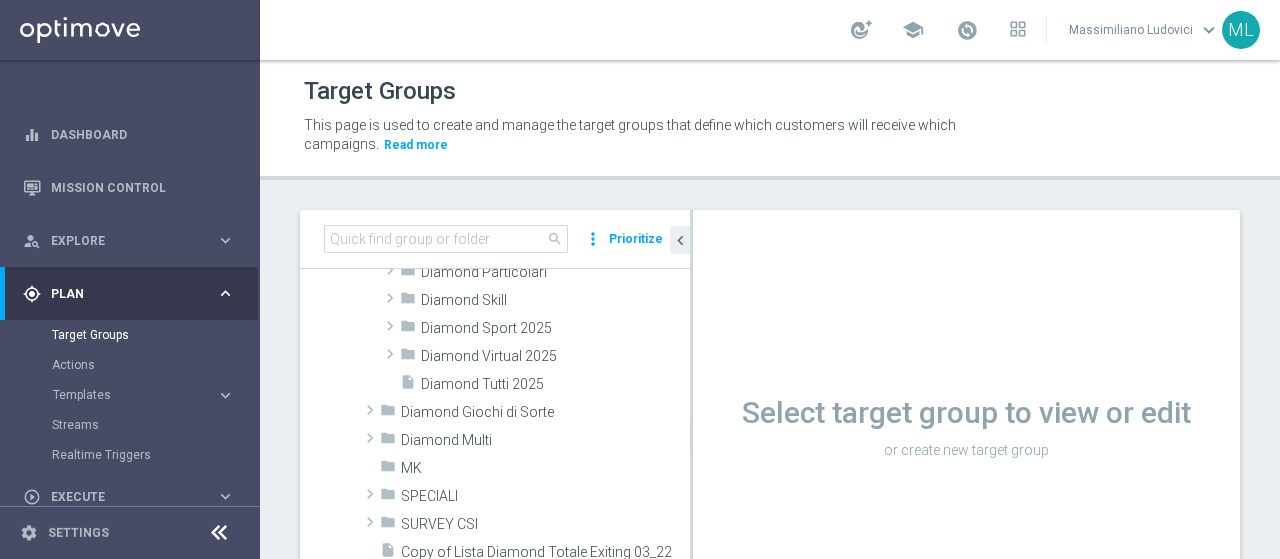 scroll, scrollTop: 391, scrollLeft: 0, axis: vertical 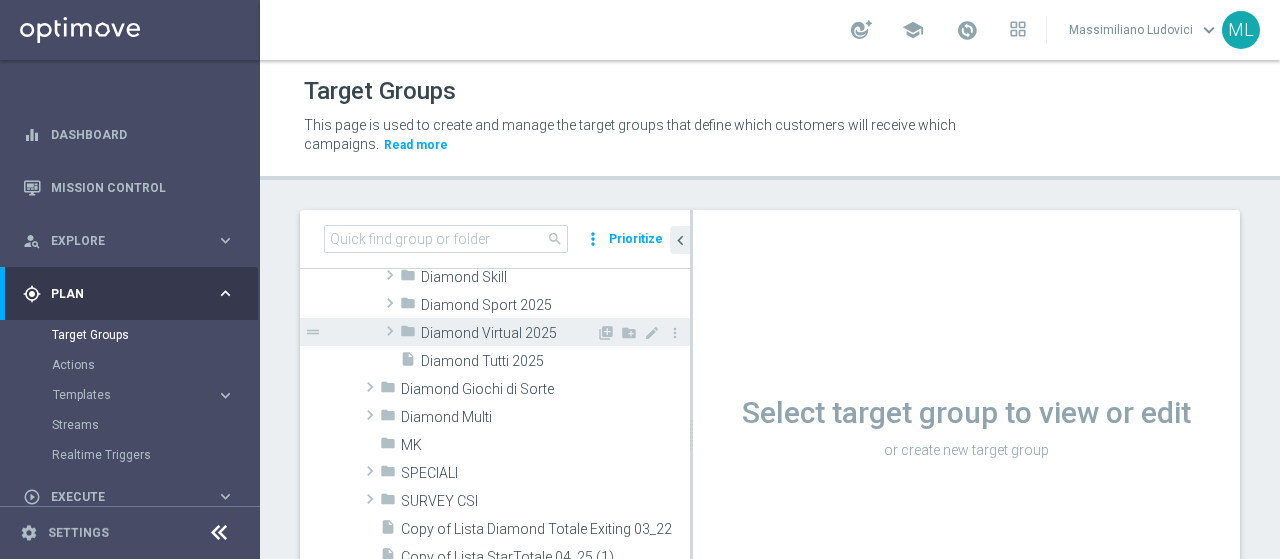 click 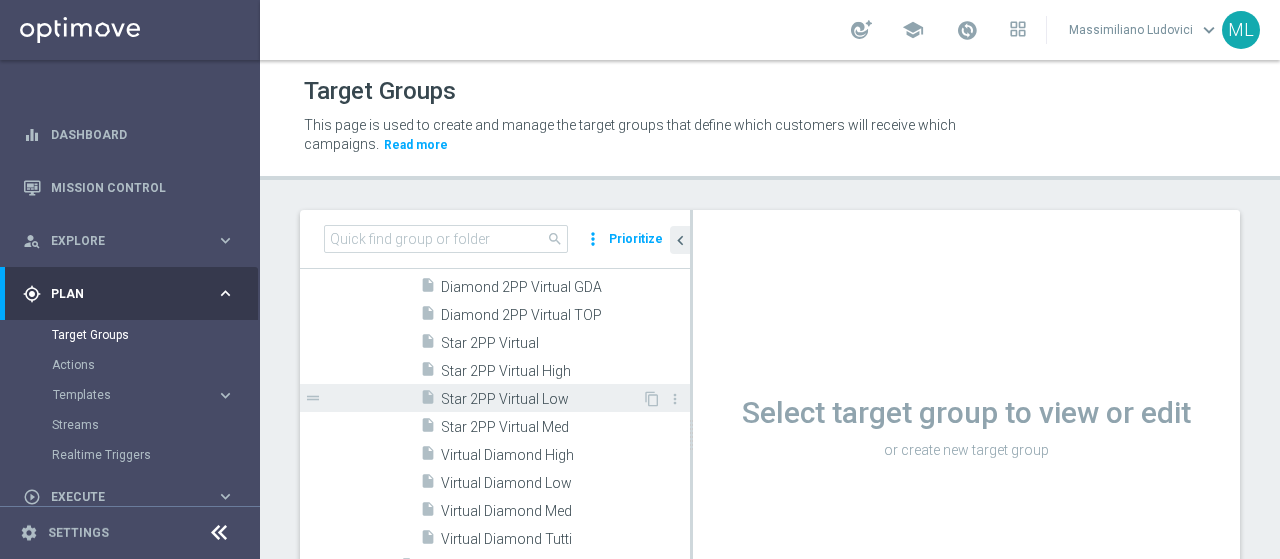 scroll, scrollTop: 491, scrollLeft: 0, axis: vertical 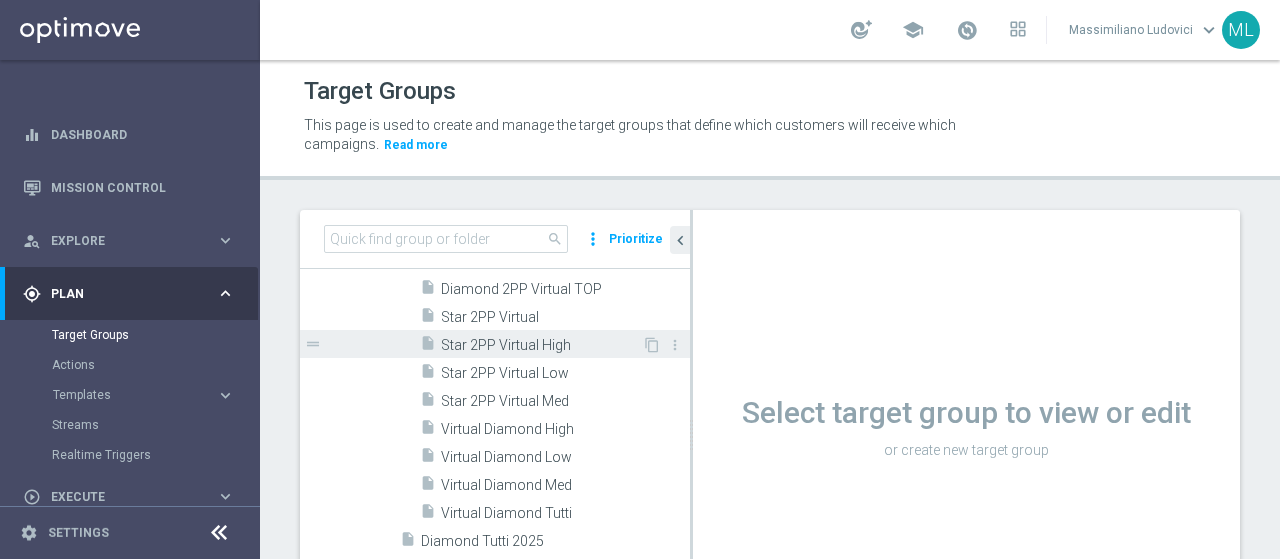 click on "Star 2PP Virtual High" at bounding box center (541, 345) 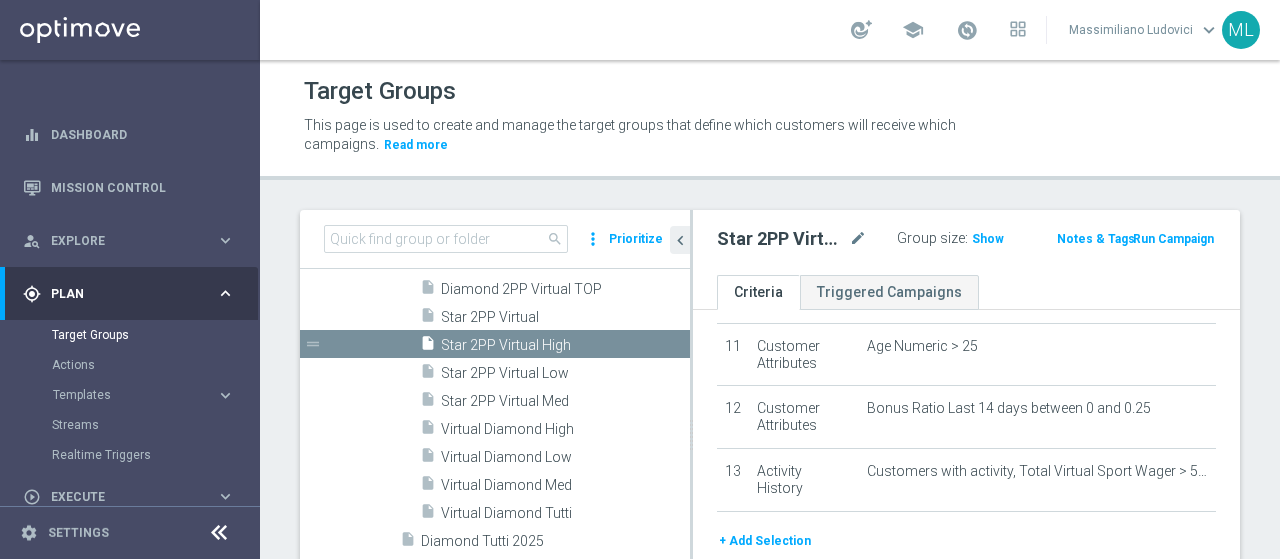 scroll, scrollTop: 717, scrollLeft: 0, axis: vertical 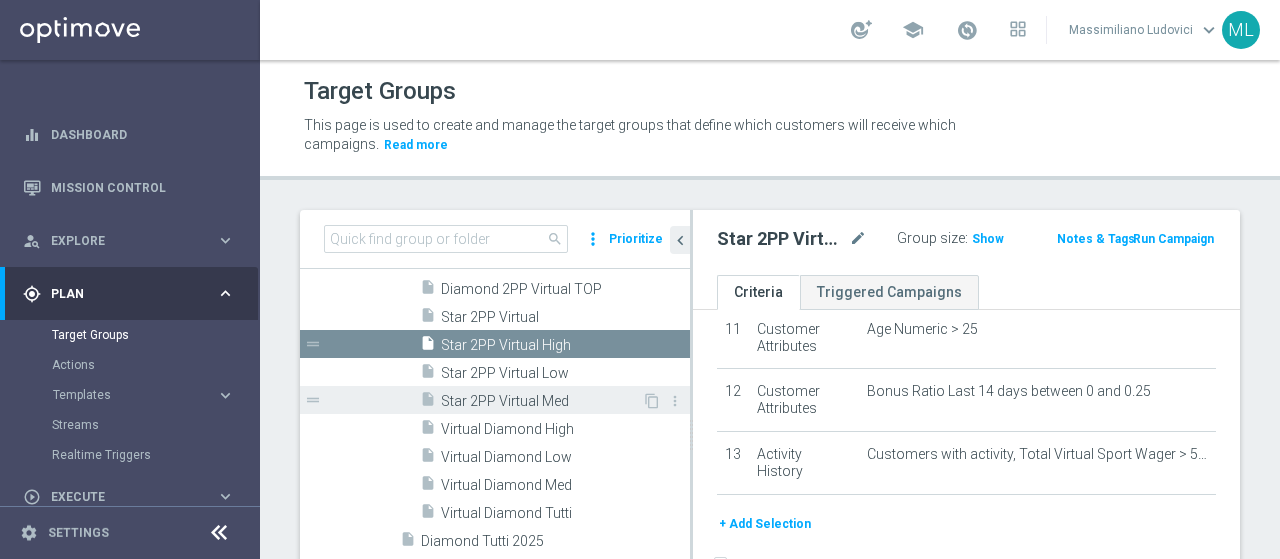 click on "Star 2PP Virtual Med" at bounding box center (541, 401) 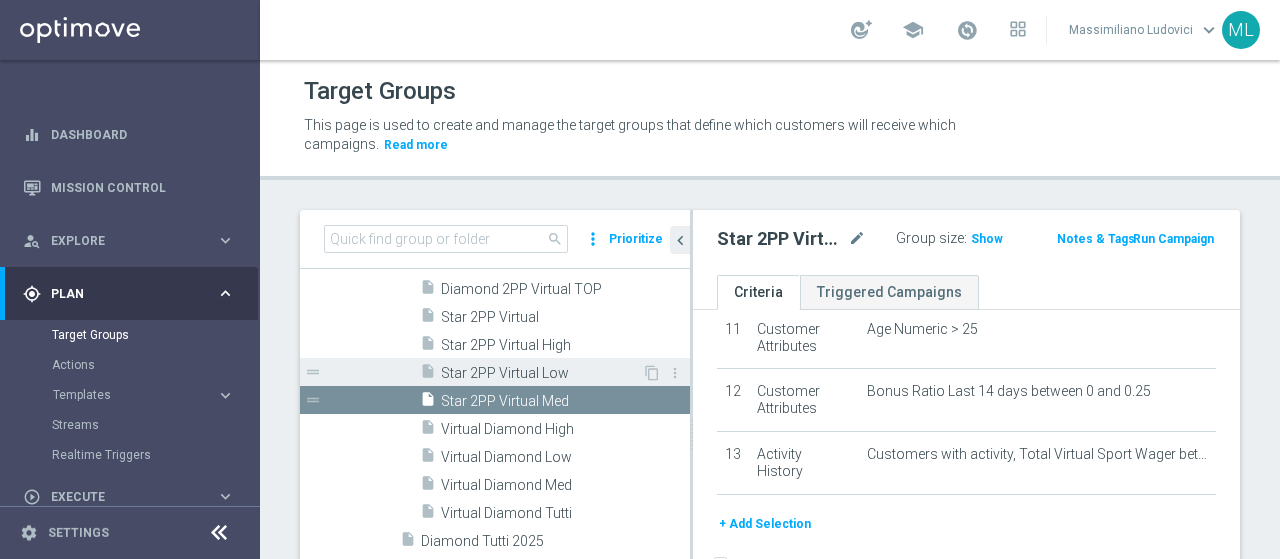 click on "Star 2PP Virtual Low" at bounding box center (541, 373) 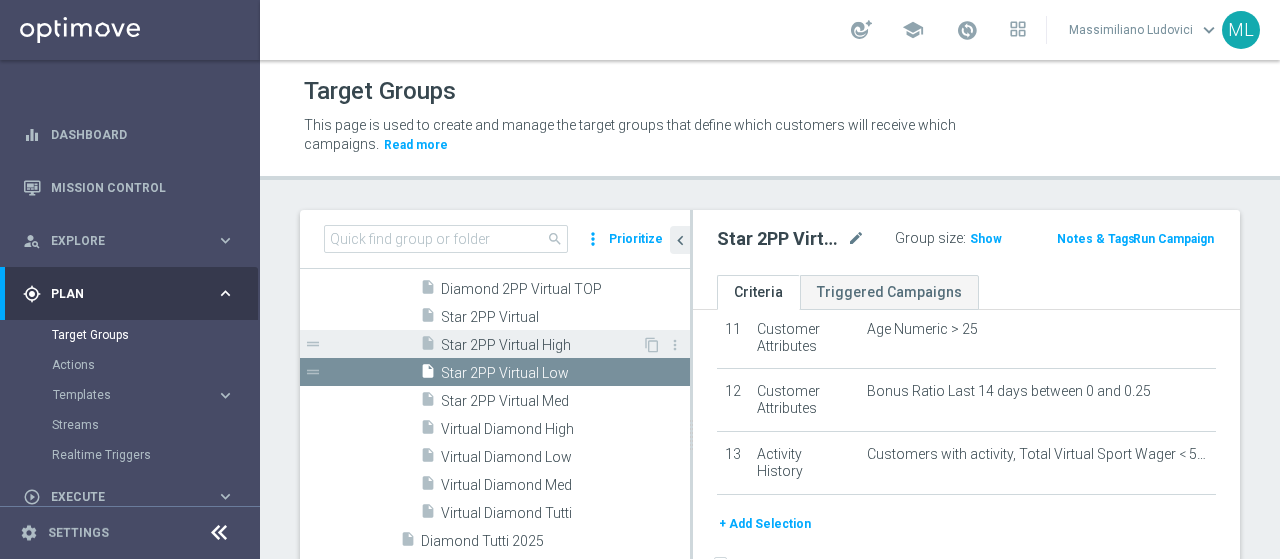 click on "Star 2PP Virtual High" at bounding box center (541, 345) 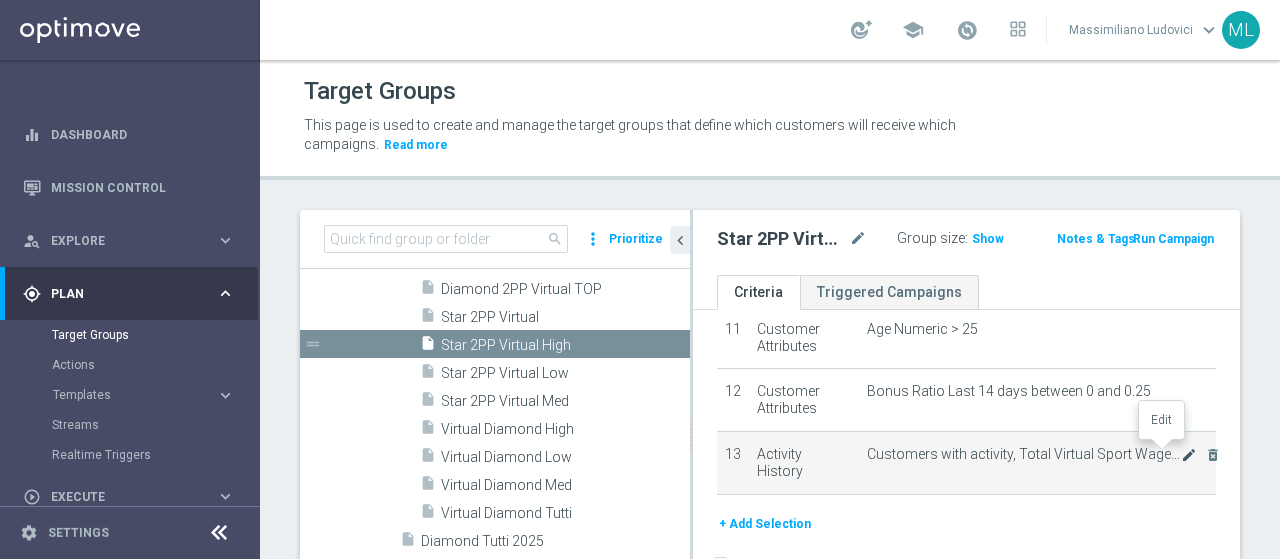 click on "mode_edit" 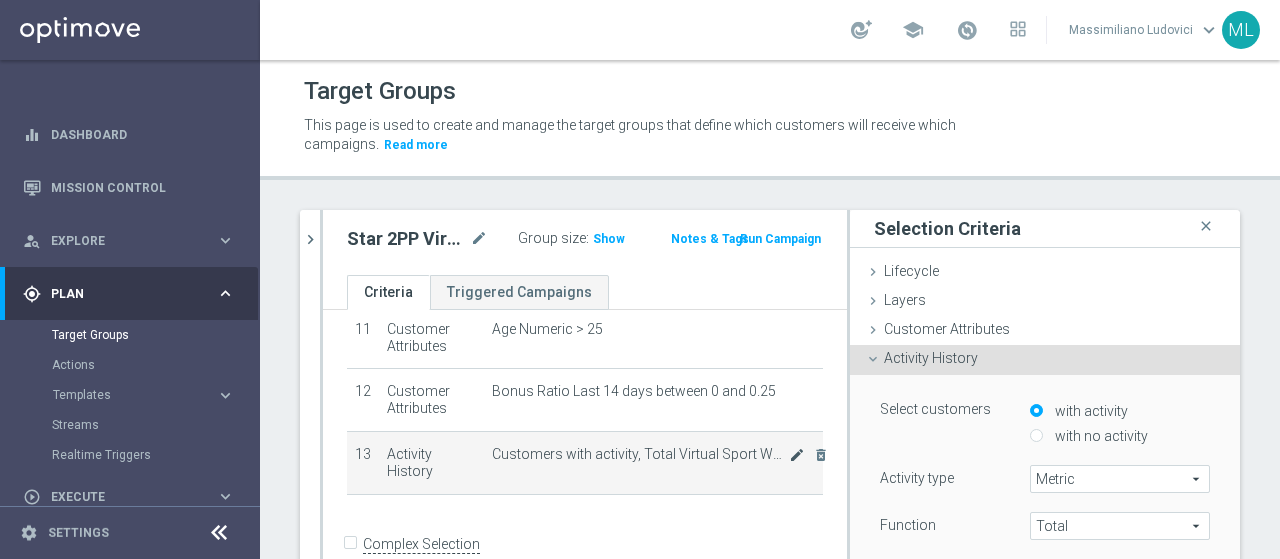 scroll, scrollTop: 696, scrollLeft: 0, axis: vertical 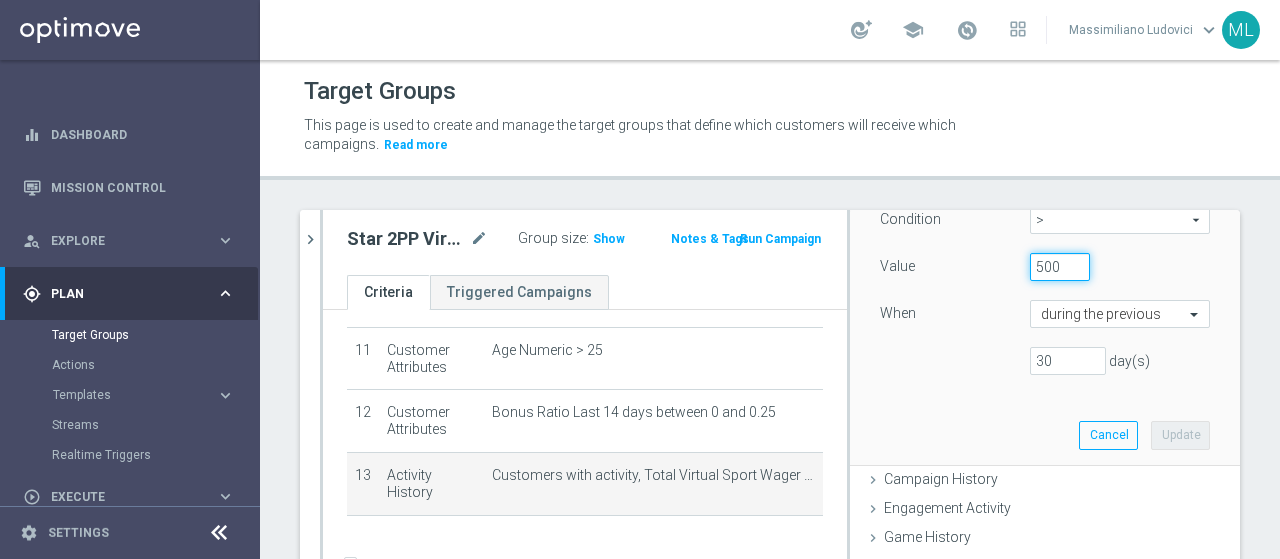 click on "500" at bounding box center [1060, 267] 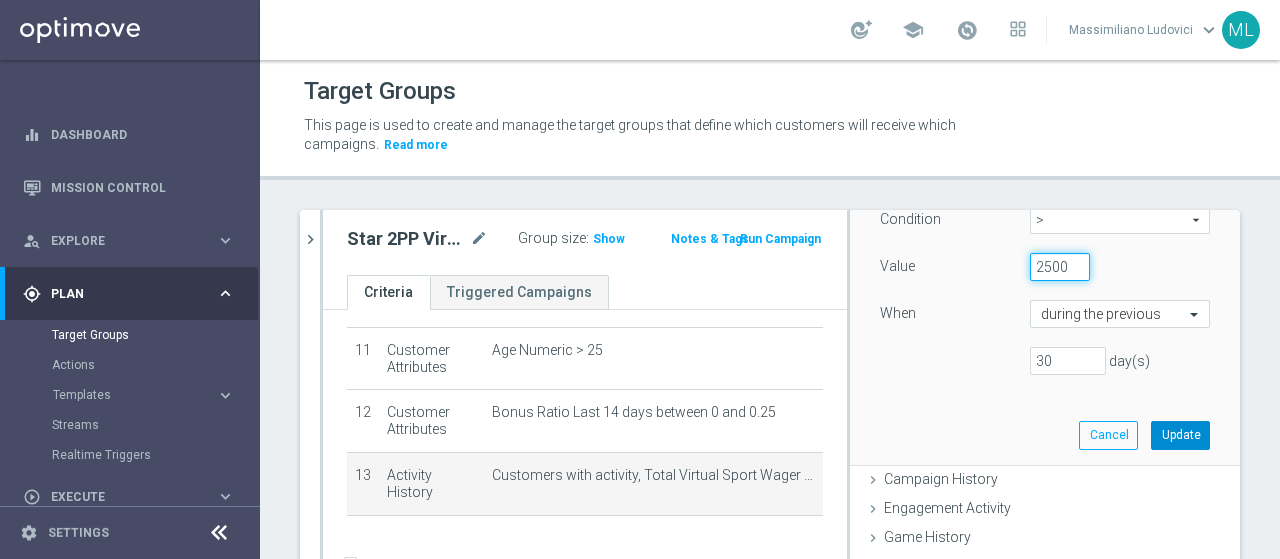 type on "2500" 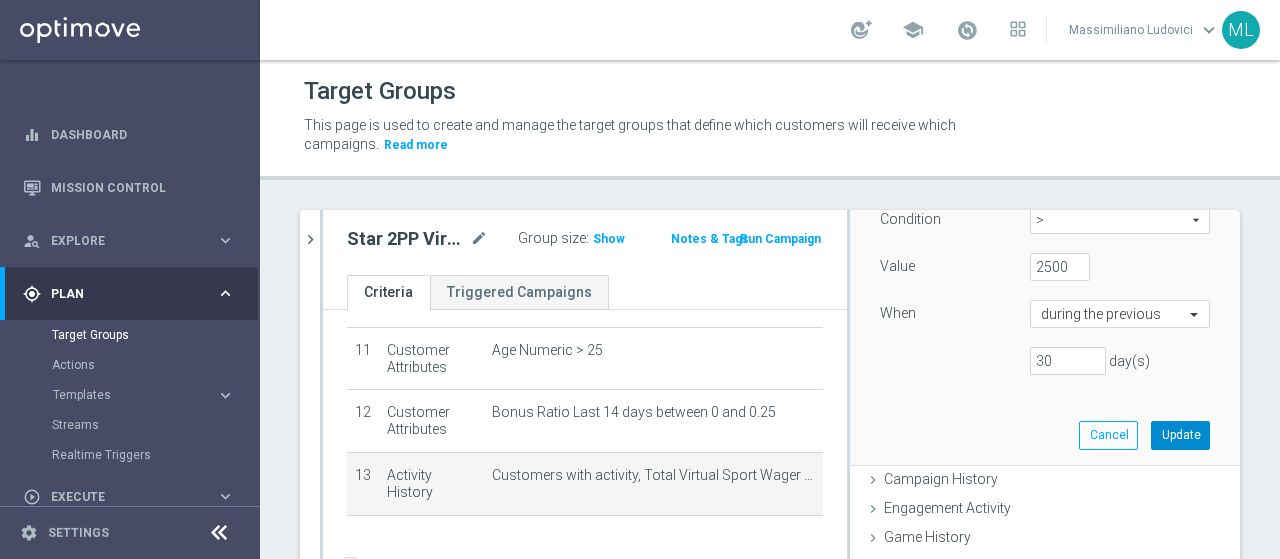 click on "Update" at bounding box center (1180, 435) 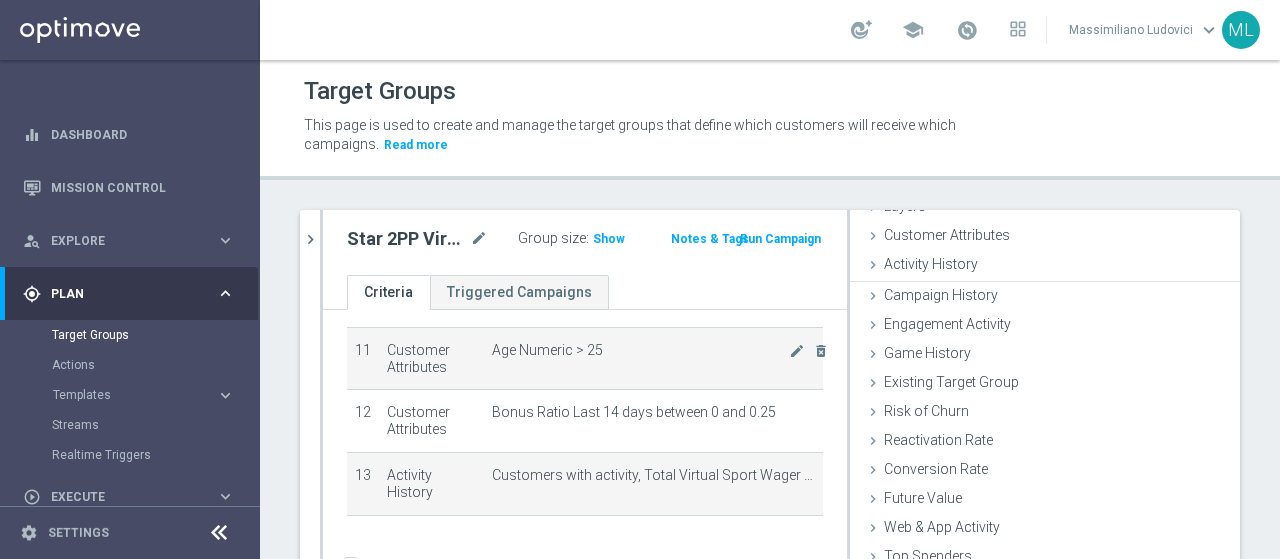 scroll, scrollTop: 92, scrollLeft: 0, axis: vertical 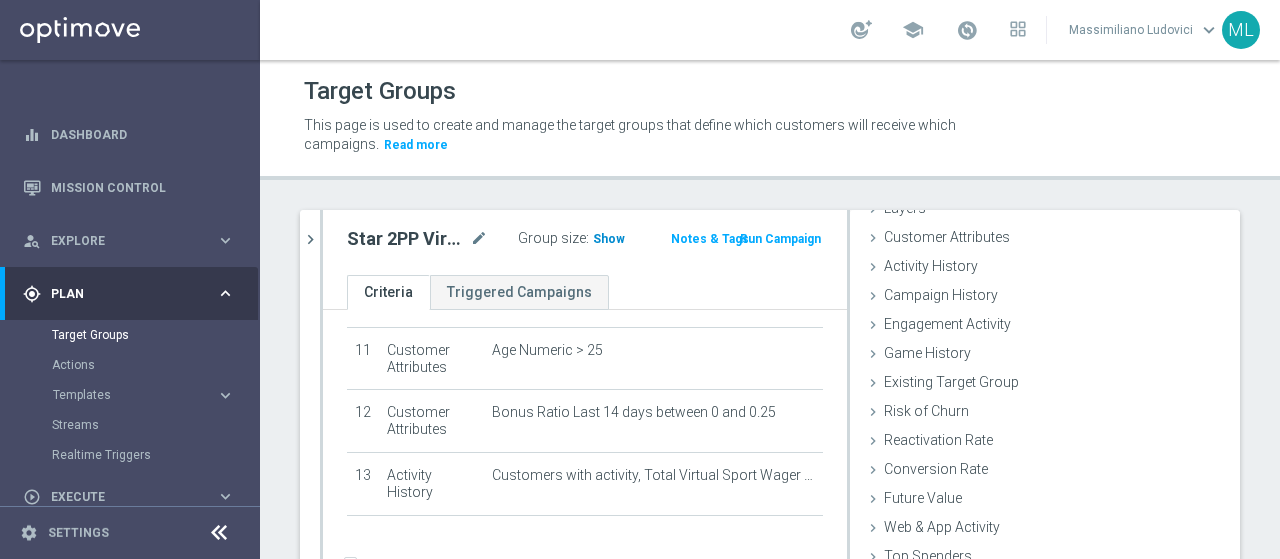 click on "Show" 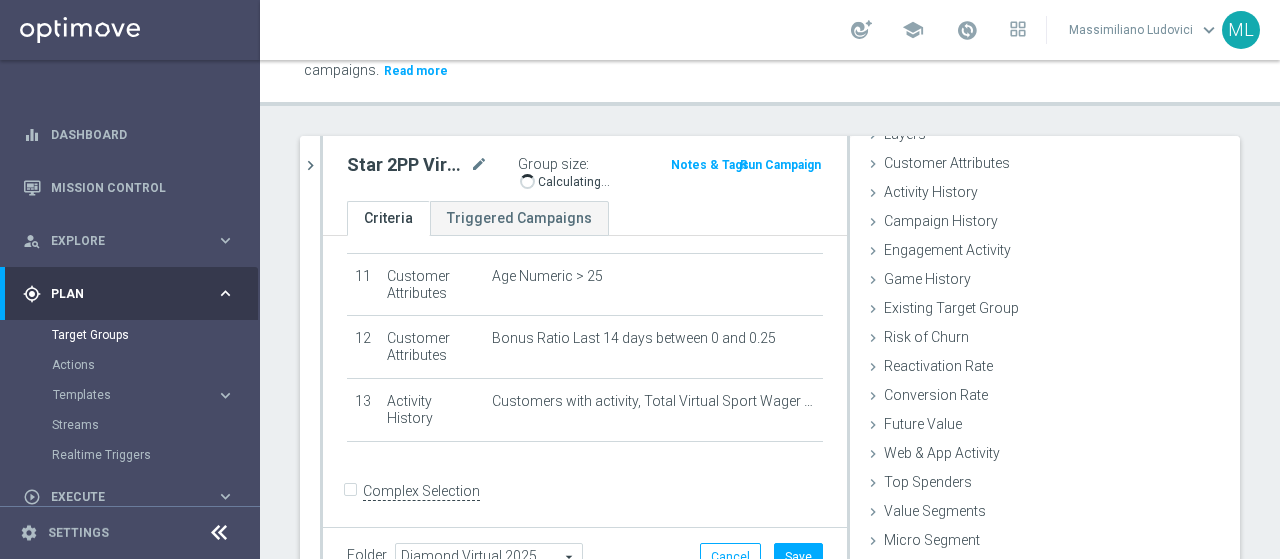 scroll, scrollTop: 168, scrollLeft: 0, axis: vertical 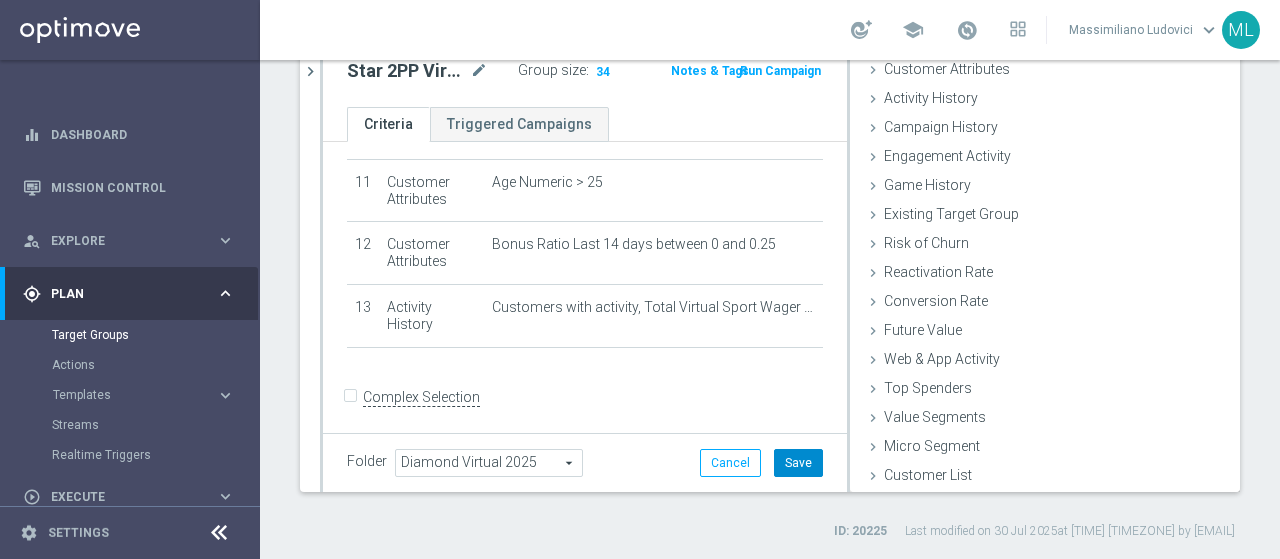 click on "Save" 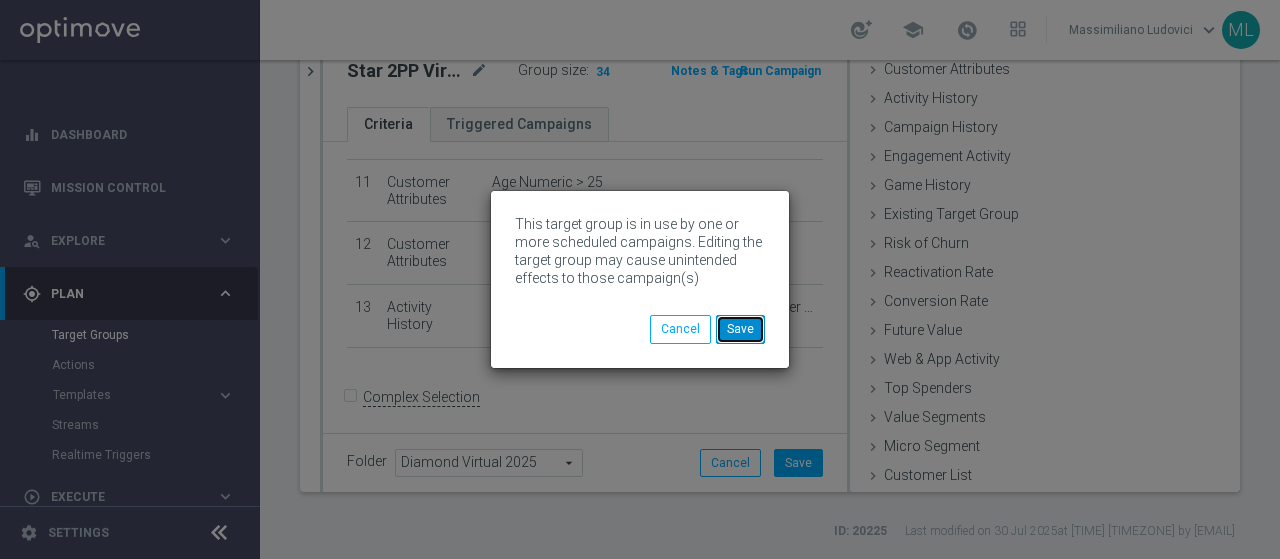 click on "Save" at bounding box center [740, 329] 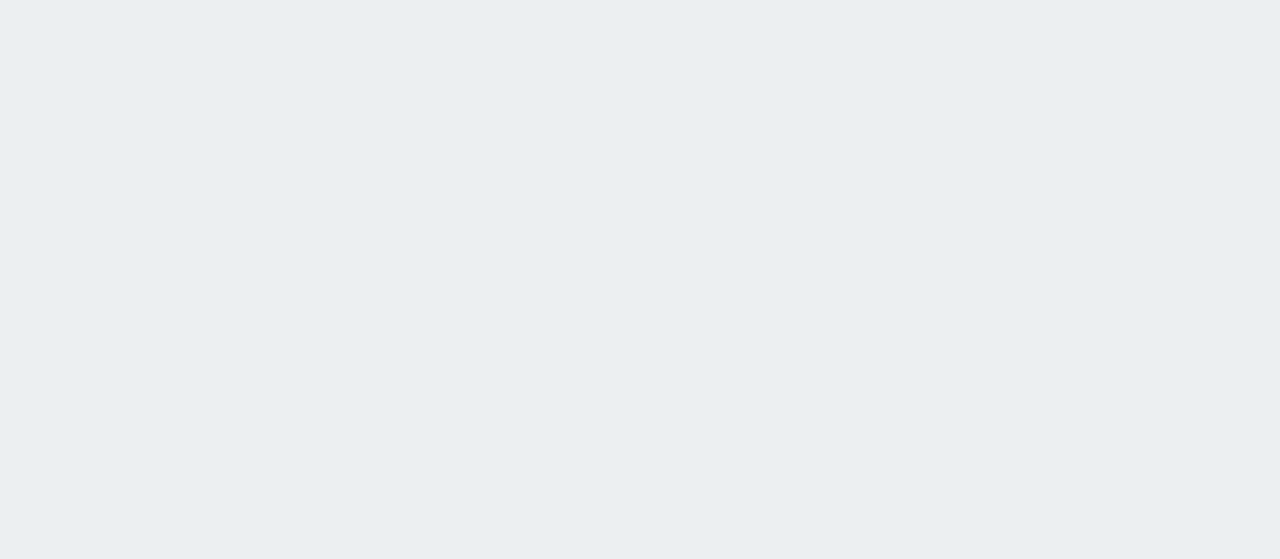 scroll, scrollTop: 0, scrollLeft: 0, axis: both 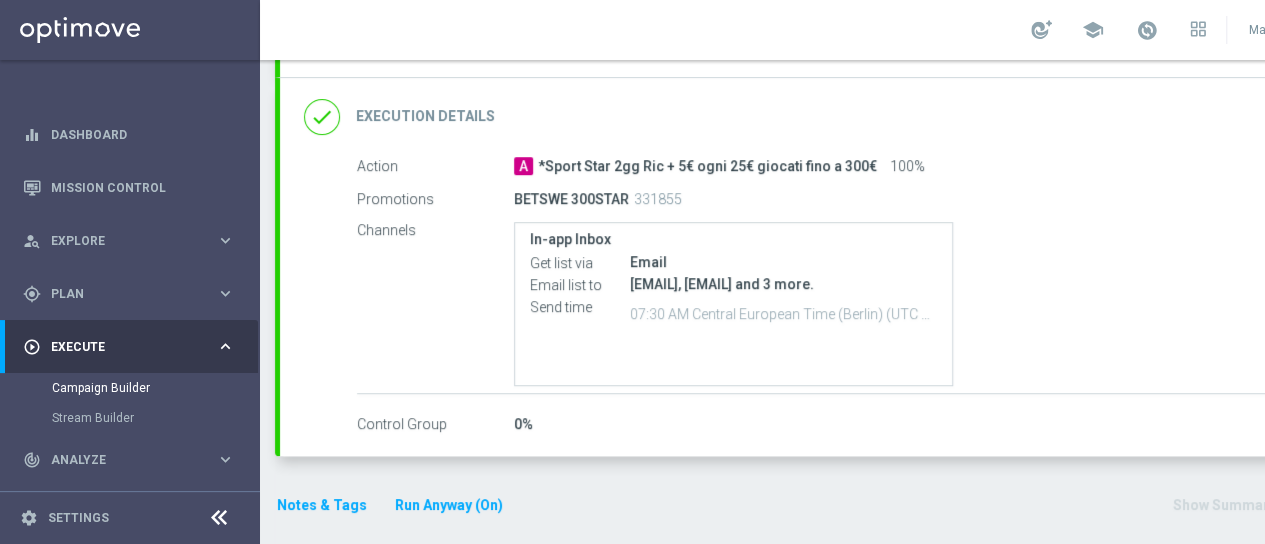 click on "Execution Details" 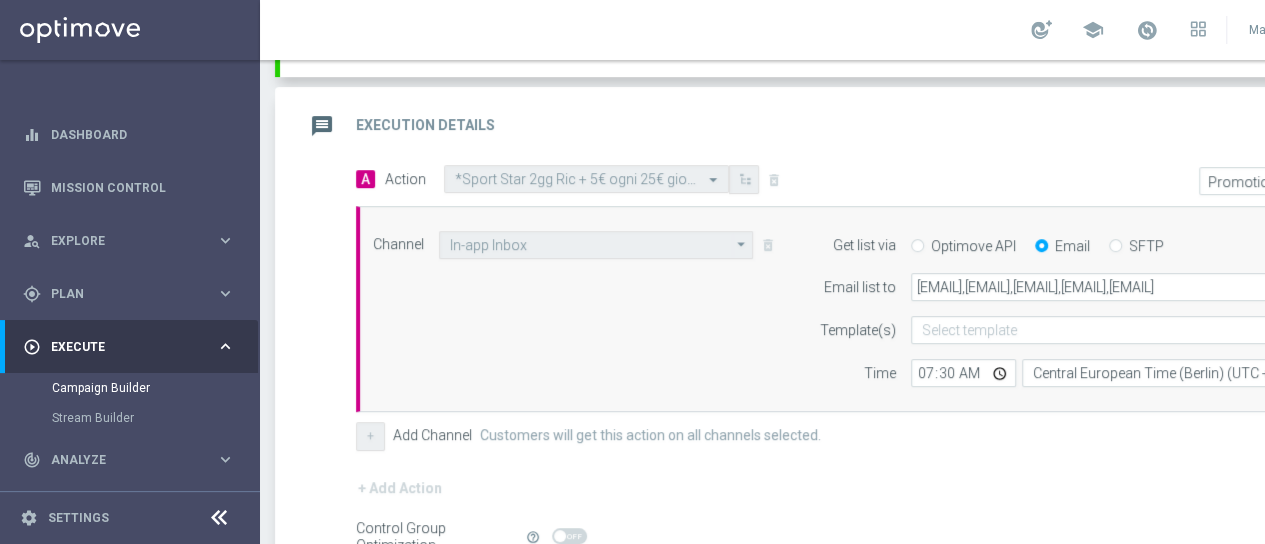 scroll, scrollTop: 424, scrollLeft: 0, axis: vertical 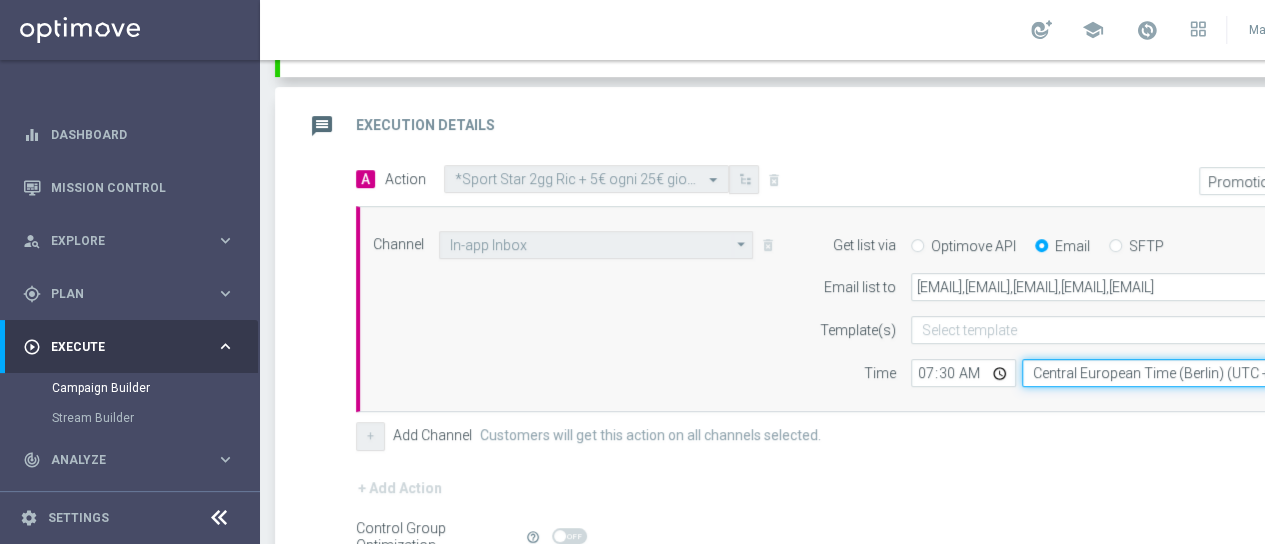 click on "Central European Time (Berlin) (UTC +02:00)" 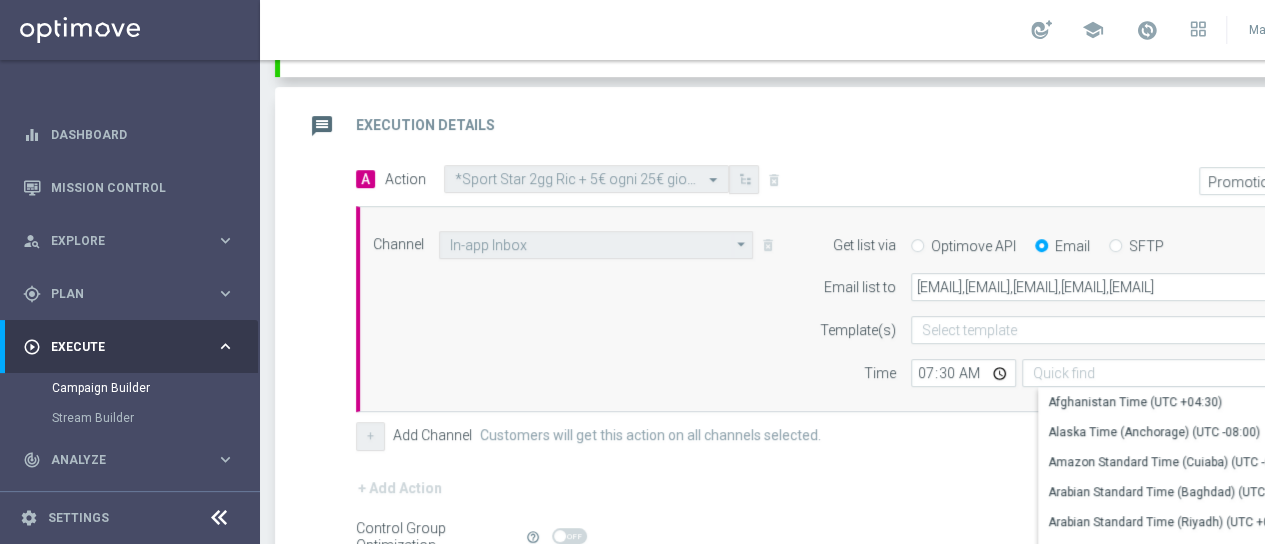 click on "message
Execution Details
keyboard_arrow_up" 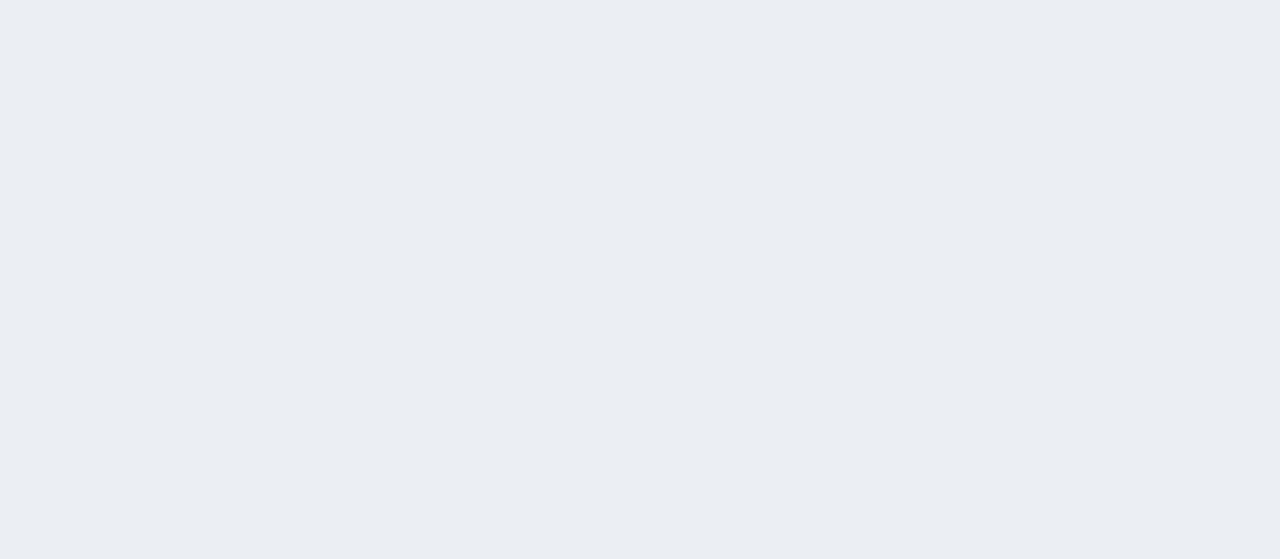scroll, scrollTop: 0, scrollLeft: 0, axis: both 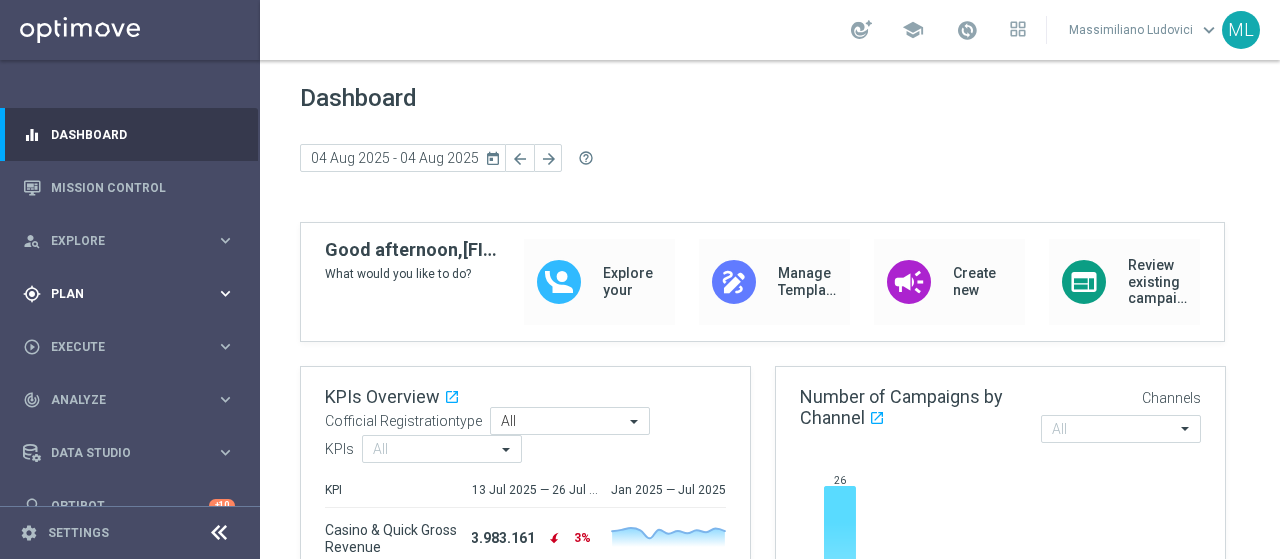 click on "Plan" at bounding box center [133, 294] 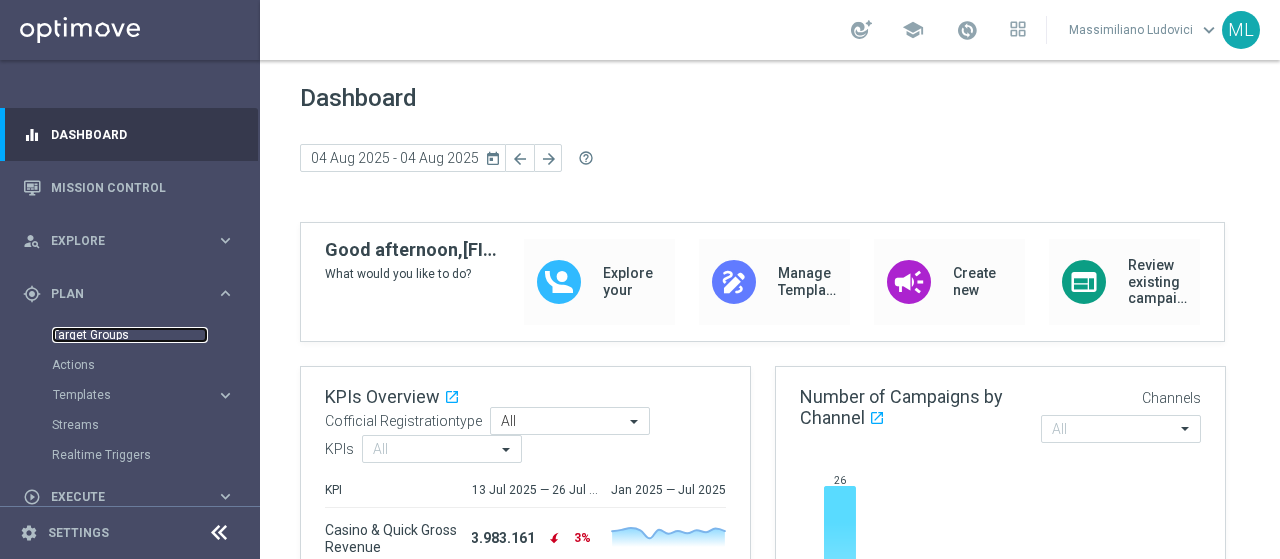 click on "Target Groups" at bounding box center [130, 335] 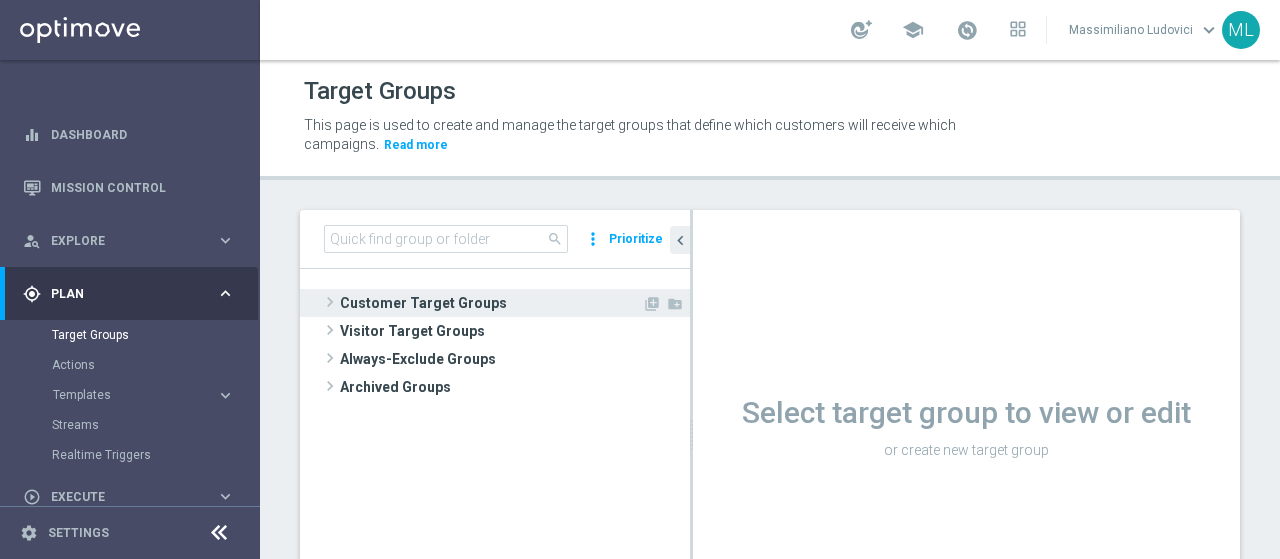 click on "Customer Target Groups" at bounding box center [491, 303] 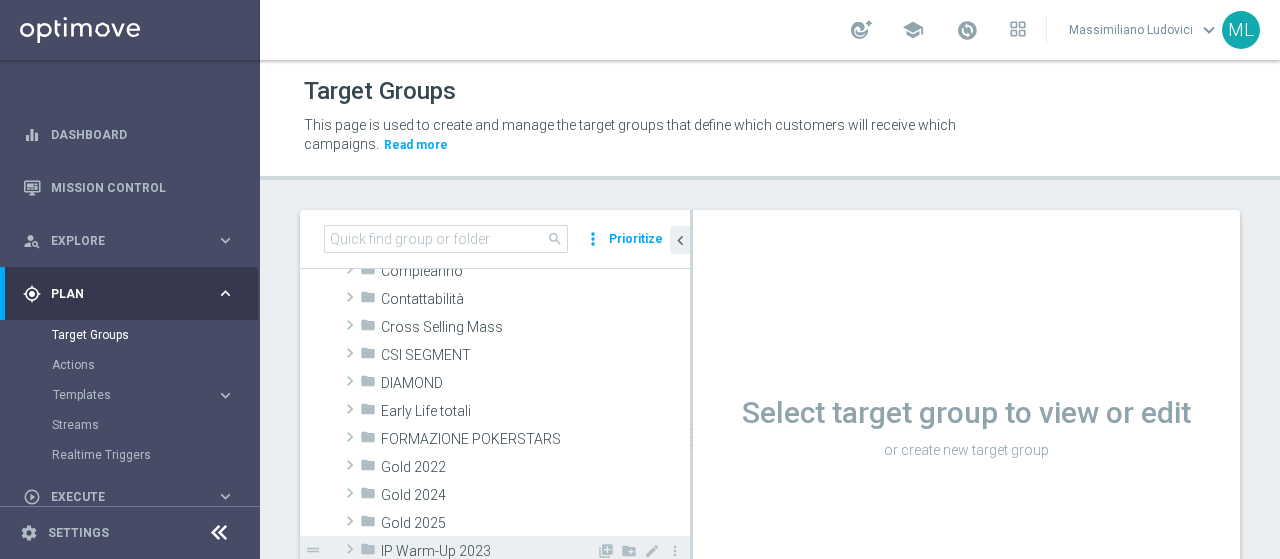 scroll, scrollTop: 200, scrollLeft: 0, axis: vertical 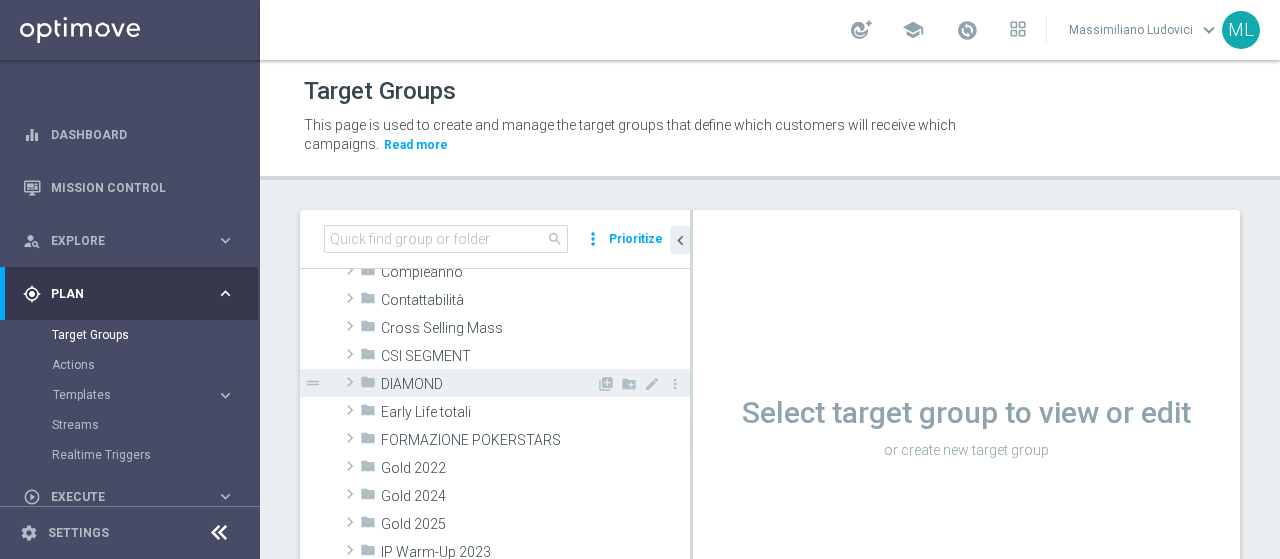 click 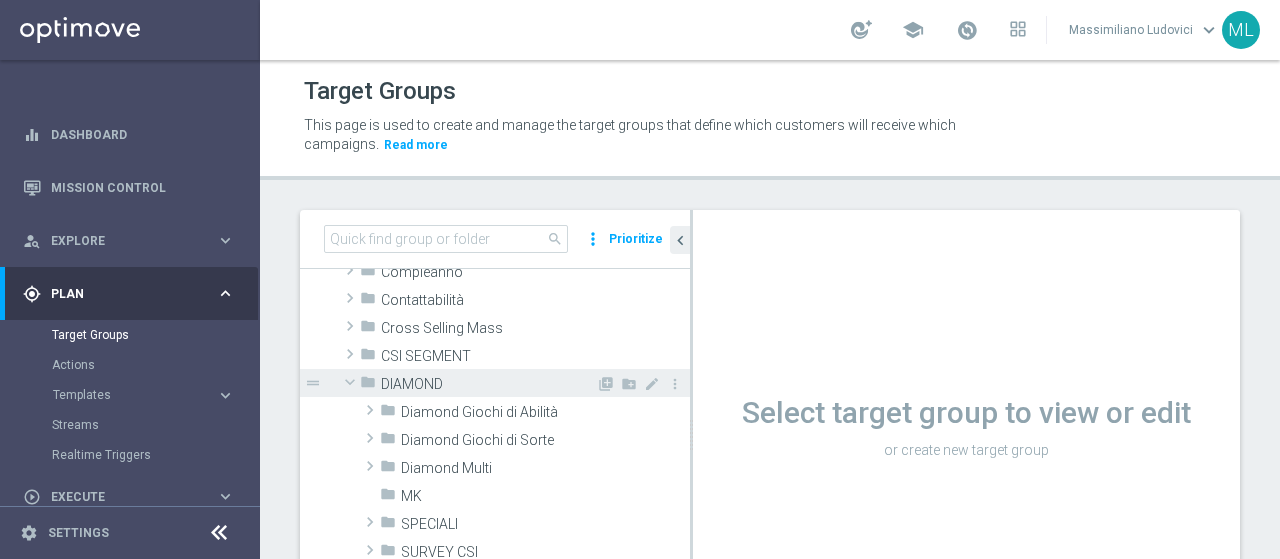 scroll, scrollTop: 300, scrollLeft: 0, axis: vertical 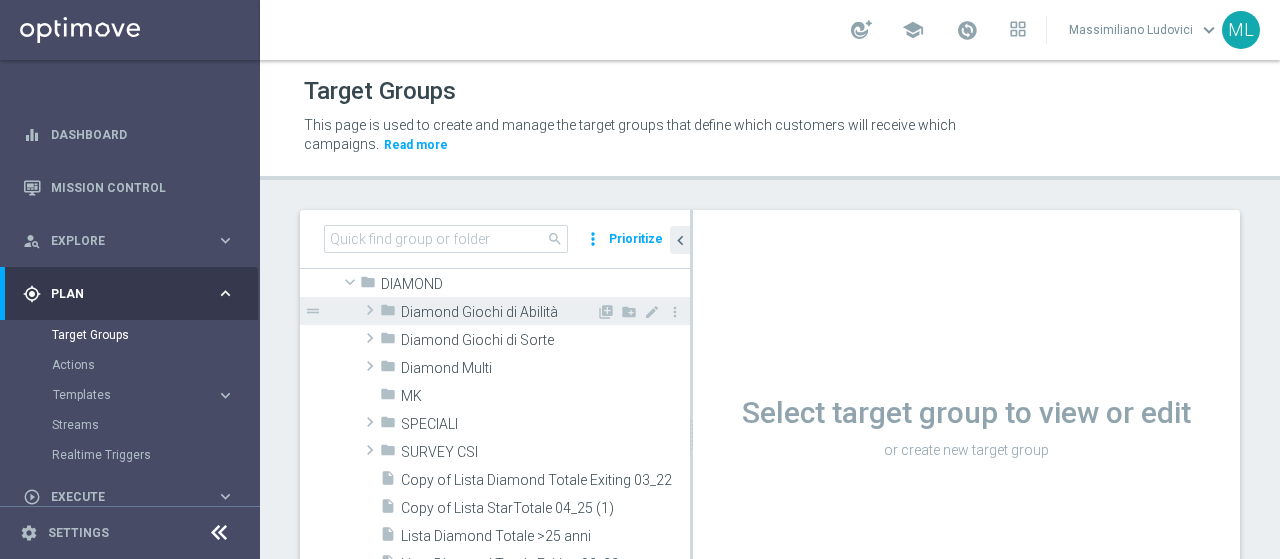 click 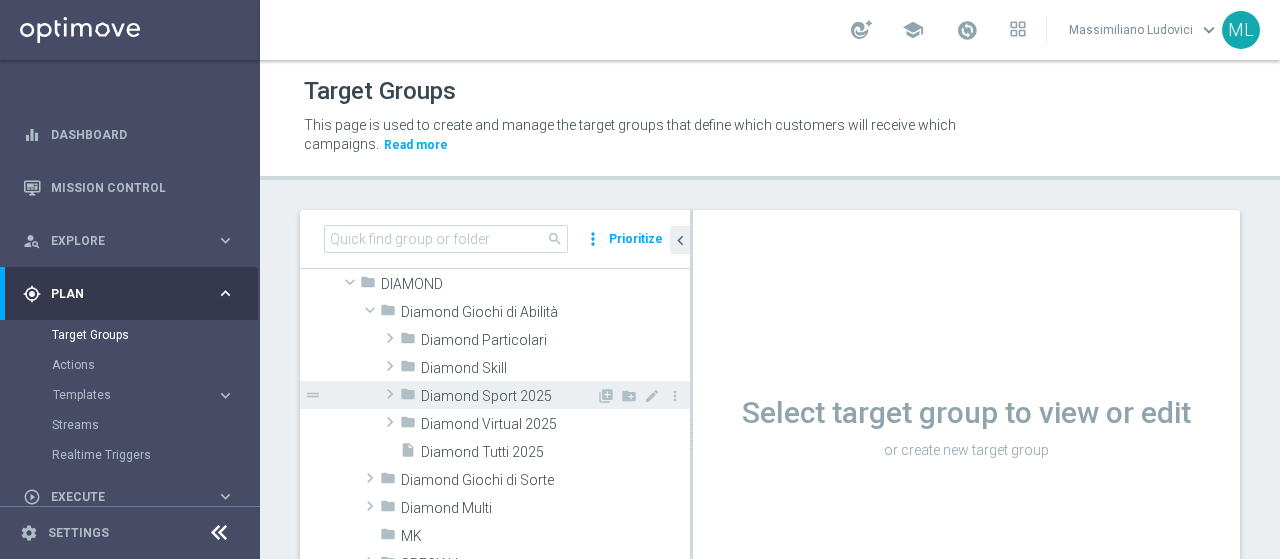 click 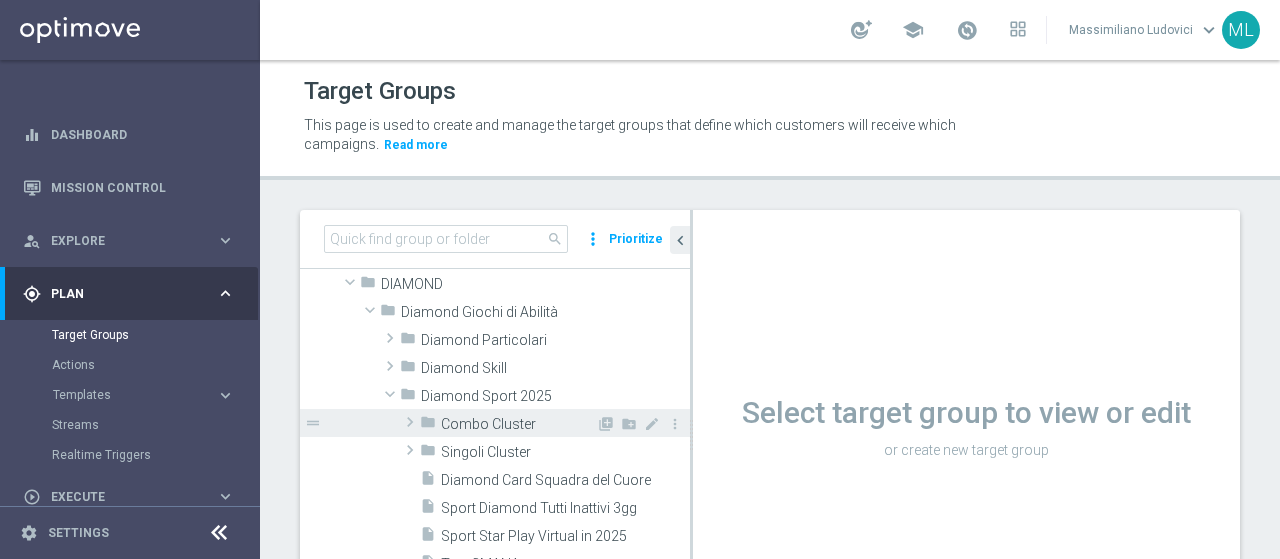 scroll, scrollTop: 400, scrollLeft: 0, axis: vertical 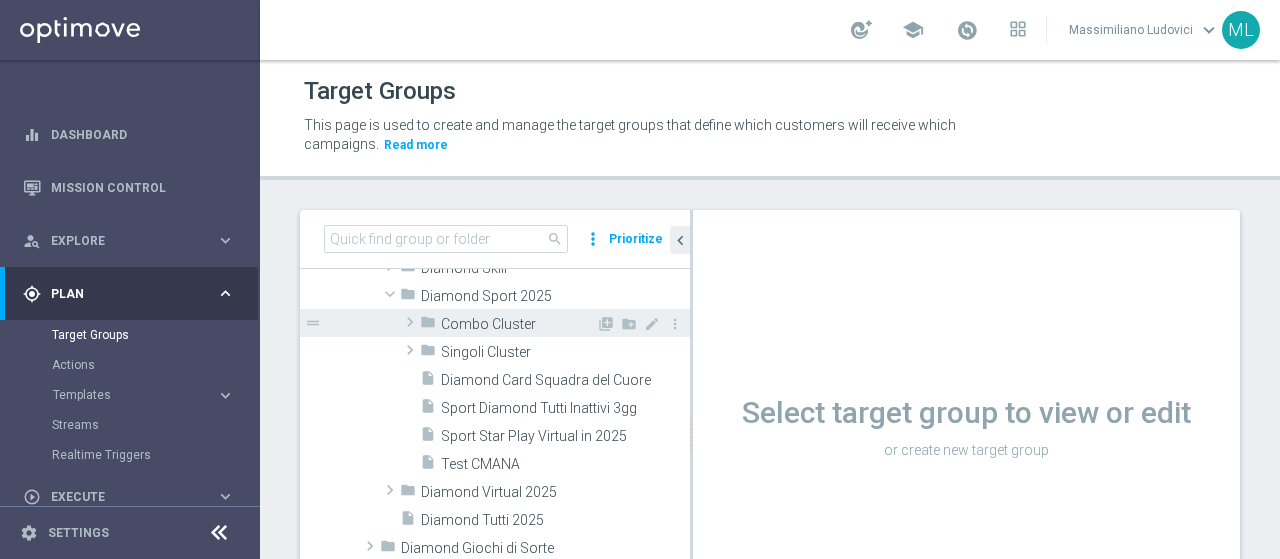 click 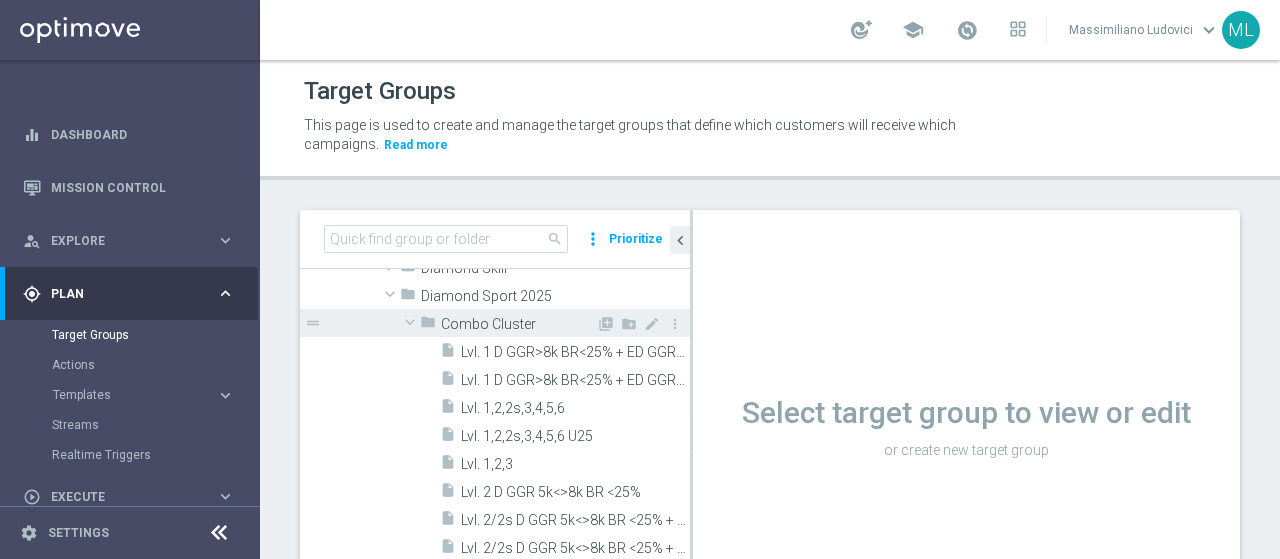 click 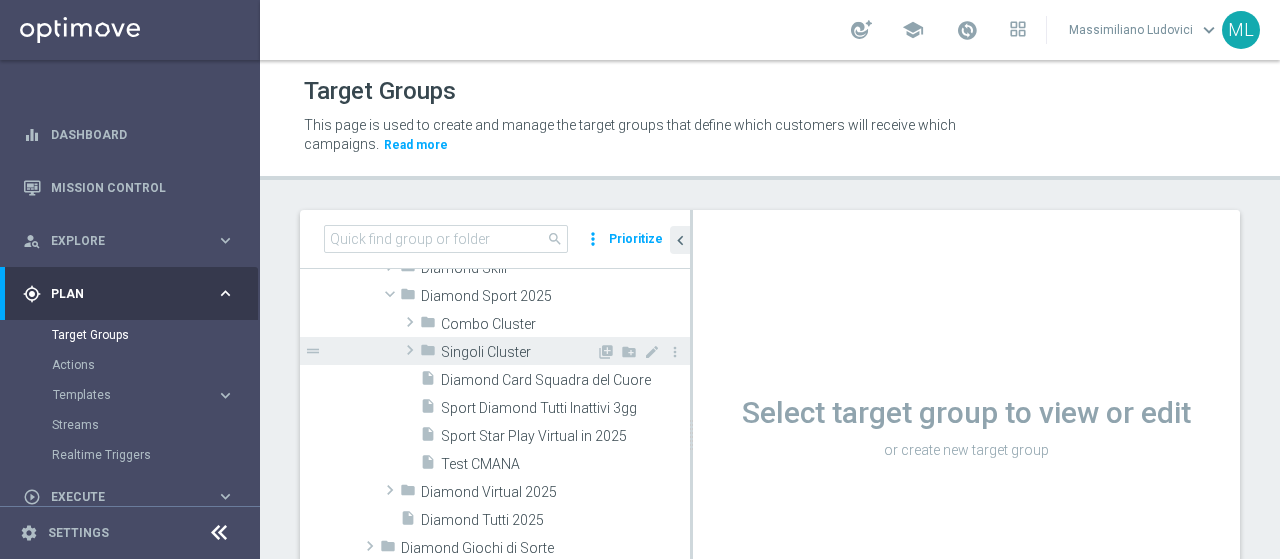 click 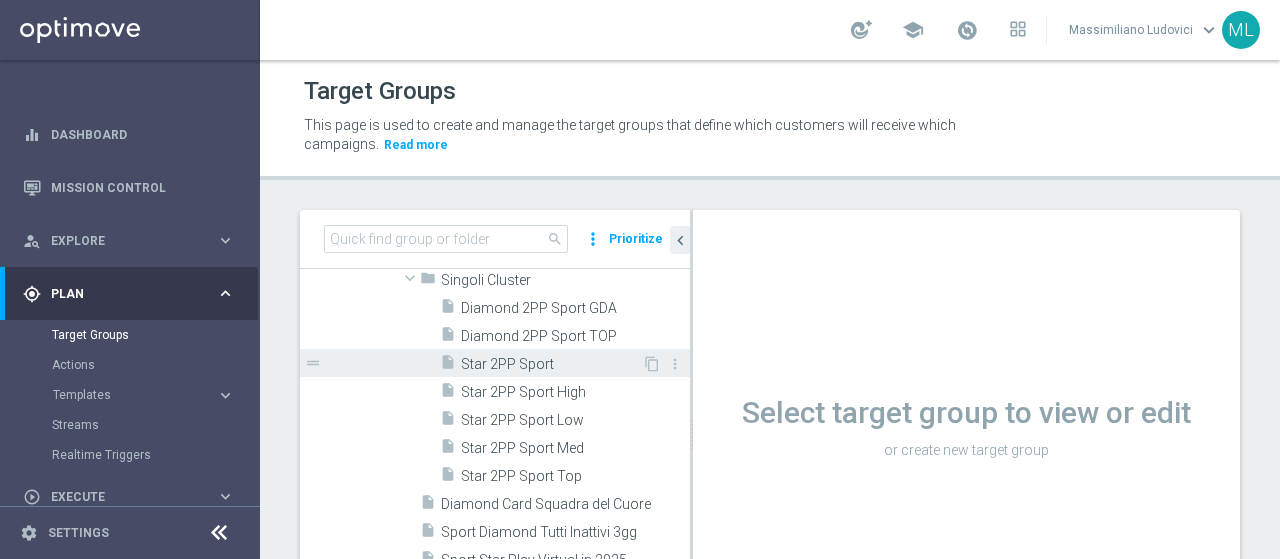 scroll, scrollTop: 500, scrollLeft: 0, axis: vertical 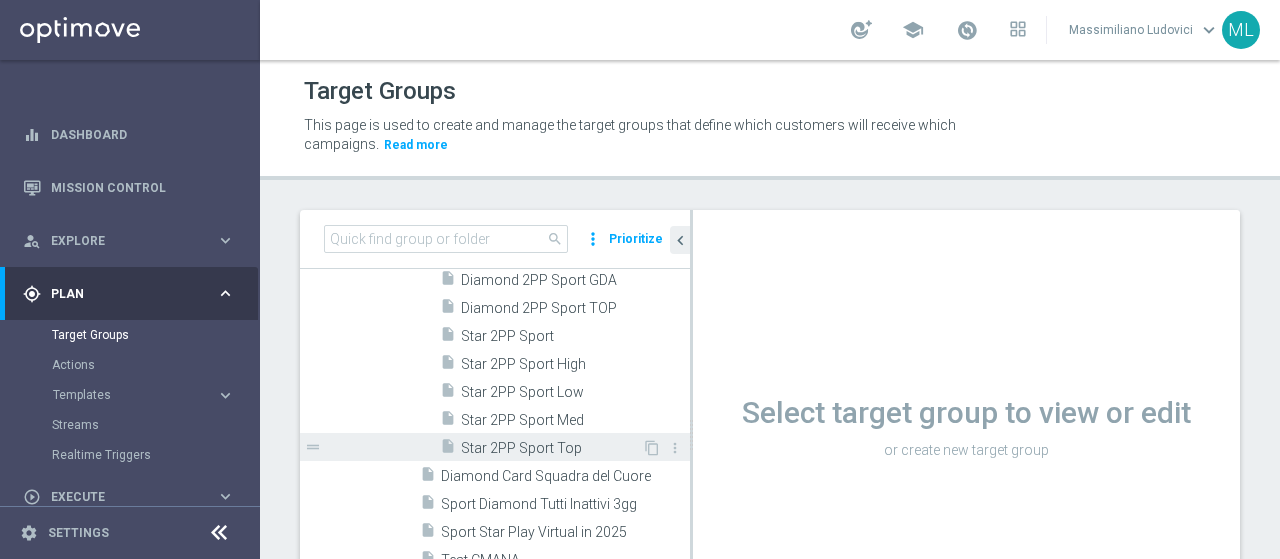 click on "Star 2PP Sport Top" at bounding box center [551, 448] 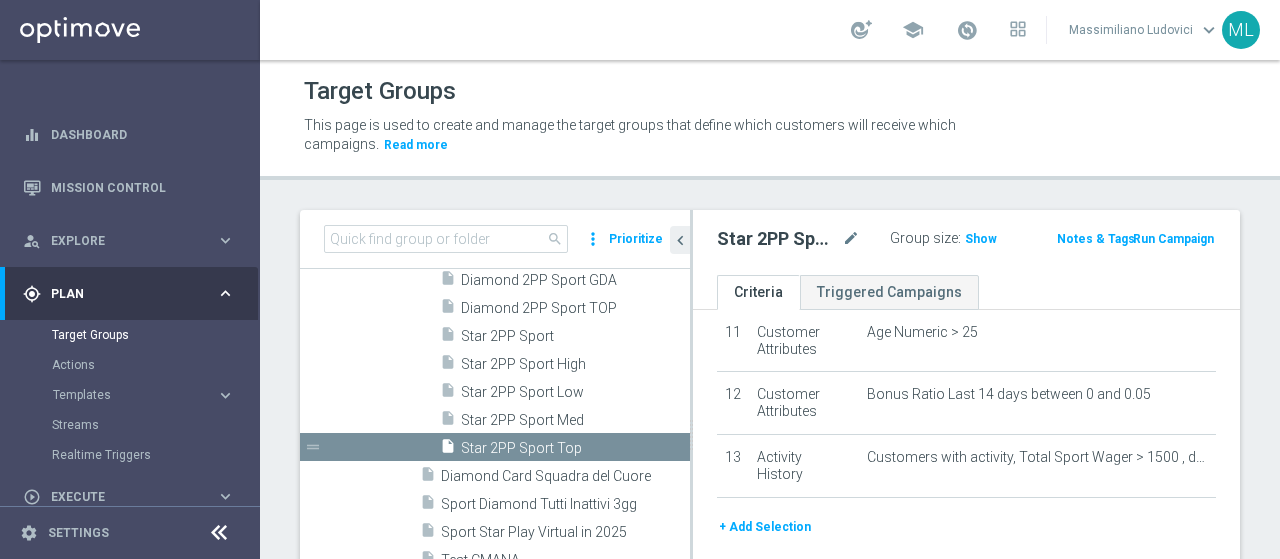 scroll, scrollTop: 717, scrollLeft: 0, axis: vertical 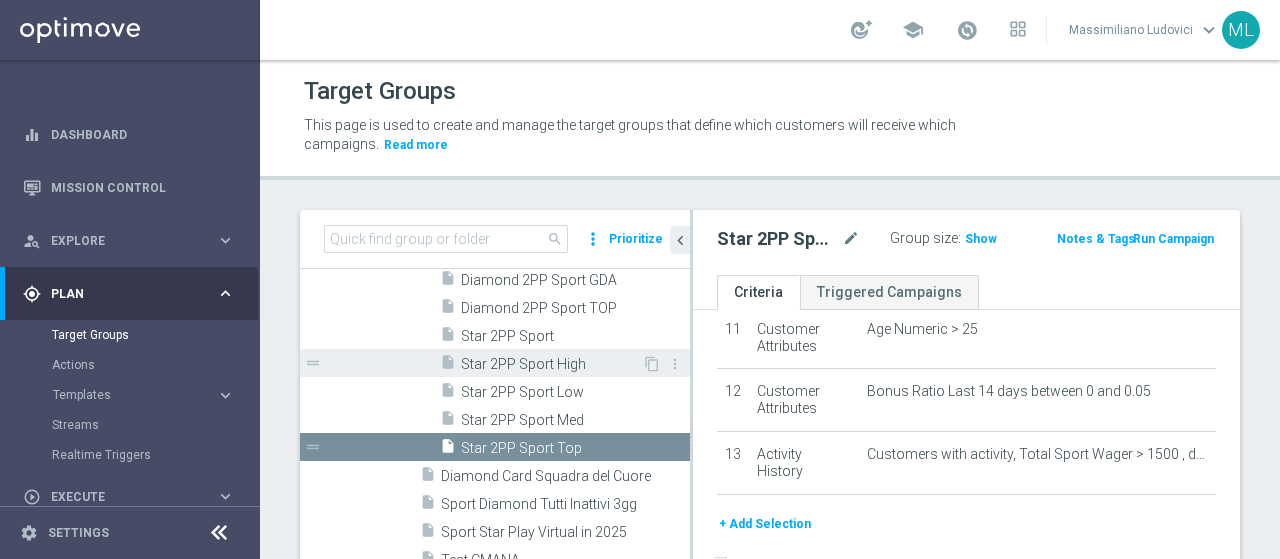click on "Star 2PP Sport High" at bounding box center [551, 364] 